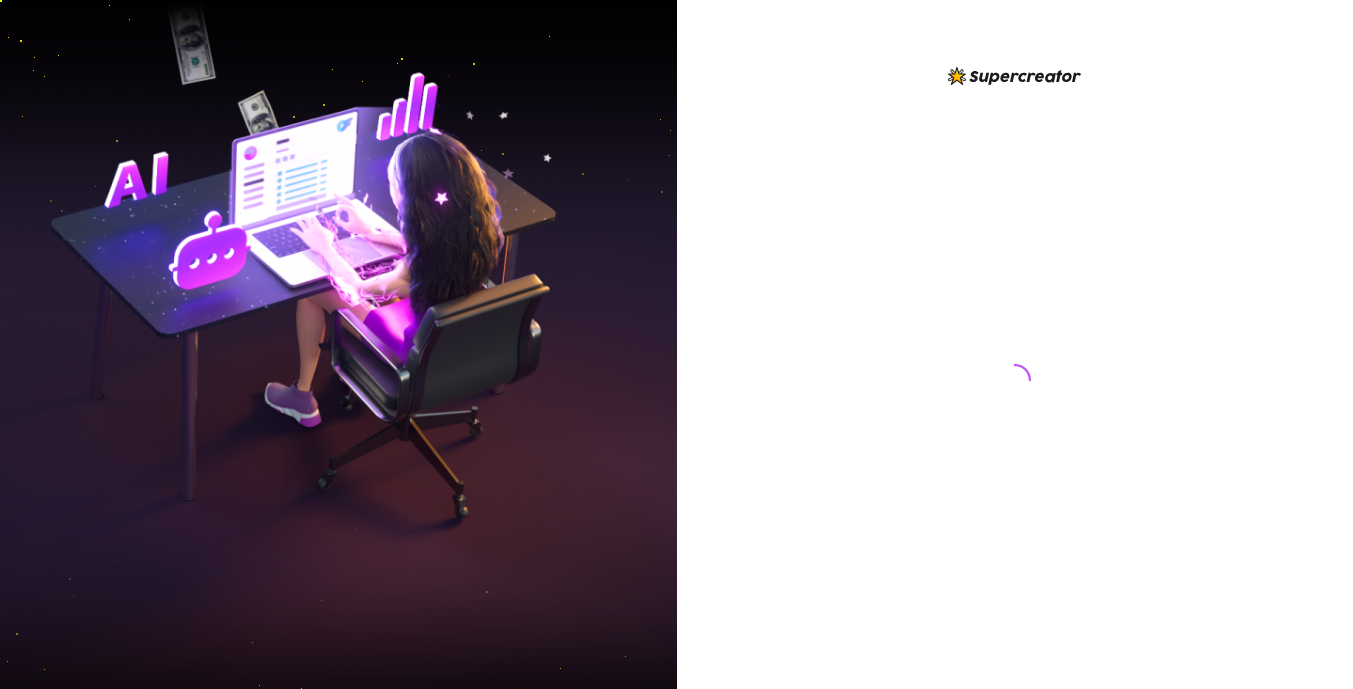 scroll, scrollTop: 0, scrollLeft: 0, axis: both 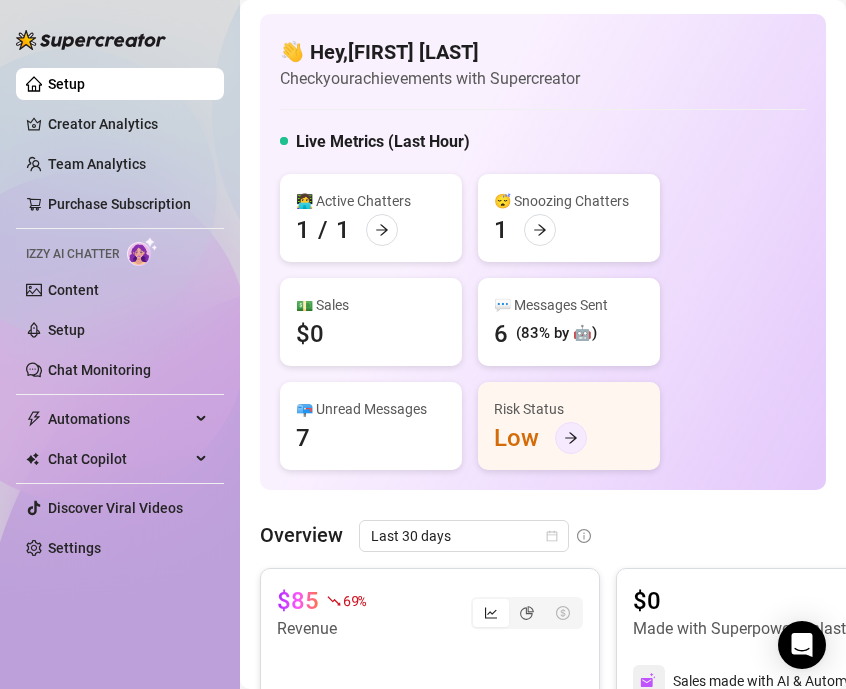 click at bounding box center [571, 438] 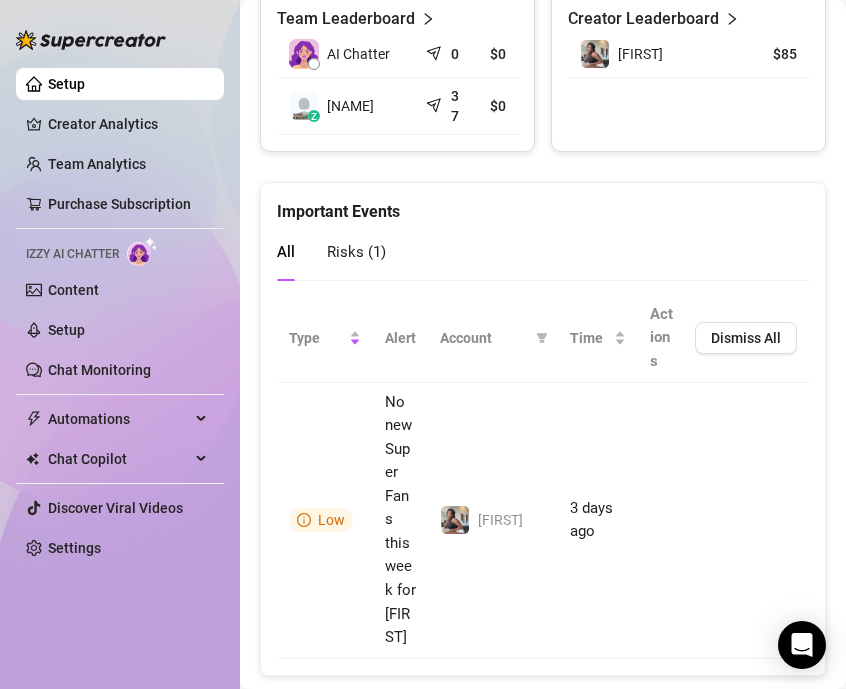 scroll, scrollTop: 1157, scrollLeft: 0, axis: vertical 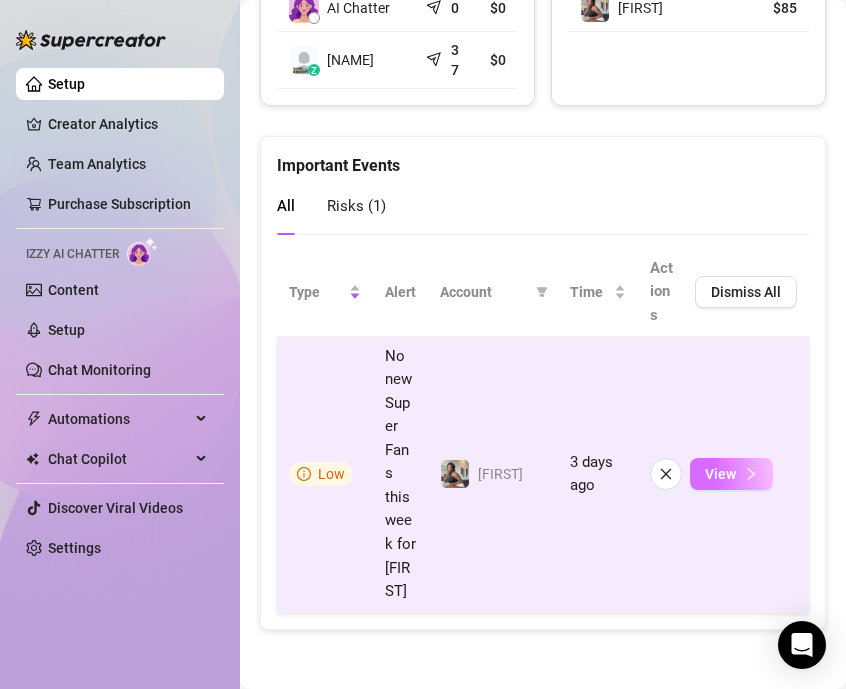 click on "View" at bounding box center [720, 474] 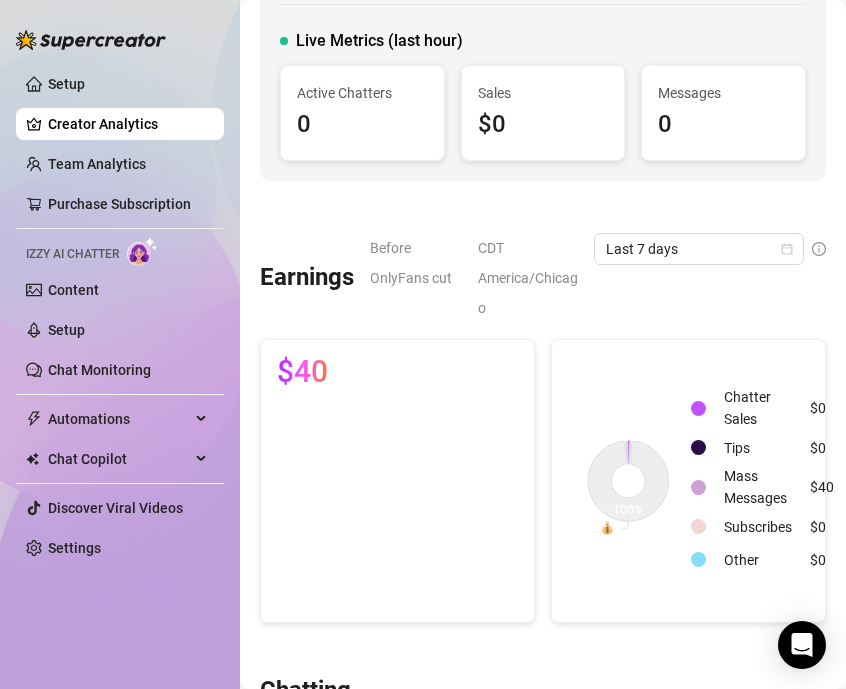 scroll, scrollTop: 0, scrollLeft: 0, axis: both 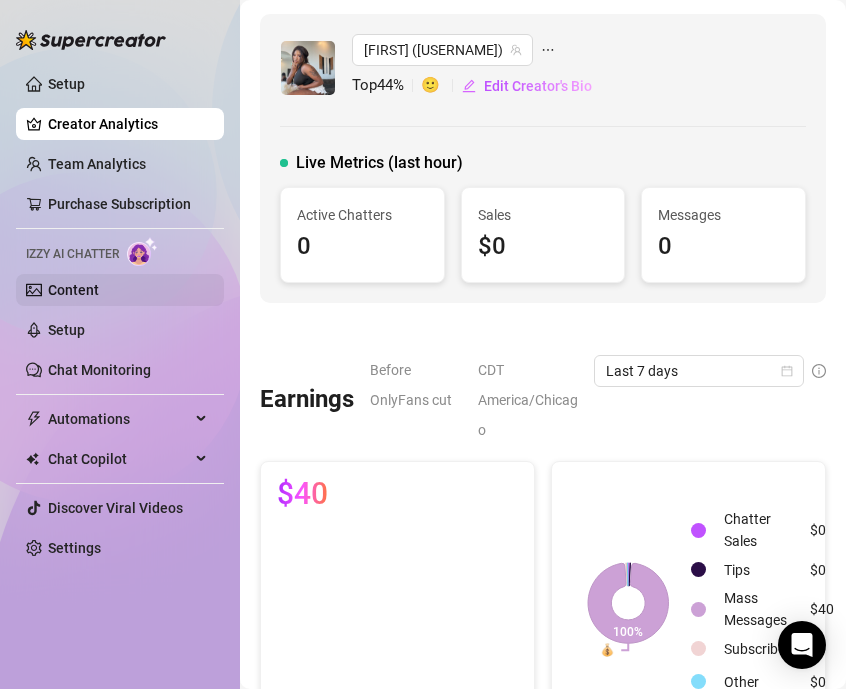 click on "Content" at bounding box center [73, 290] 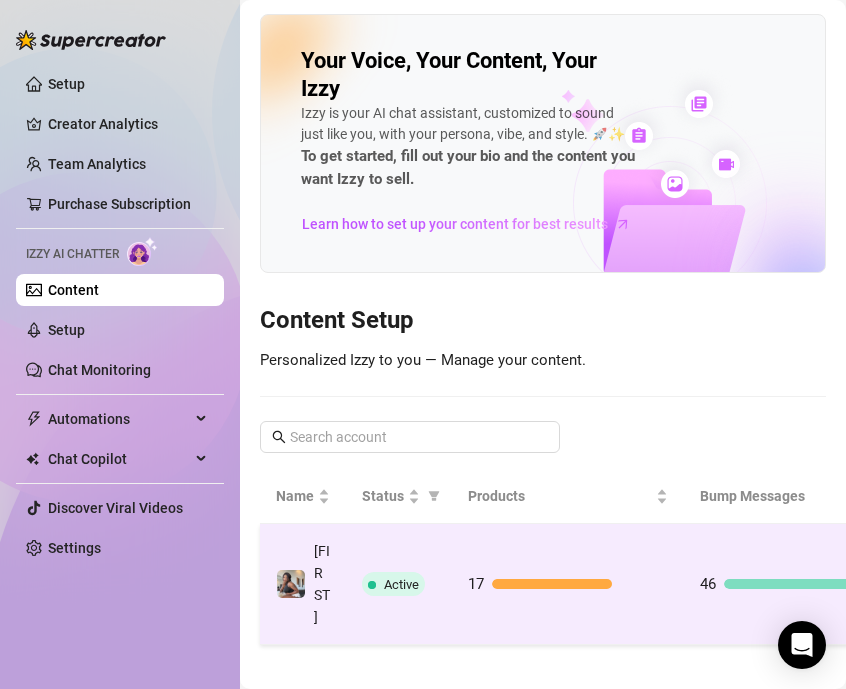click on "17" at bounding box center (568, 584) 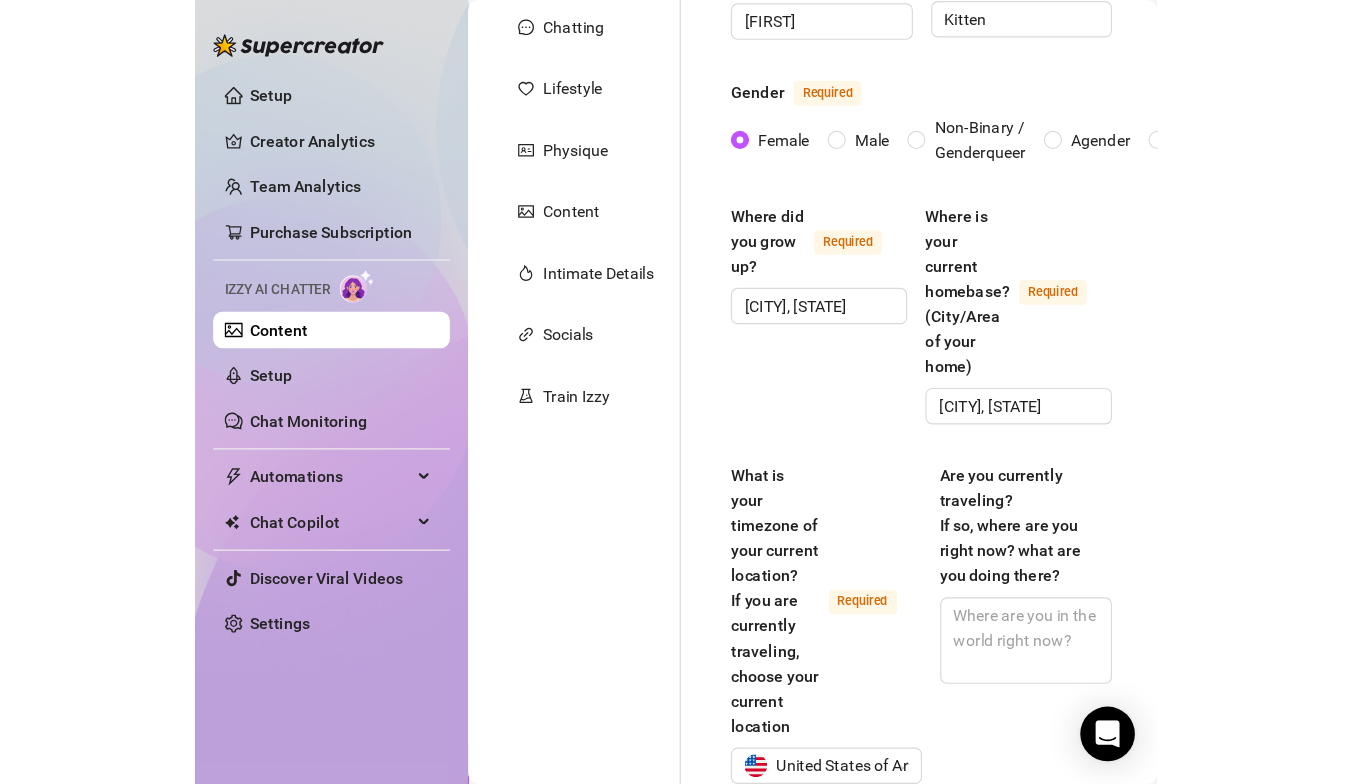scroll, scrollTop: 0, scrollLeft: 0, axis: both 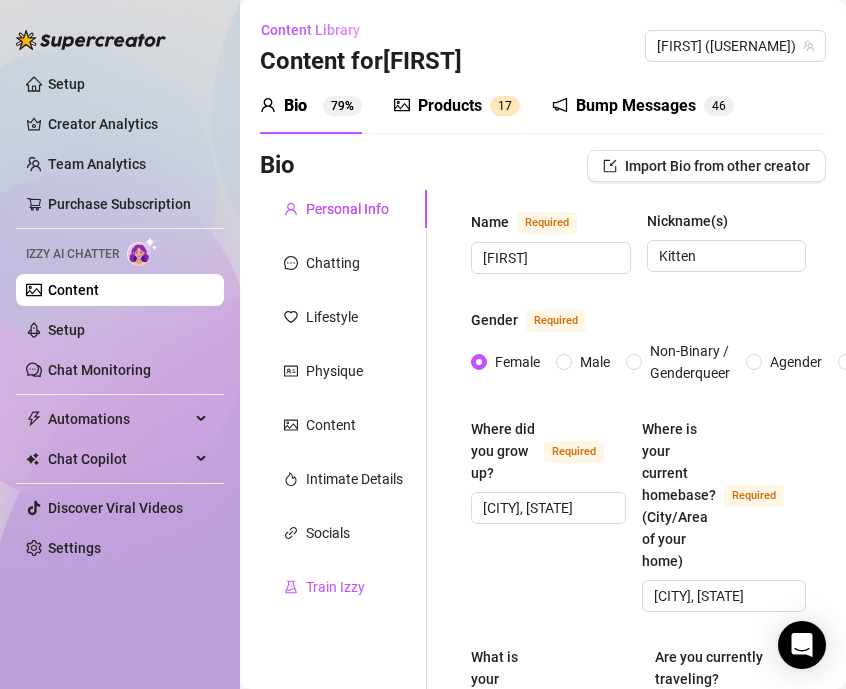 click on "Train Izzy" at bounding box center [335, 587] 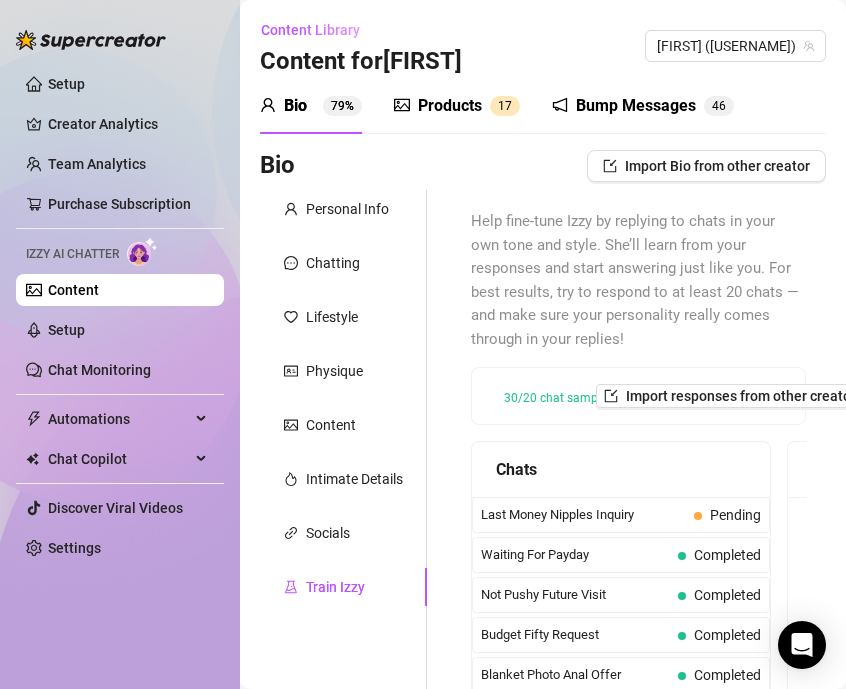 type 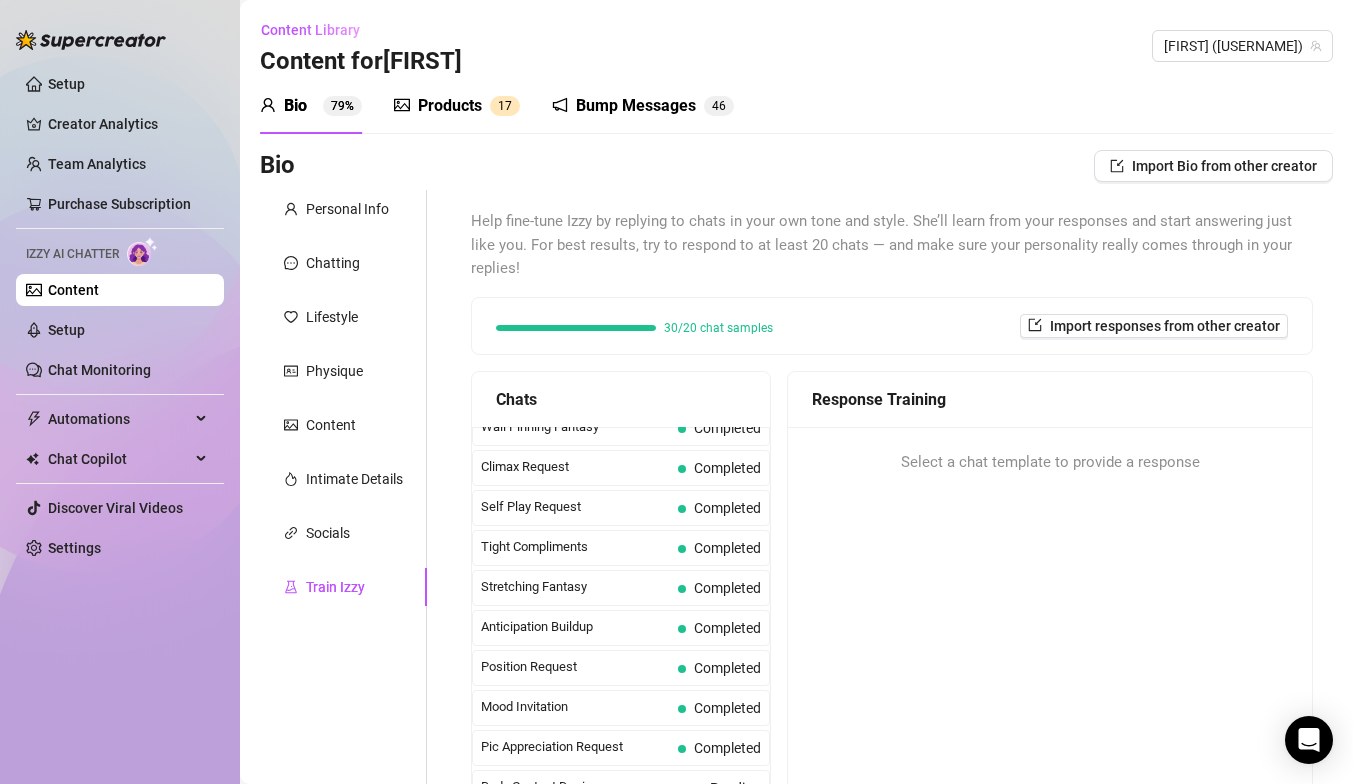 scroll, scrollTop: 911, scrollLeft: 0, axis: vertical 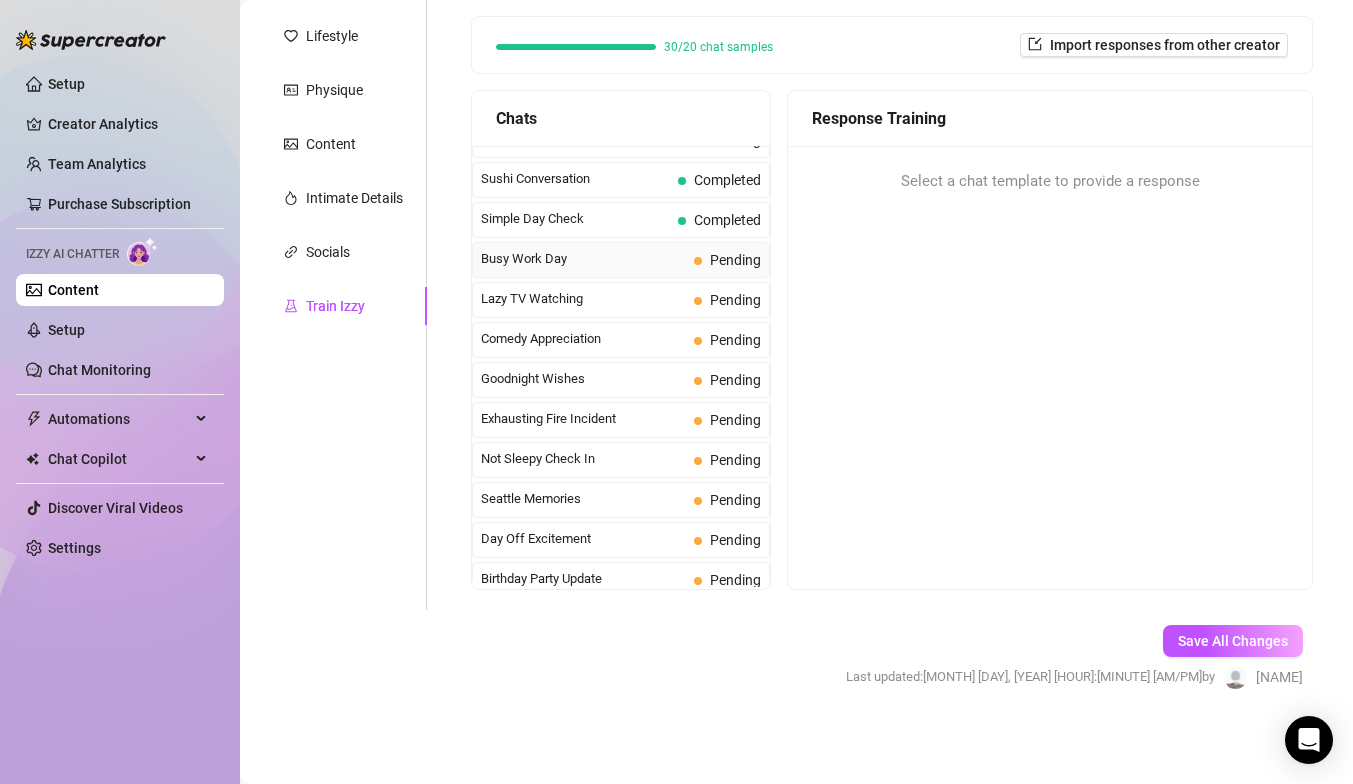 click on "Busy Work Day" at bounding box center [583, 259] 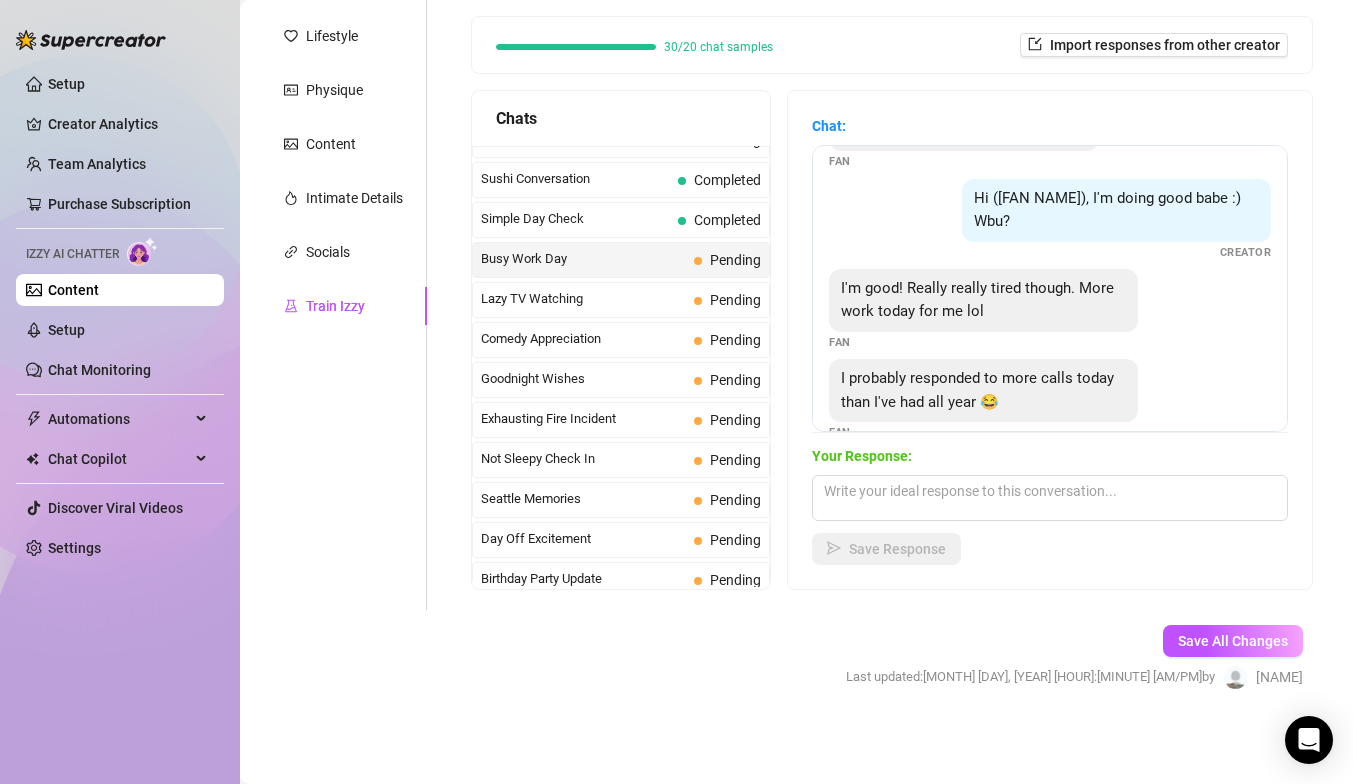 scroll, scrollTop: 85, scrollLeft: 0, axis: vertical 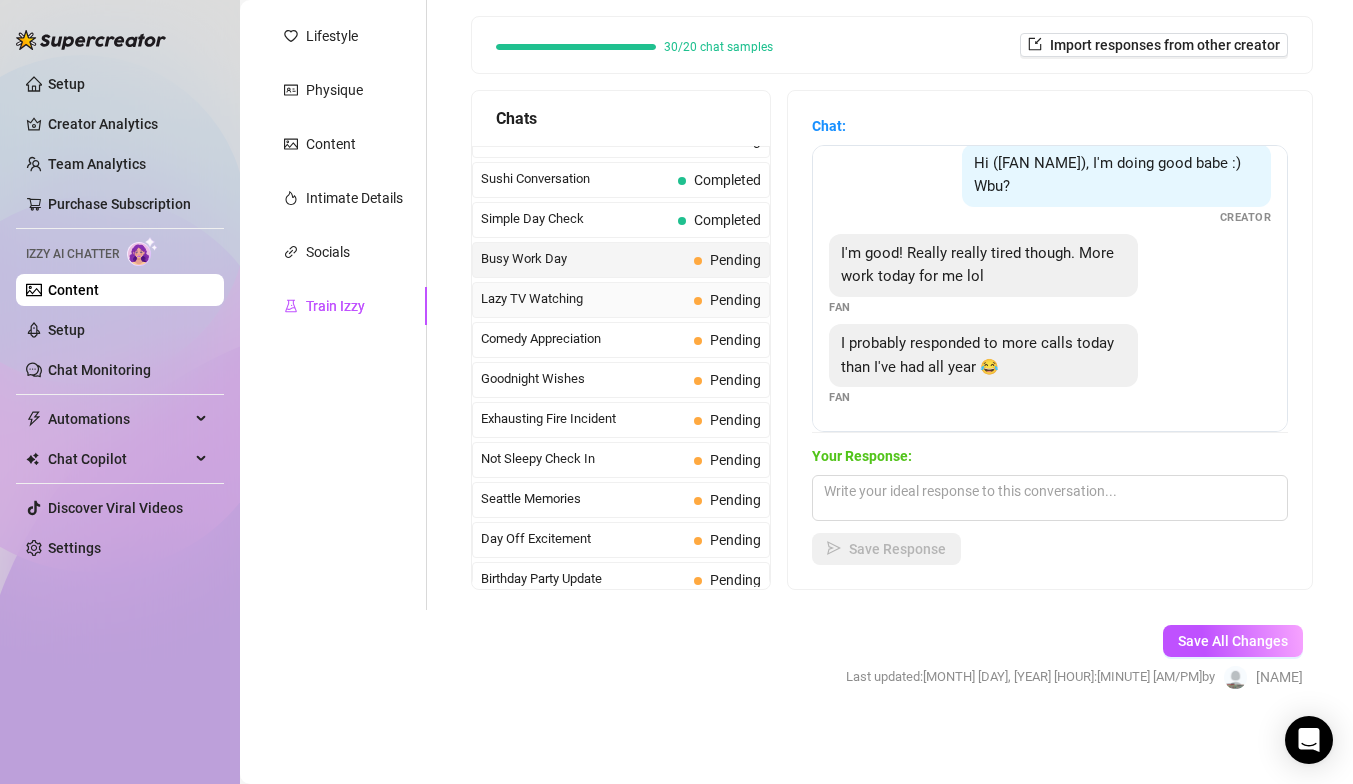 click on "Lazy TV Watching" at bounding box center [583, 299] 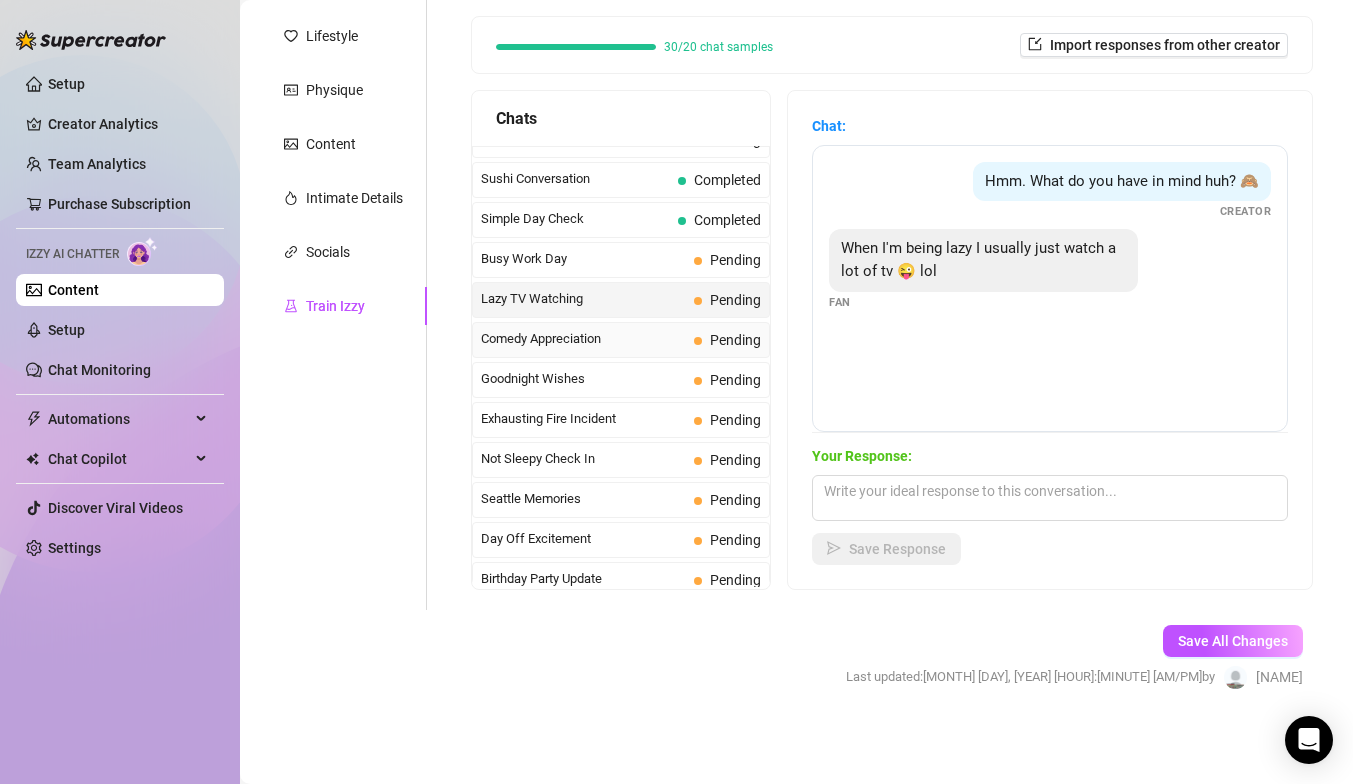 click on "Comedy Appreciation" at bounding box center [583, 339] 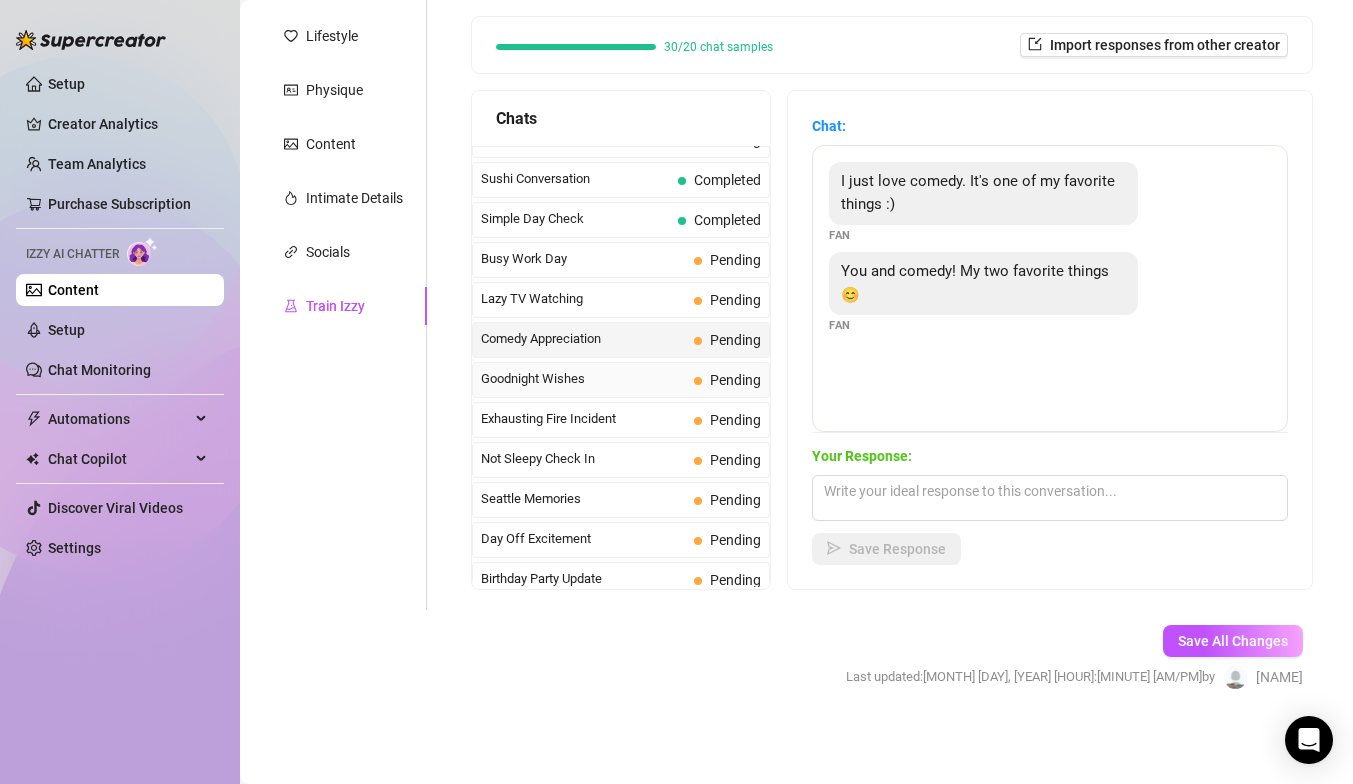 click on "Goodnight Wishes" at bounding box center (583, 379) 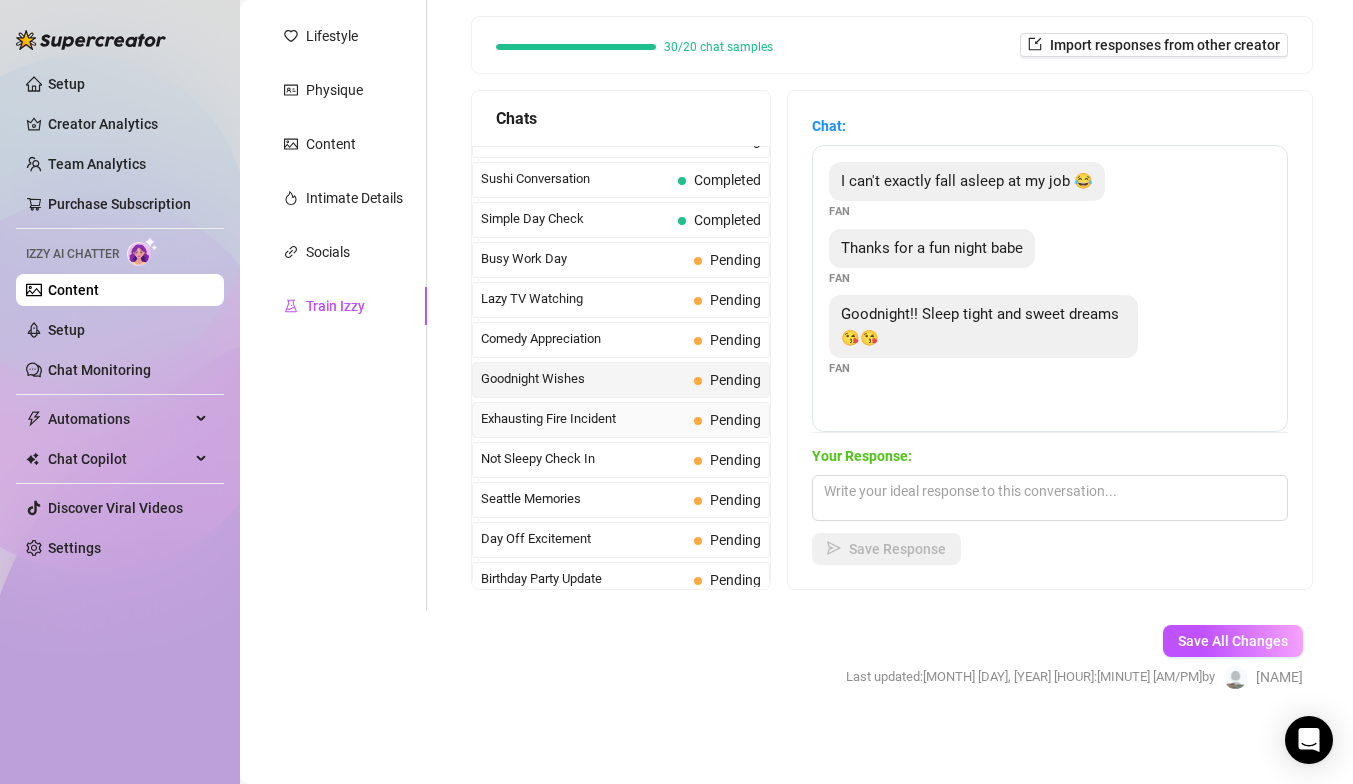 click on "Exhausting Fire Incident" at bounding box center [583, 419] 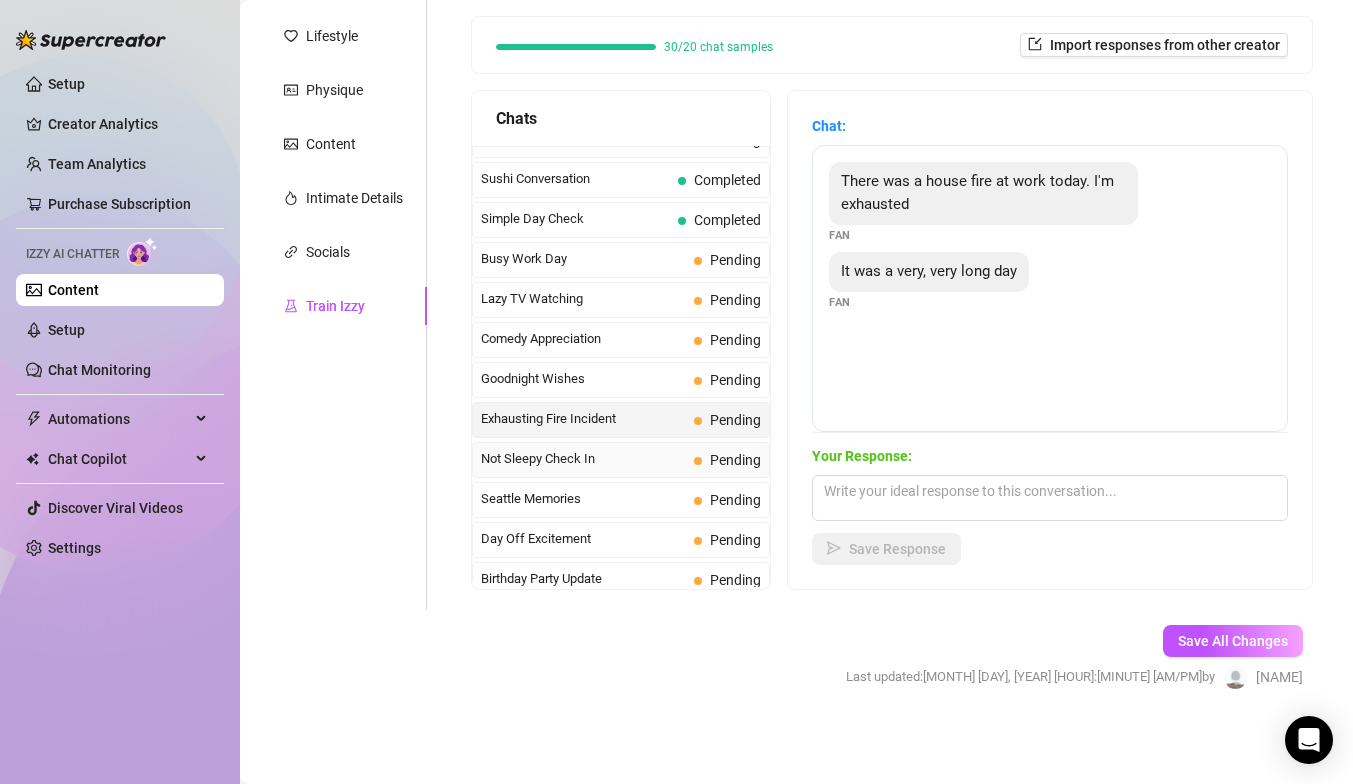 click on "Not Sleepy Check In" at bounding box center [583, 459] 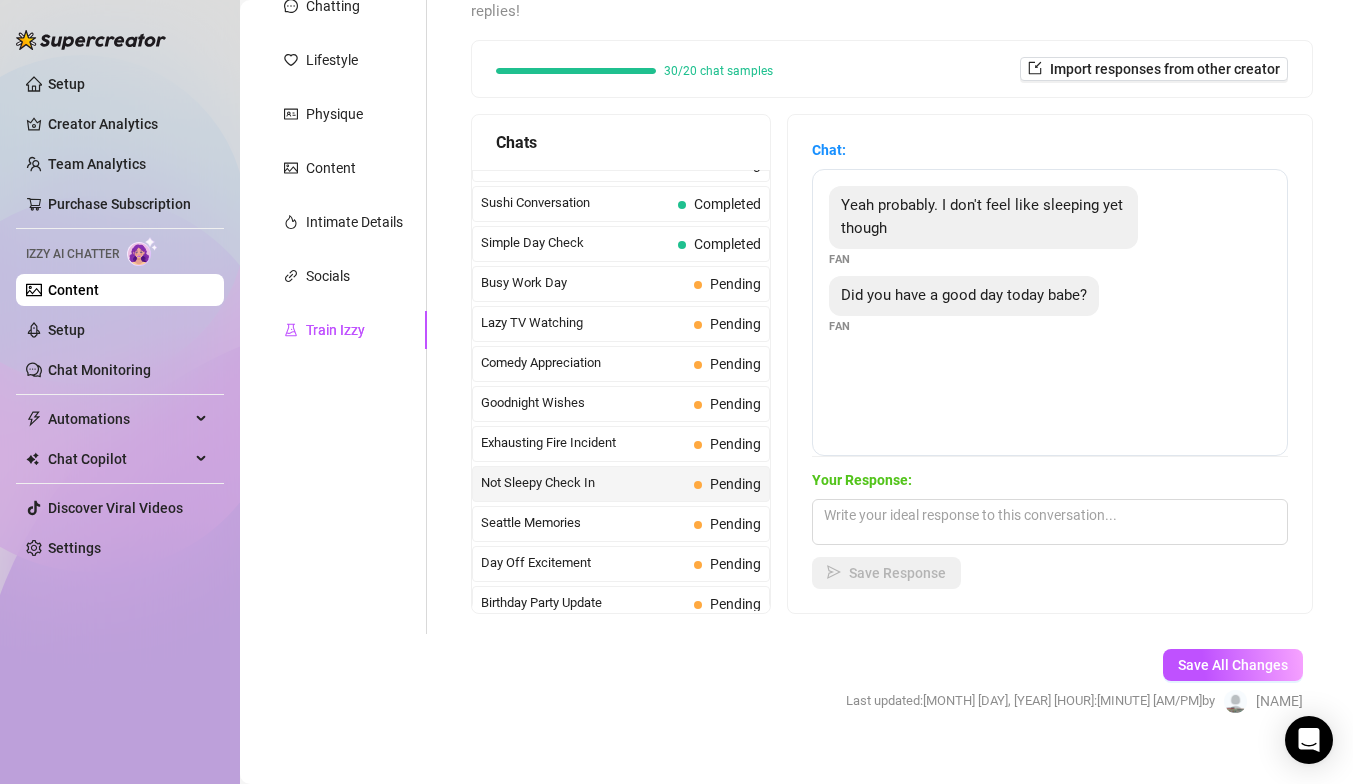 scroll, scrollTop: 259, scrollLeft: 0, axis: vertical 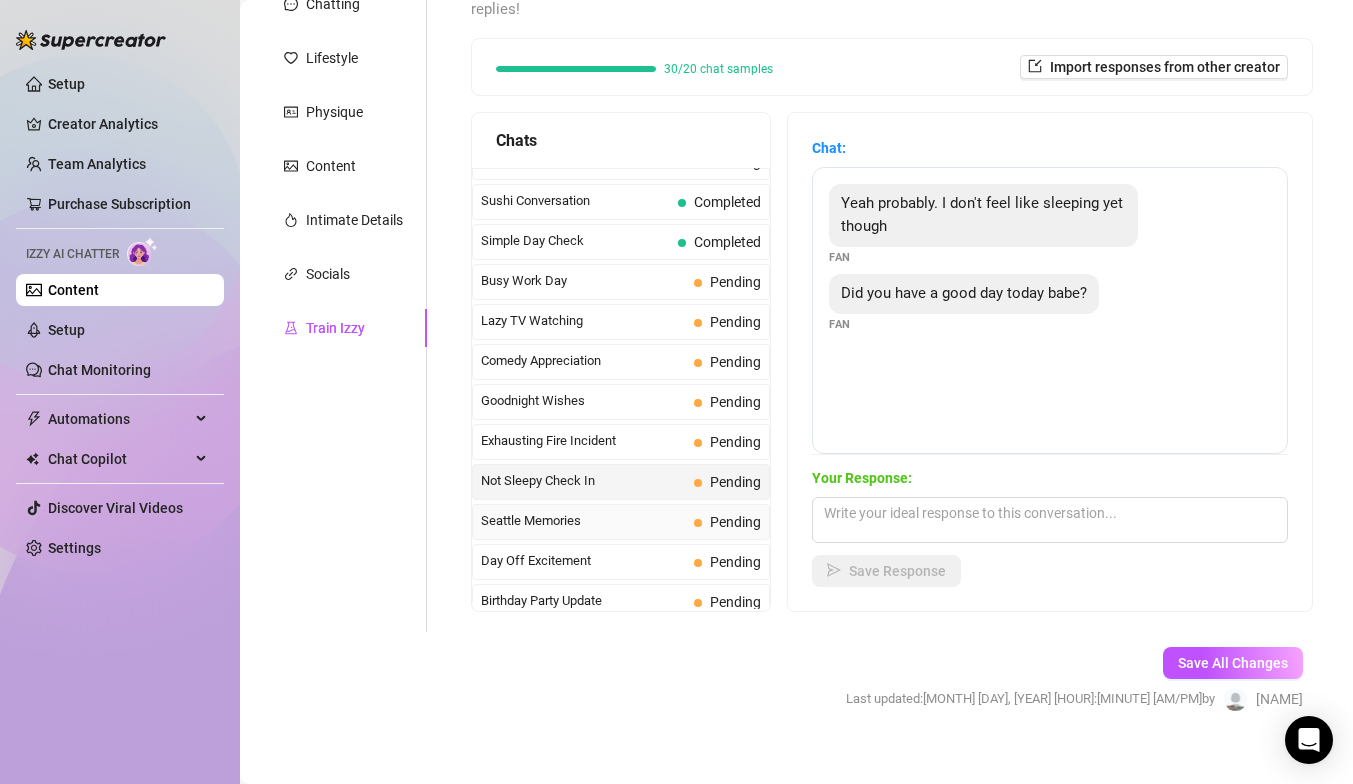 click on "Seattle Memories" at bounding box center [583, 521] 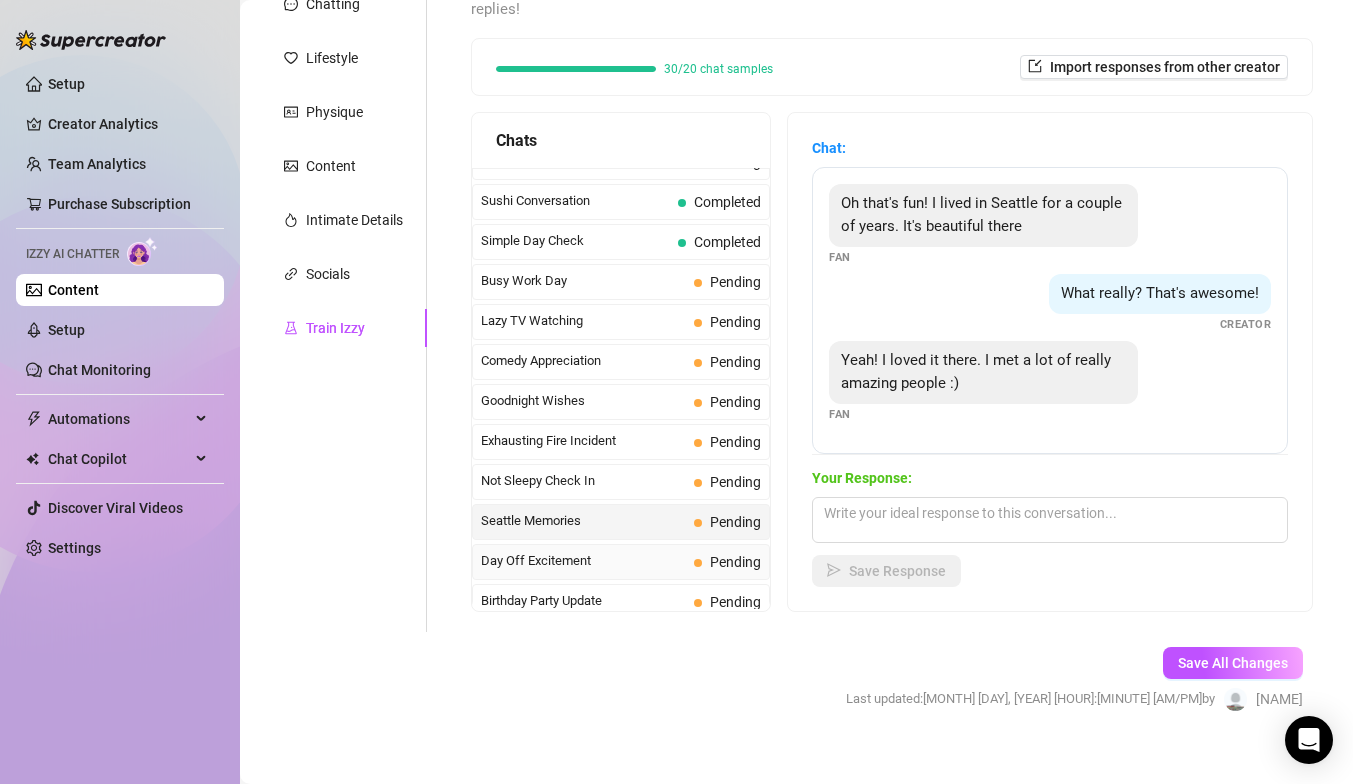 click on "Day Off Excitement" at bounding box center [583, 561] 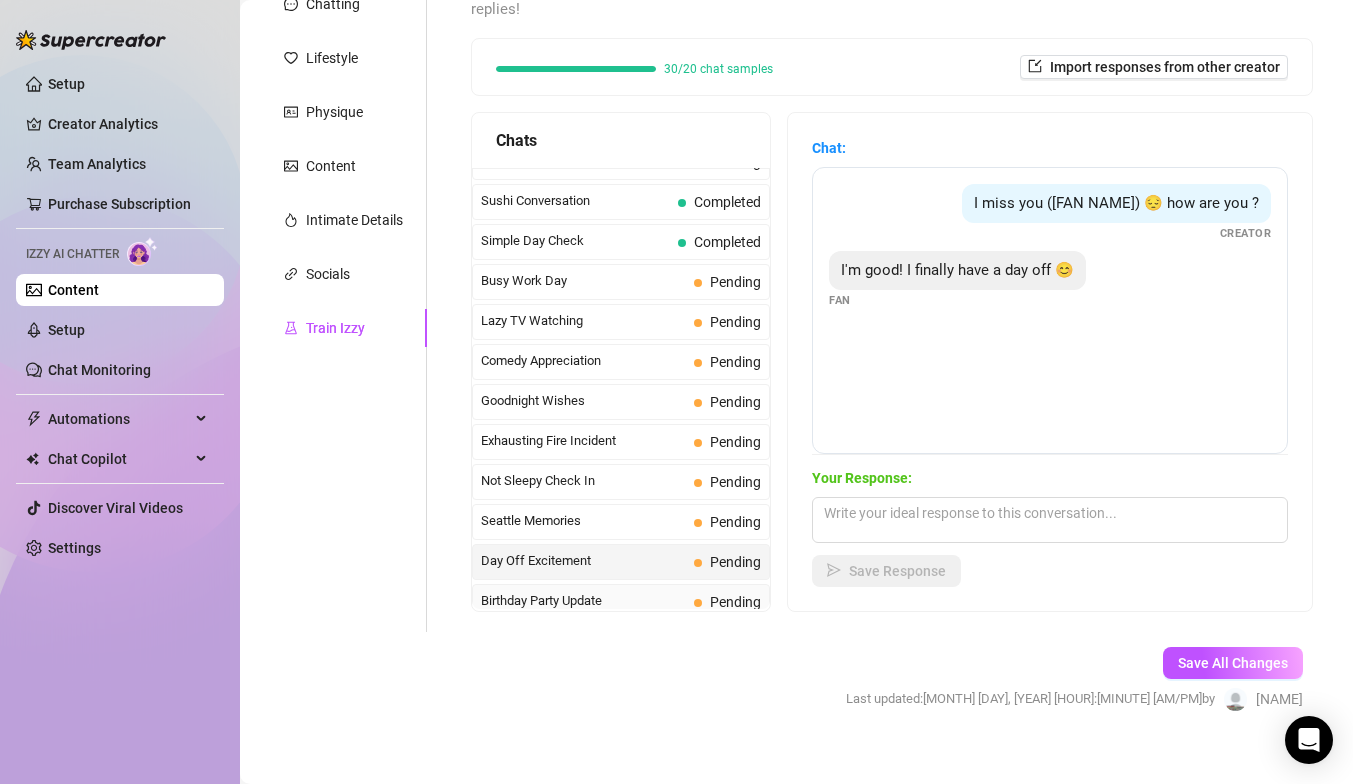 click on "Birthday Party Update" at bounding box center [583, 601] 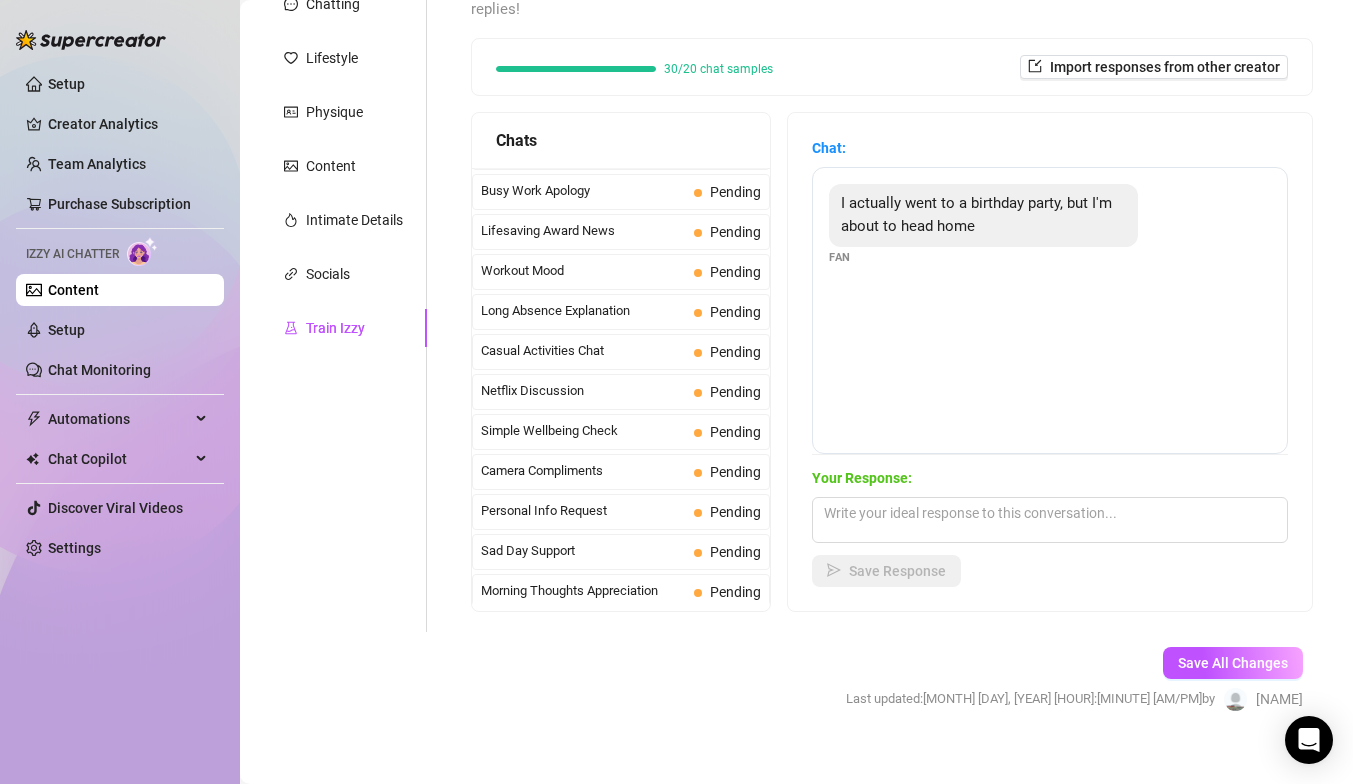 scroll, scrollTop: 1727, scrollLeft: 0, axis: vertical 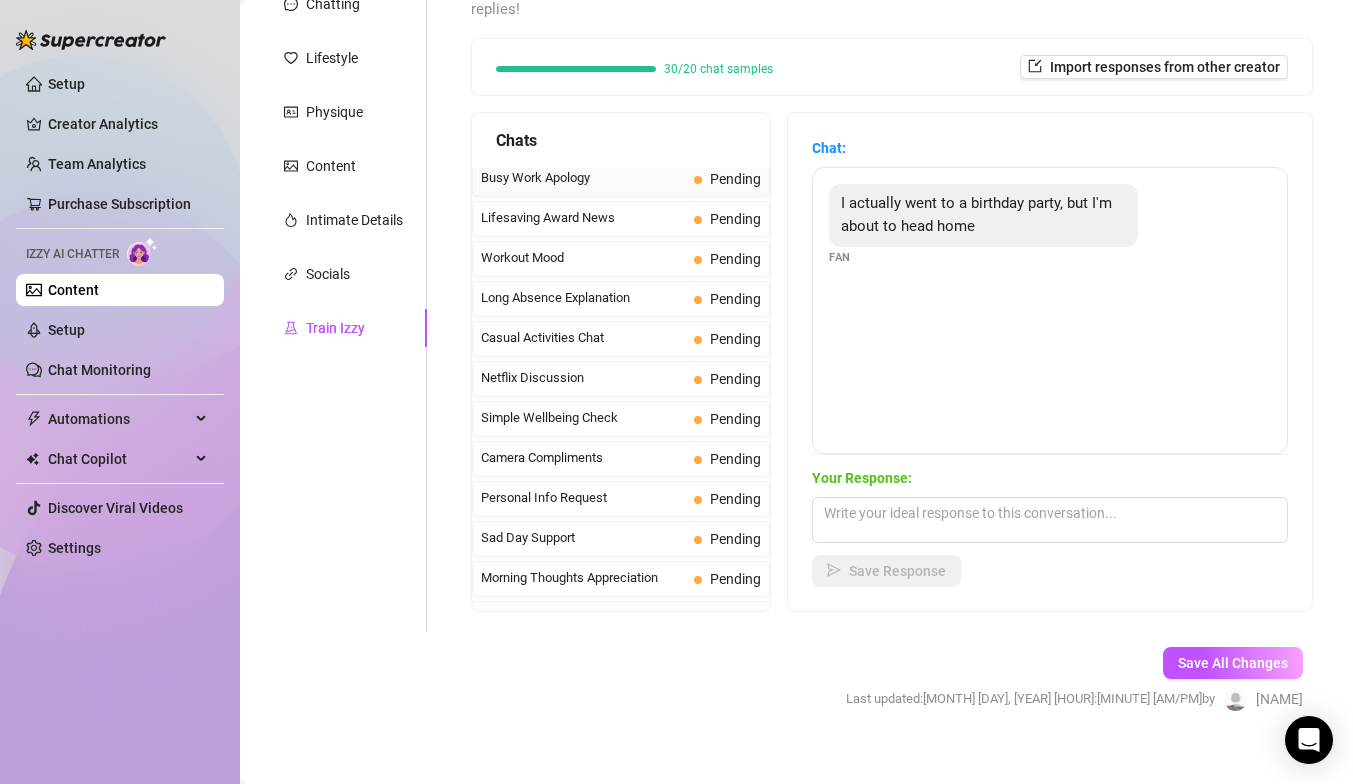 click on "Busy Work Apology" at bounding box center (583, 178) 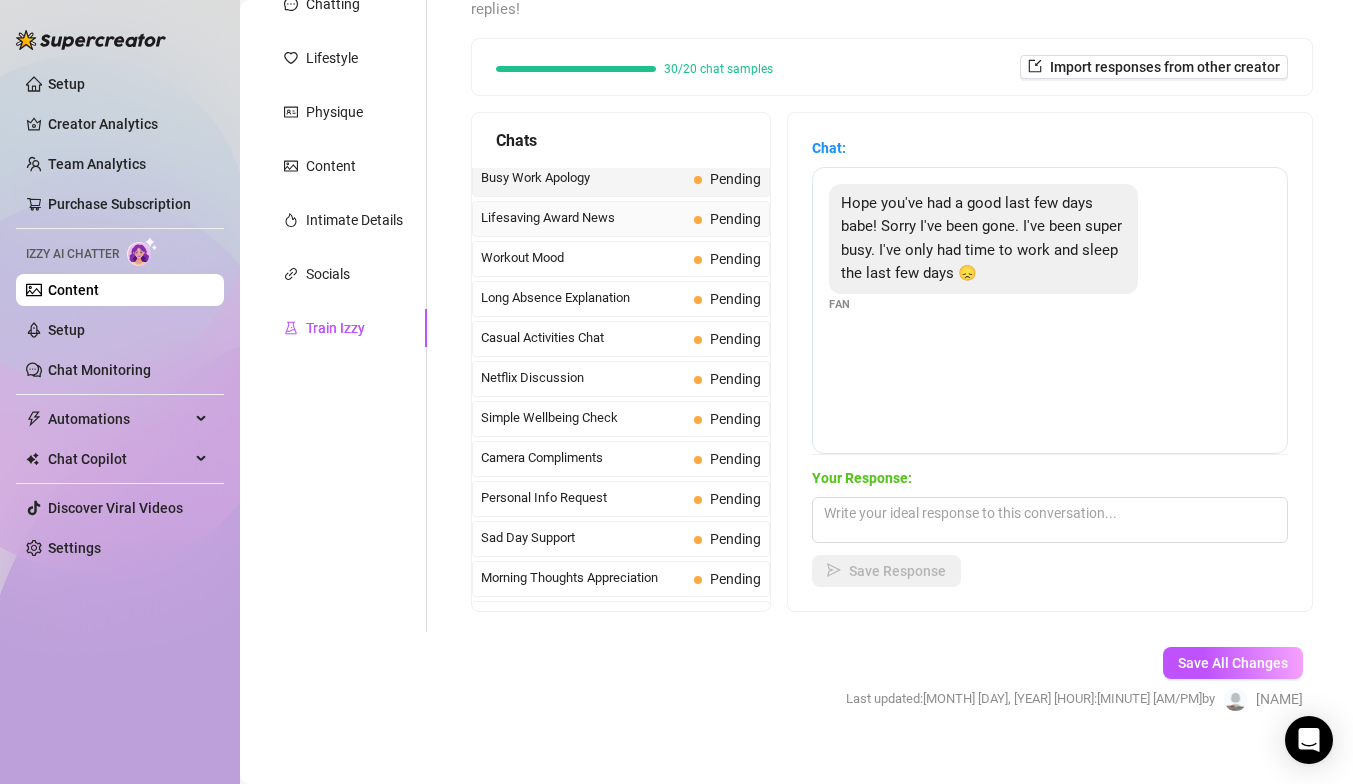 click on "Lifesaving Award News" at bounding box center (583, 218) 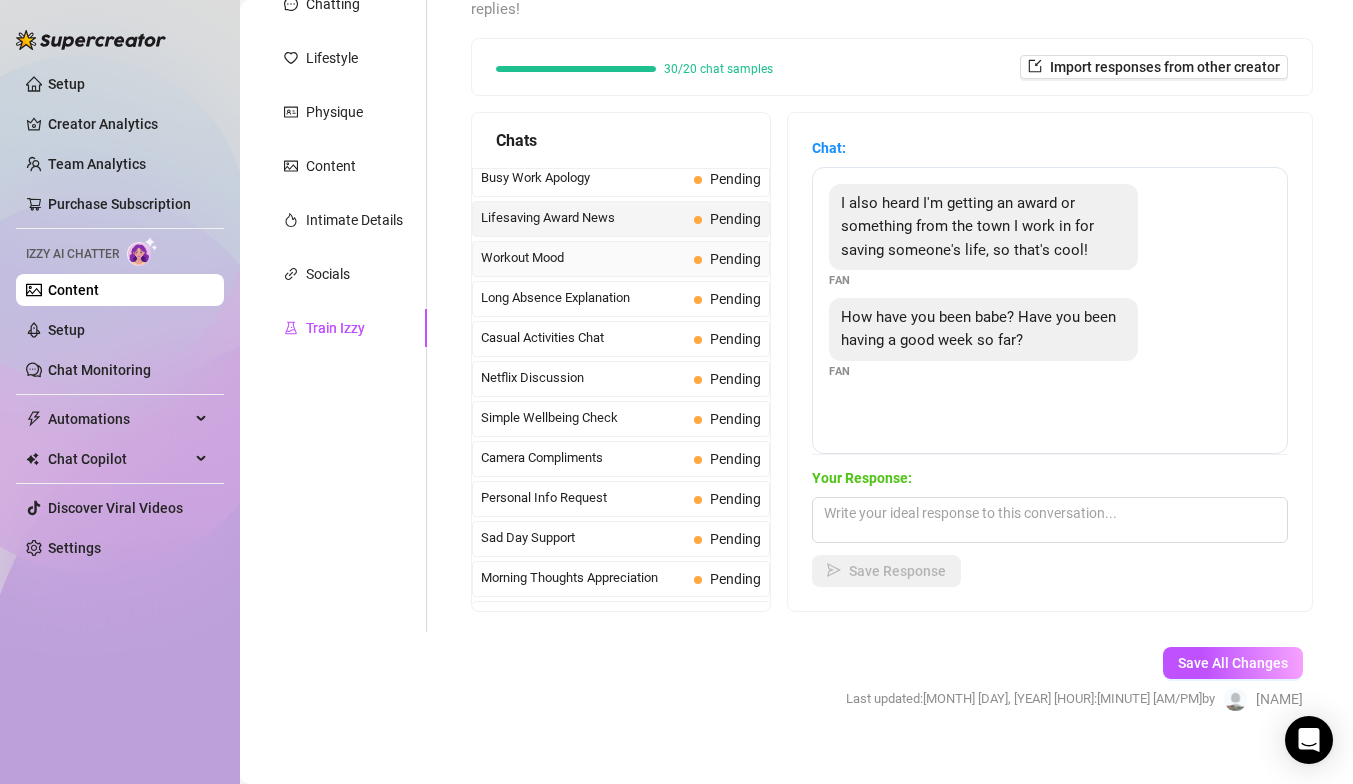 click on "Workout Mood" at bounding box center (583, 258) 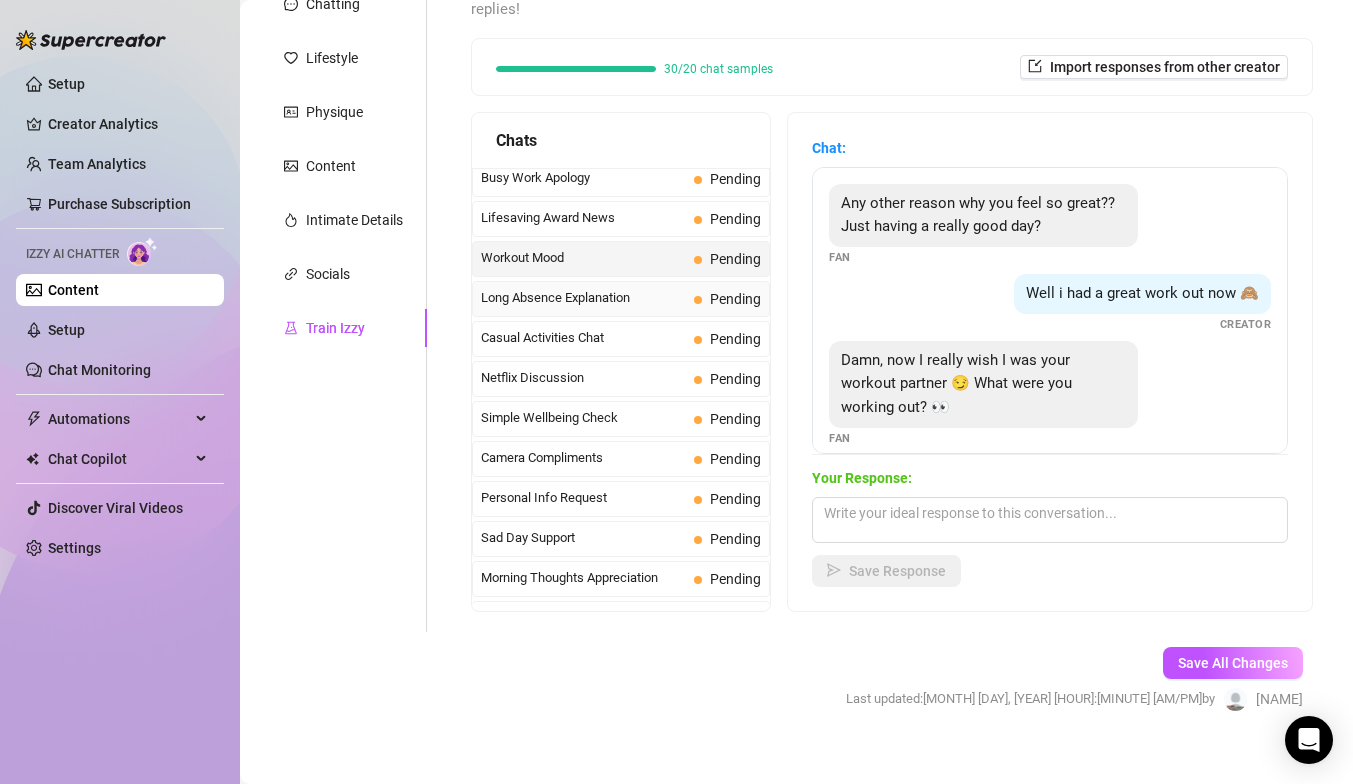 click on "Long Absence Explanation" at bounding box center (583, 298) 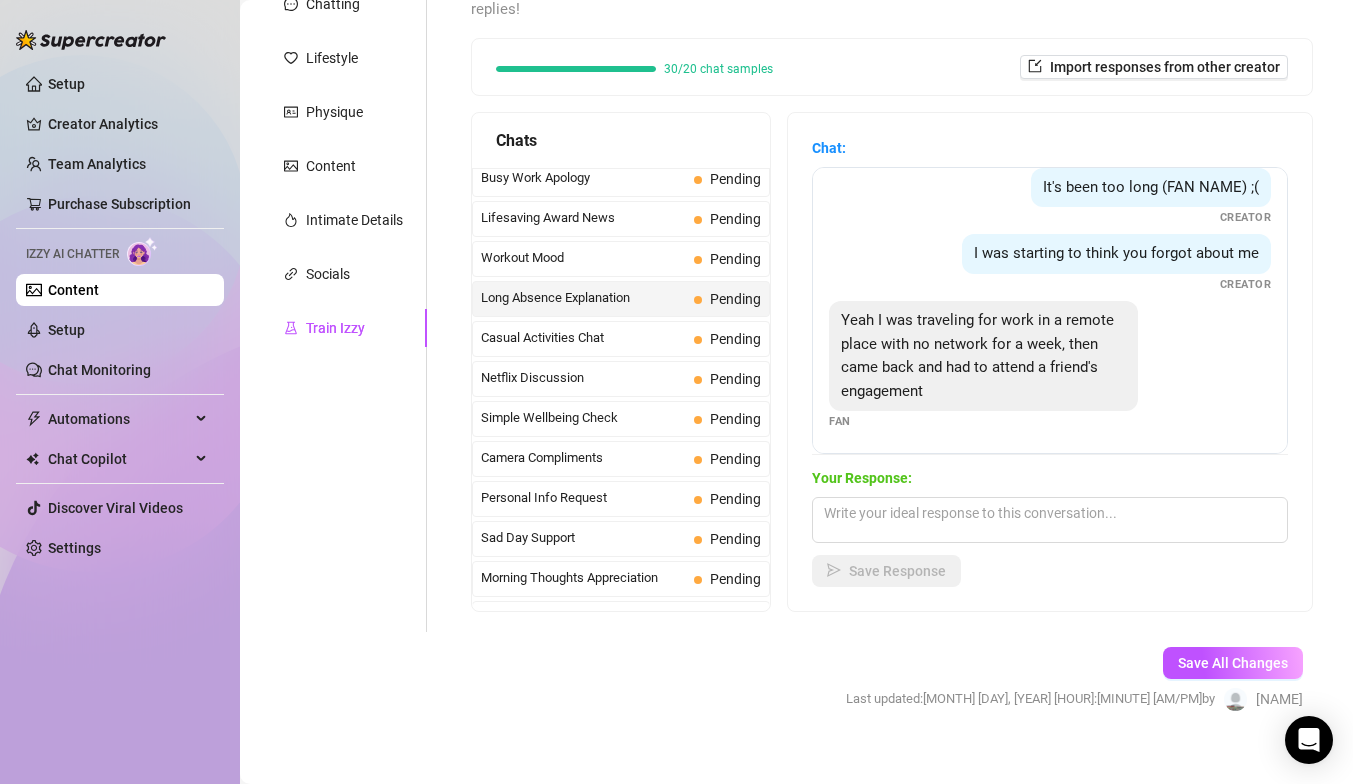 scroll, scrollTop: 85, scrollLeft: 0, axis: vertical 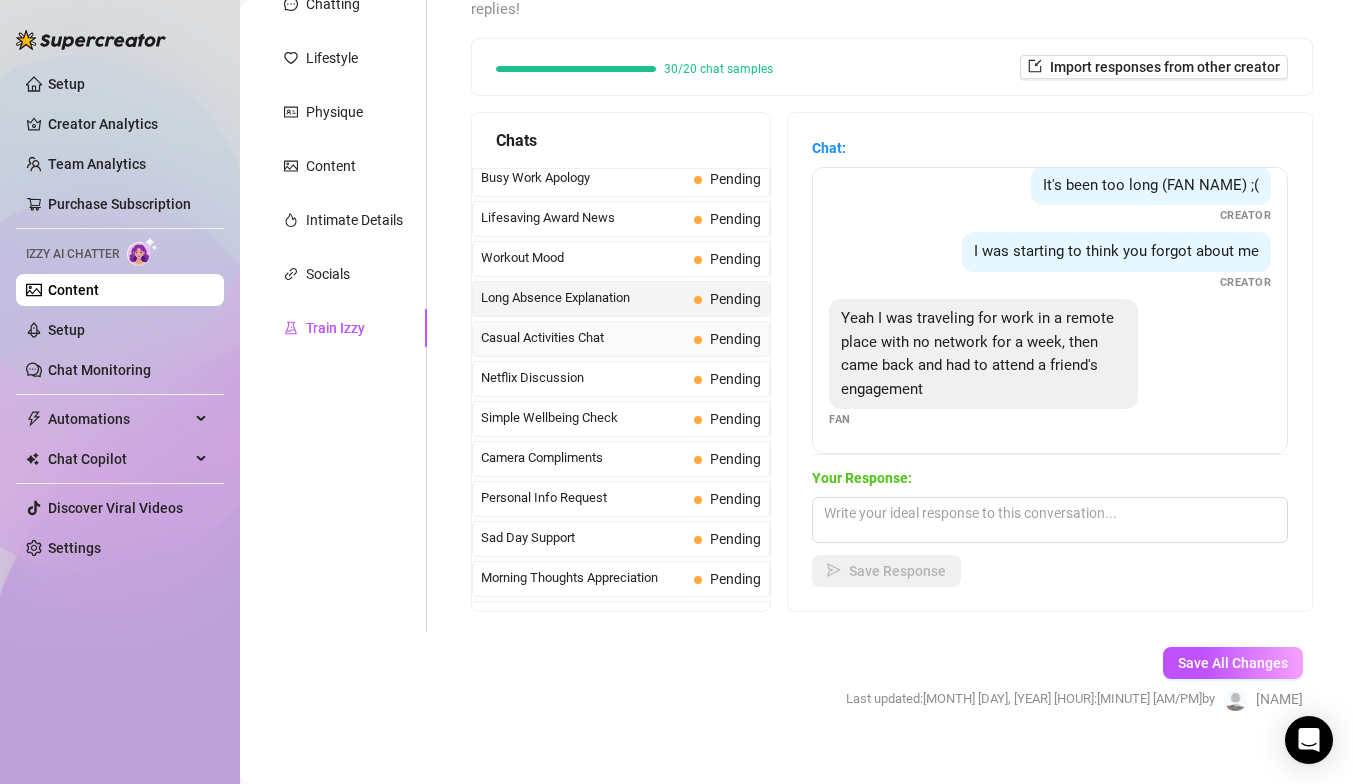 click on "Casual Activities Chat" at bounding box center (583, 338) 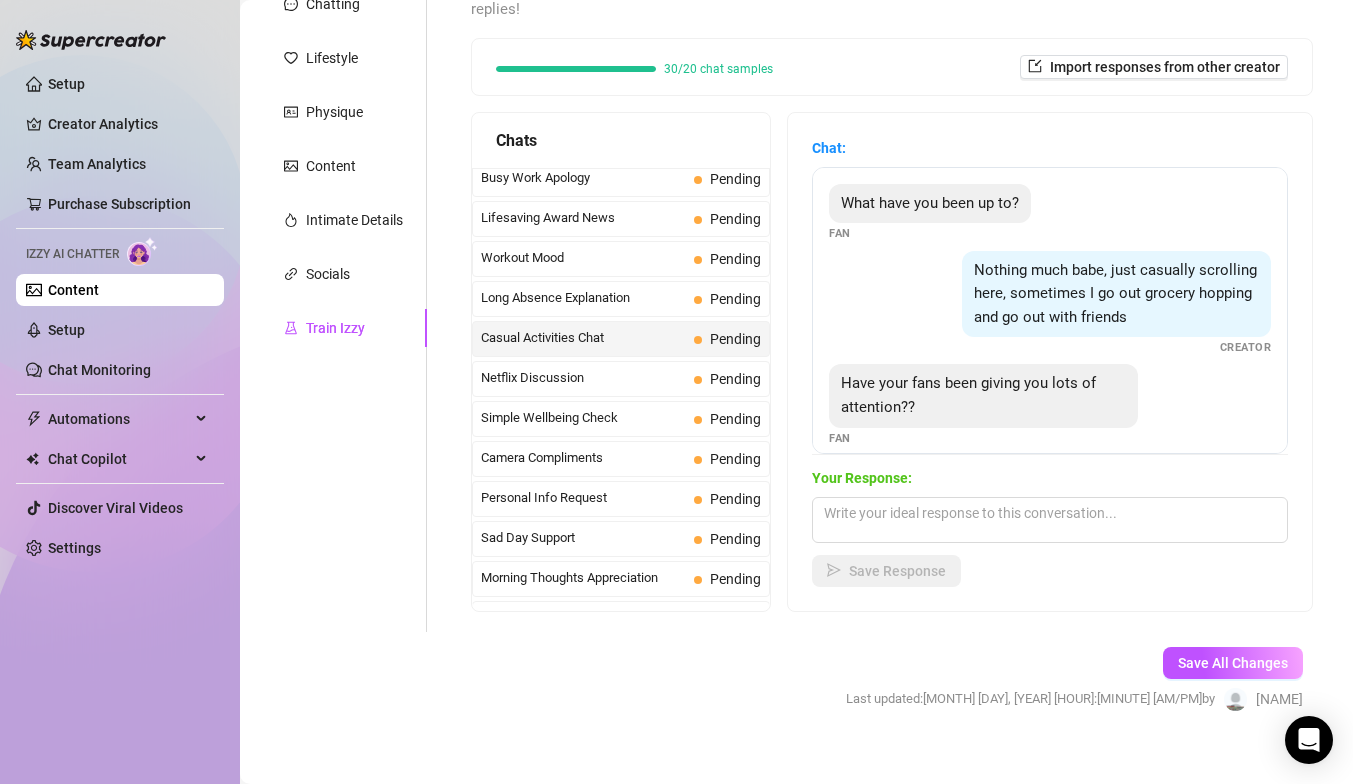scroll, scrollTop: 18, scrollLeft: 0, axis: vertical 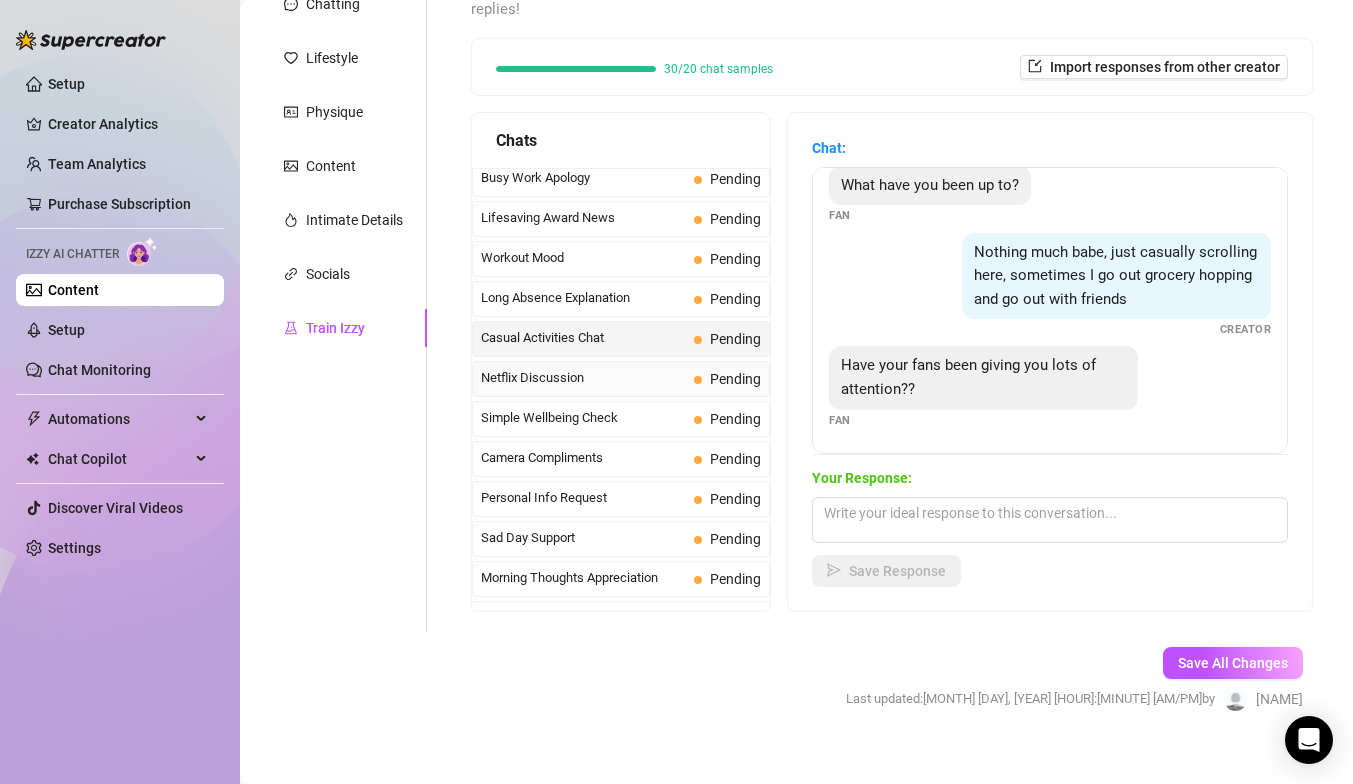 click on "Netflix Discussion Pending" at bounding box center [621, 379] 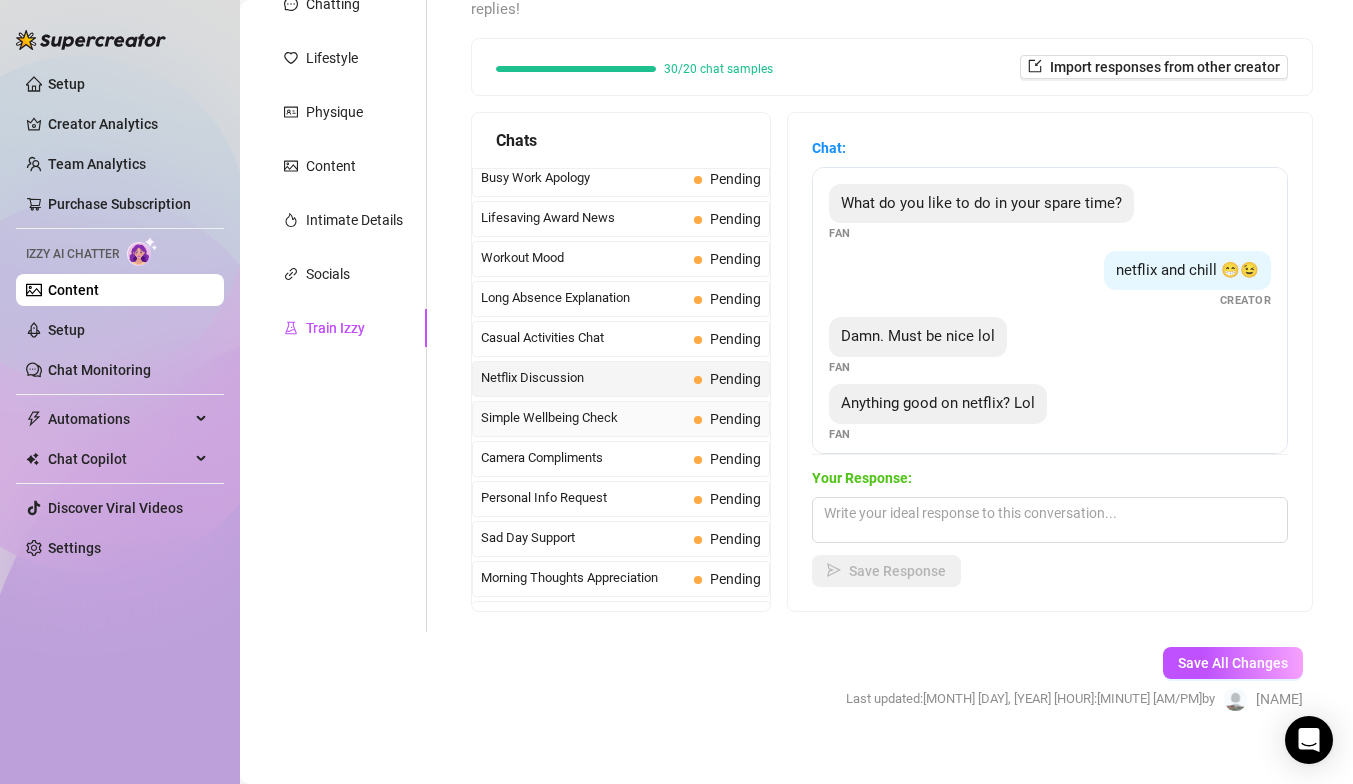 click on "Simple Wellbeing Check" at bounding box center [583, 418] 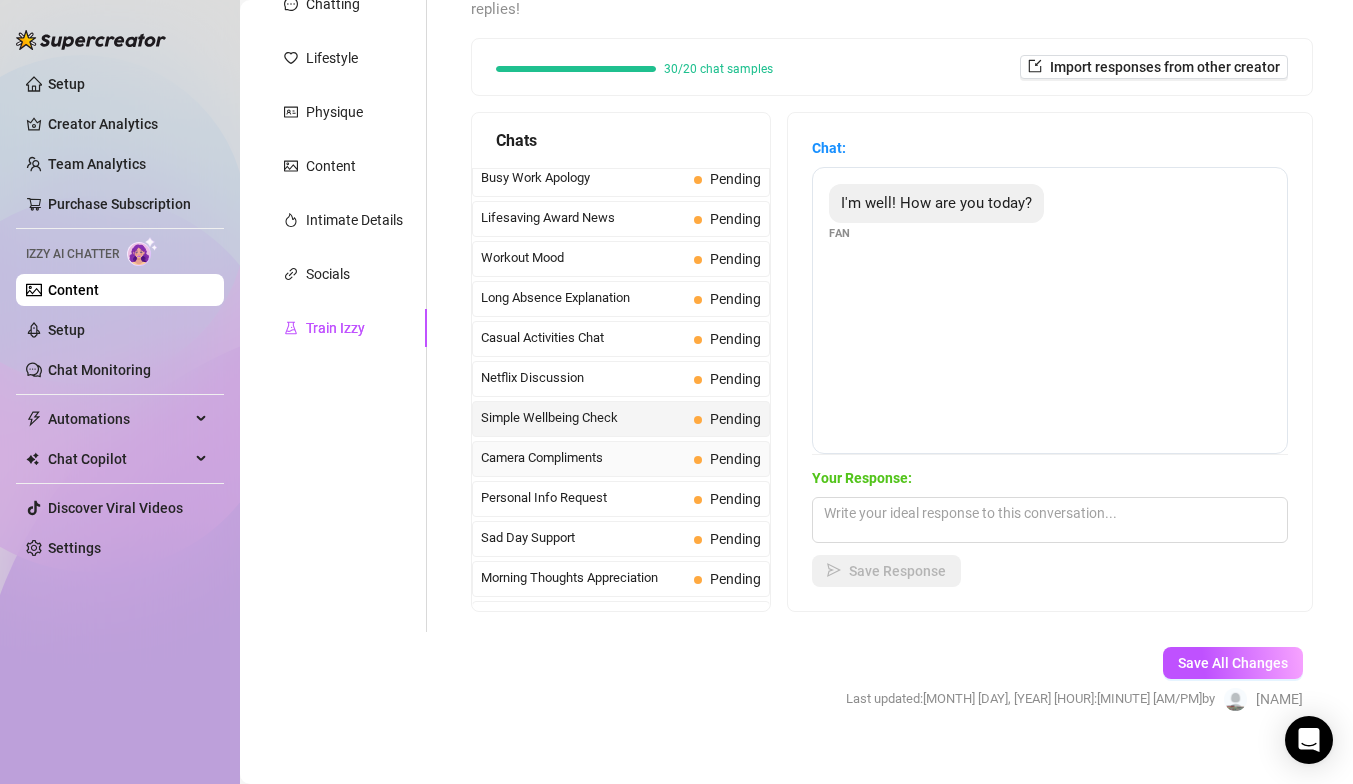 click on "Camera Compliments" at bounding box center [583, 458] 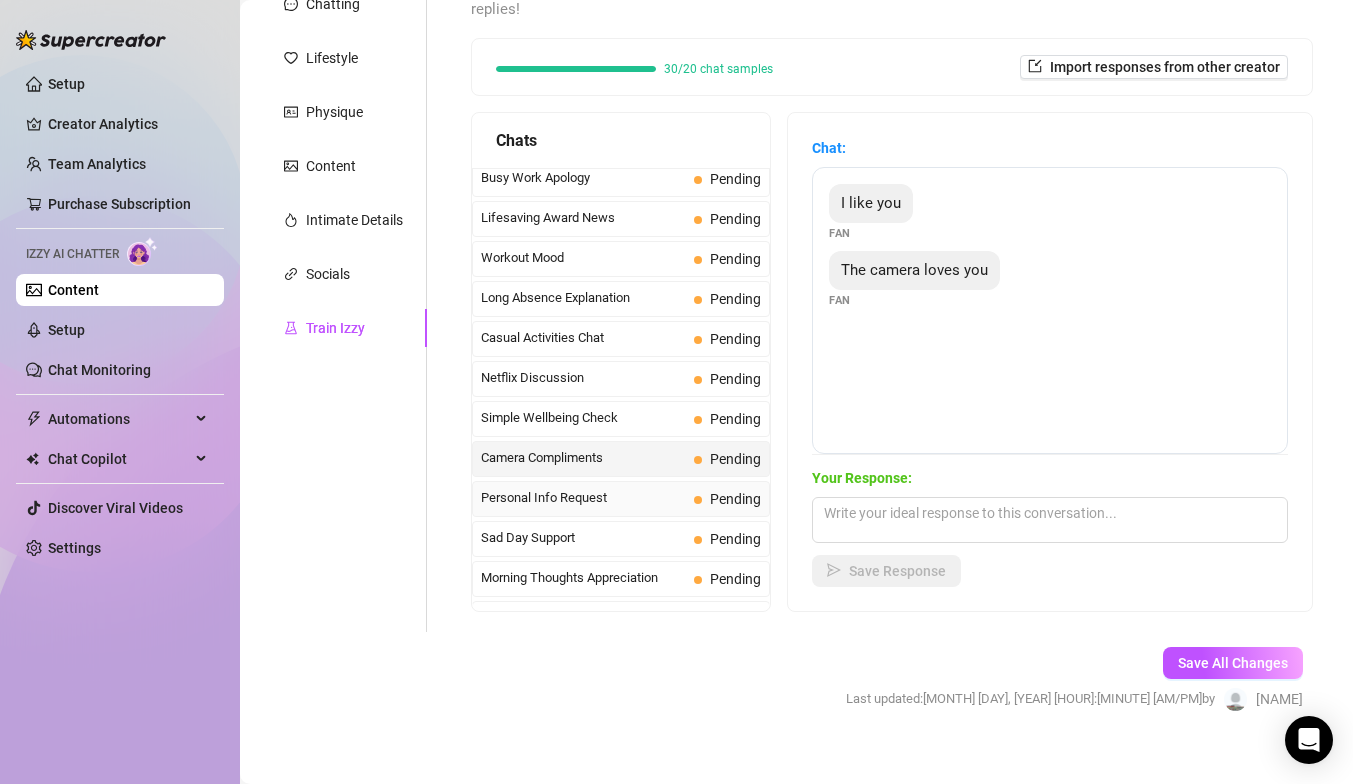 click on "Personal Info Request" at bounding box center (583, 498) 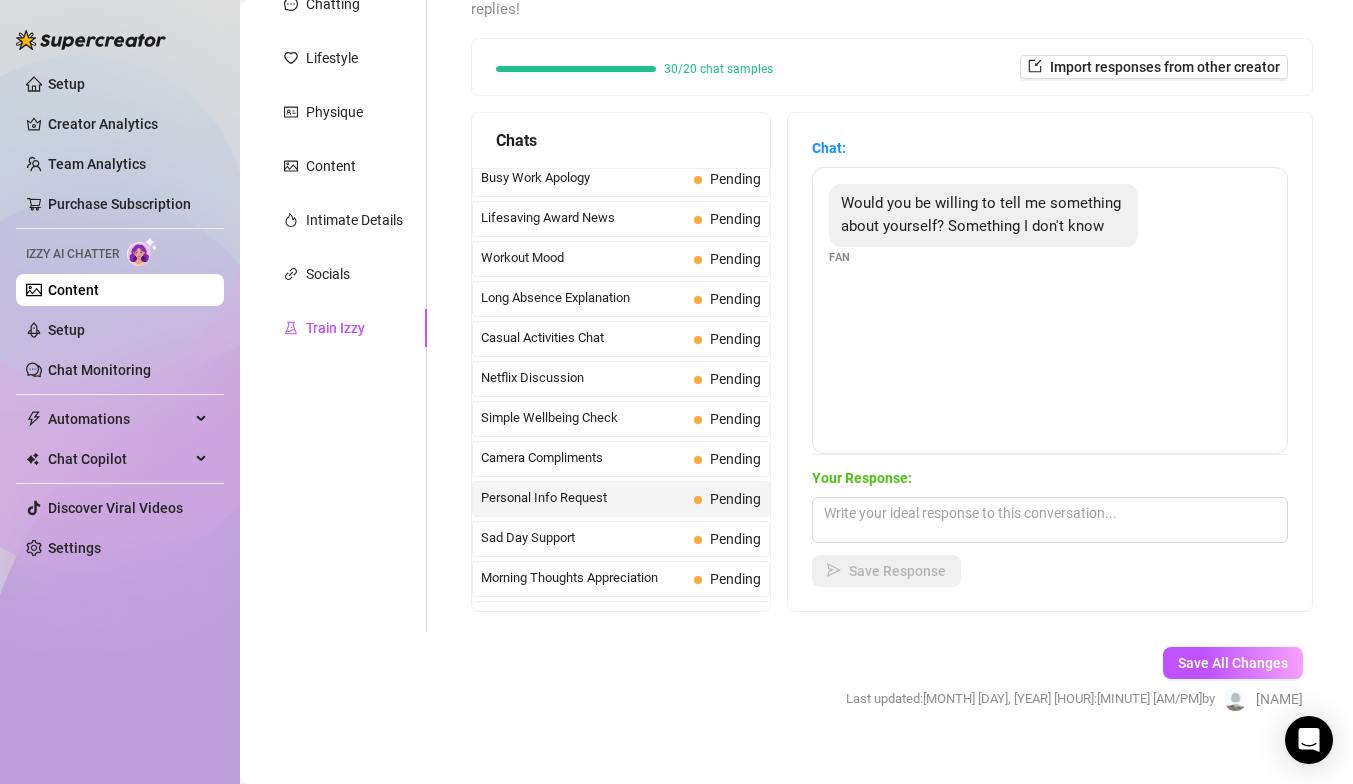 scroll, scrollTop: 1795, scrollLeft: 0, axis: vertical 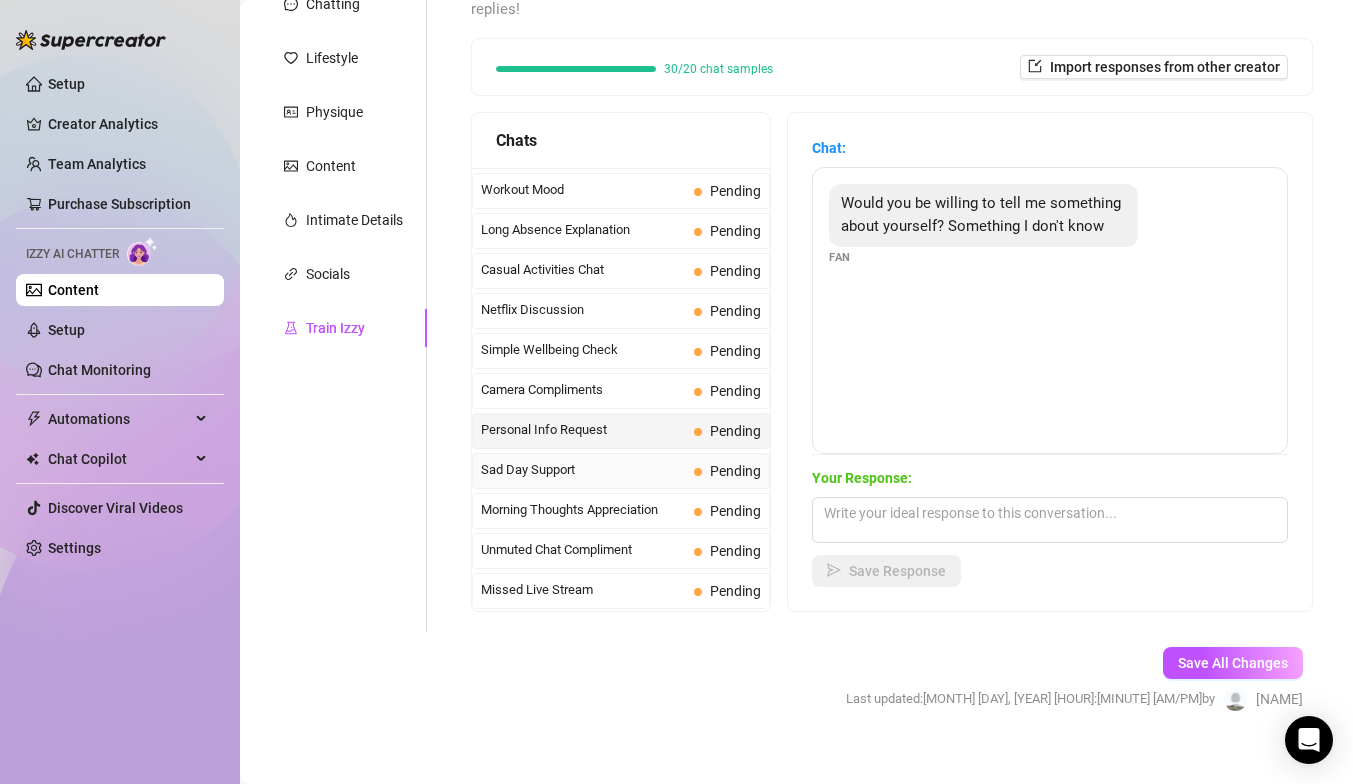 click on "Sad Day Support" at bounding box center [583, 470] 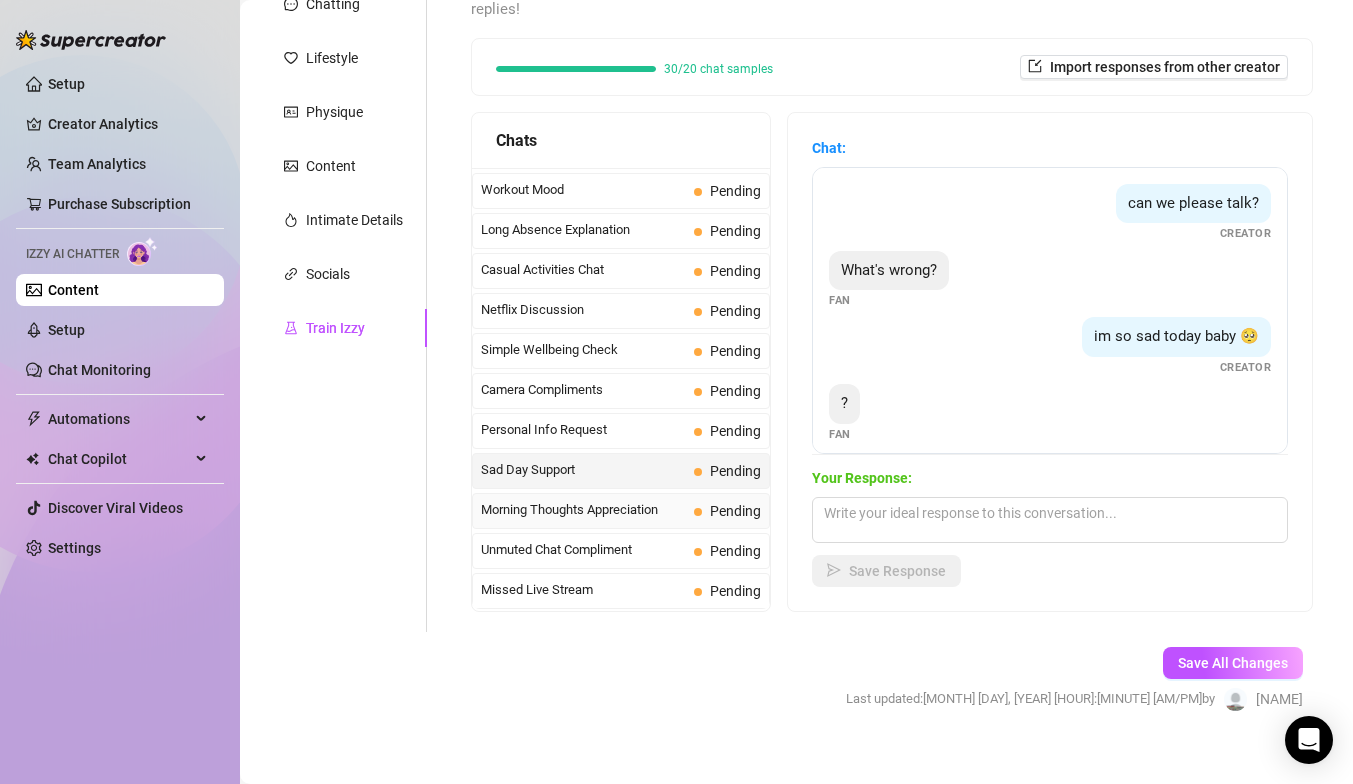 click on "Morning Thoughts Appreciation" at bounding box center [583, 510] 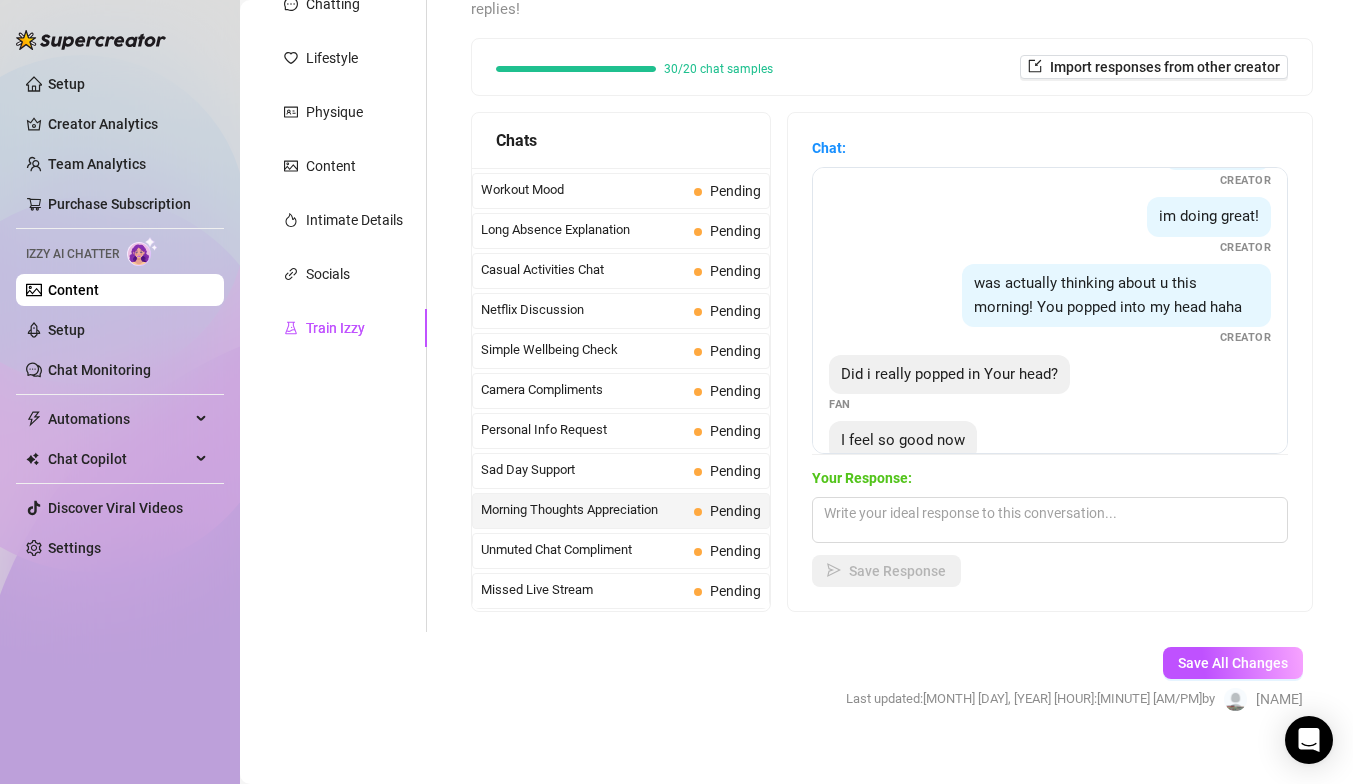 scroll, scrollTop: 171, scrollLeft: 0, axis: vertical 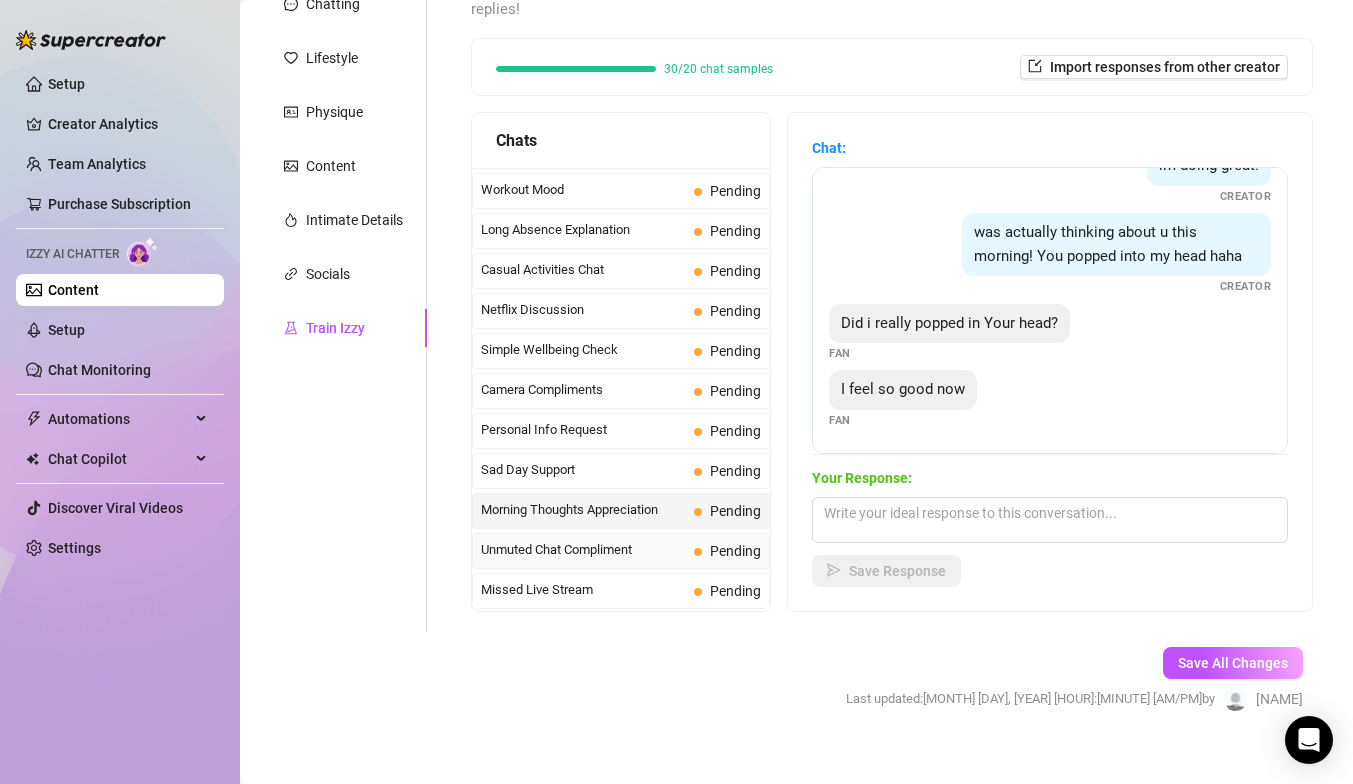 click on "Unmuted Chat Compliment" at bounding box center [583, 550] 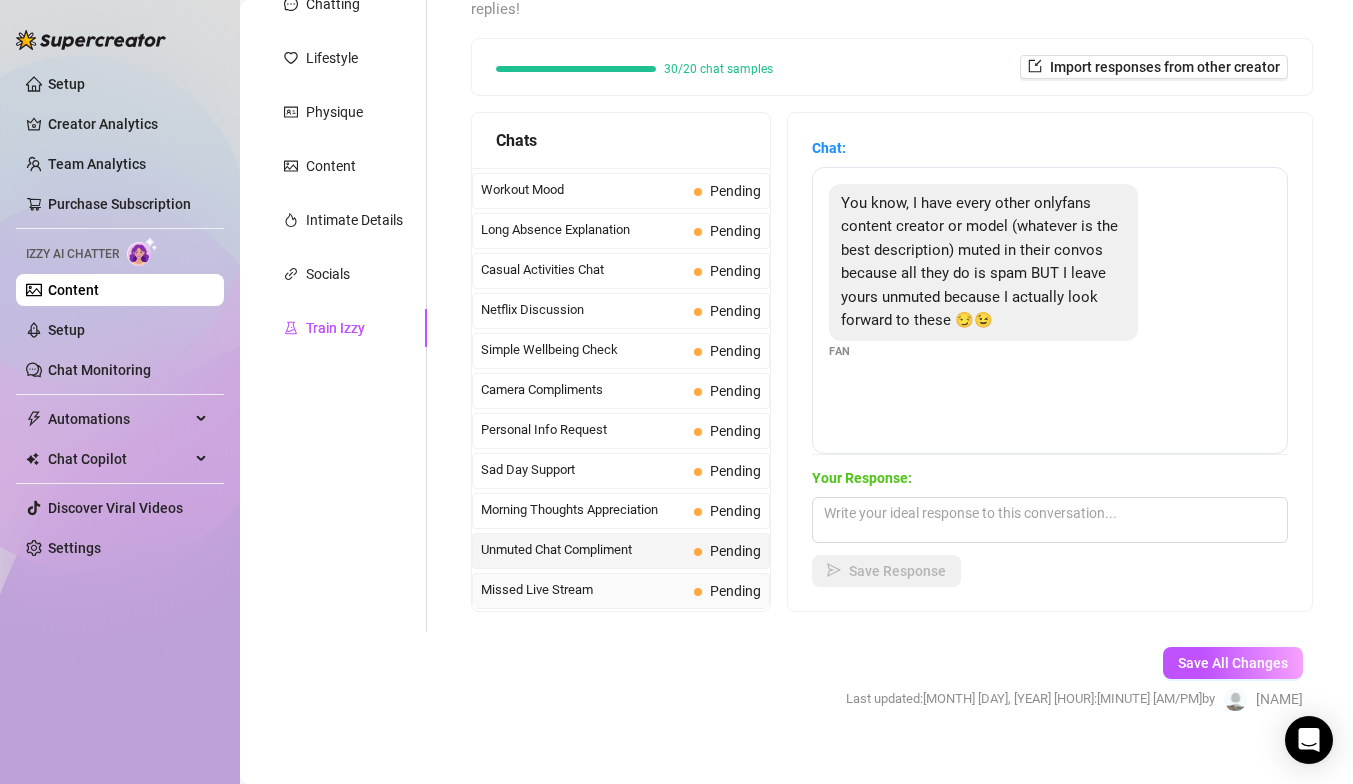 click on "Missed Live Stream" at bounding box center (583, 590) 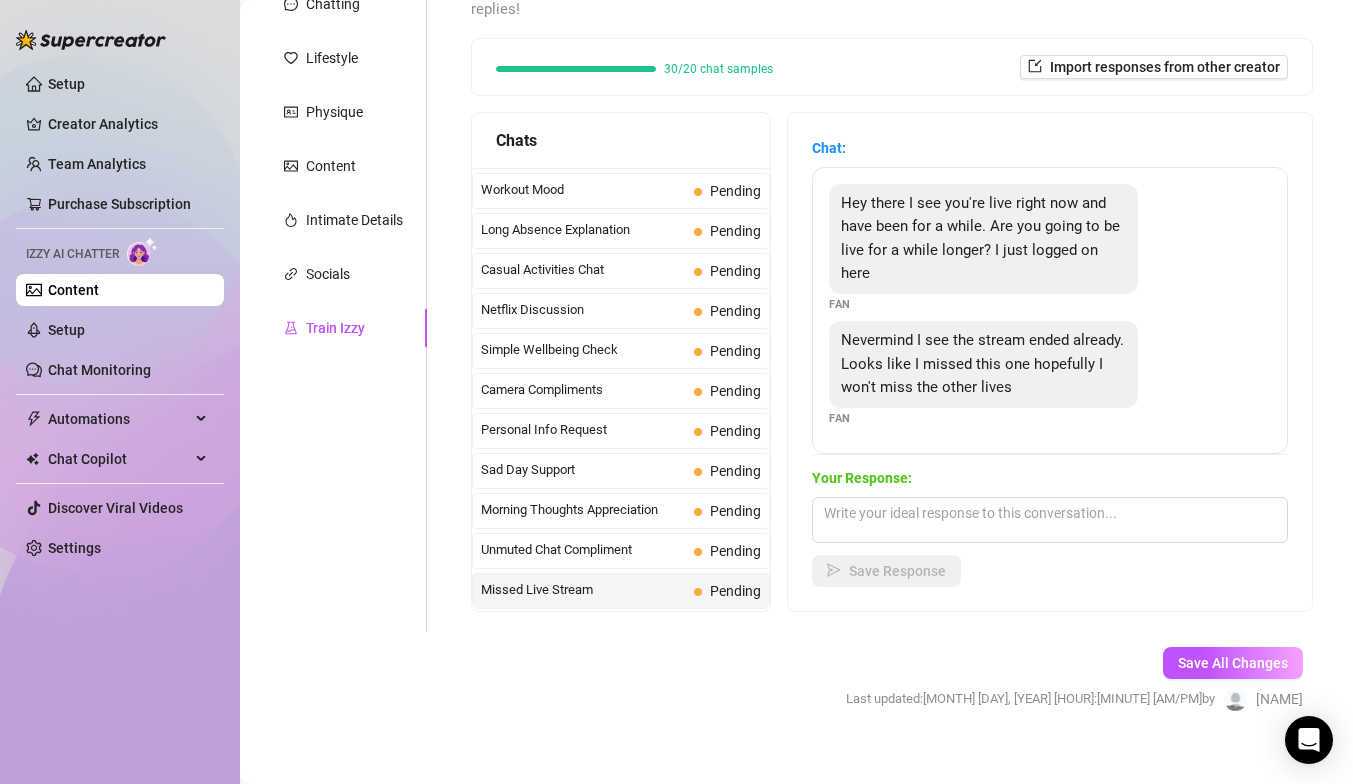 scroll, scrollTop: 281, scrollLeft: 0, axis: vertical 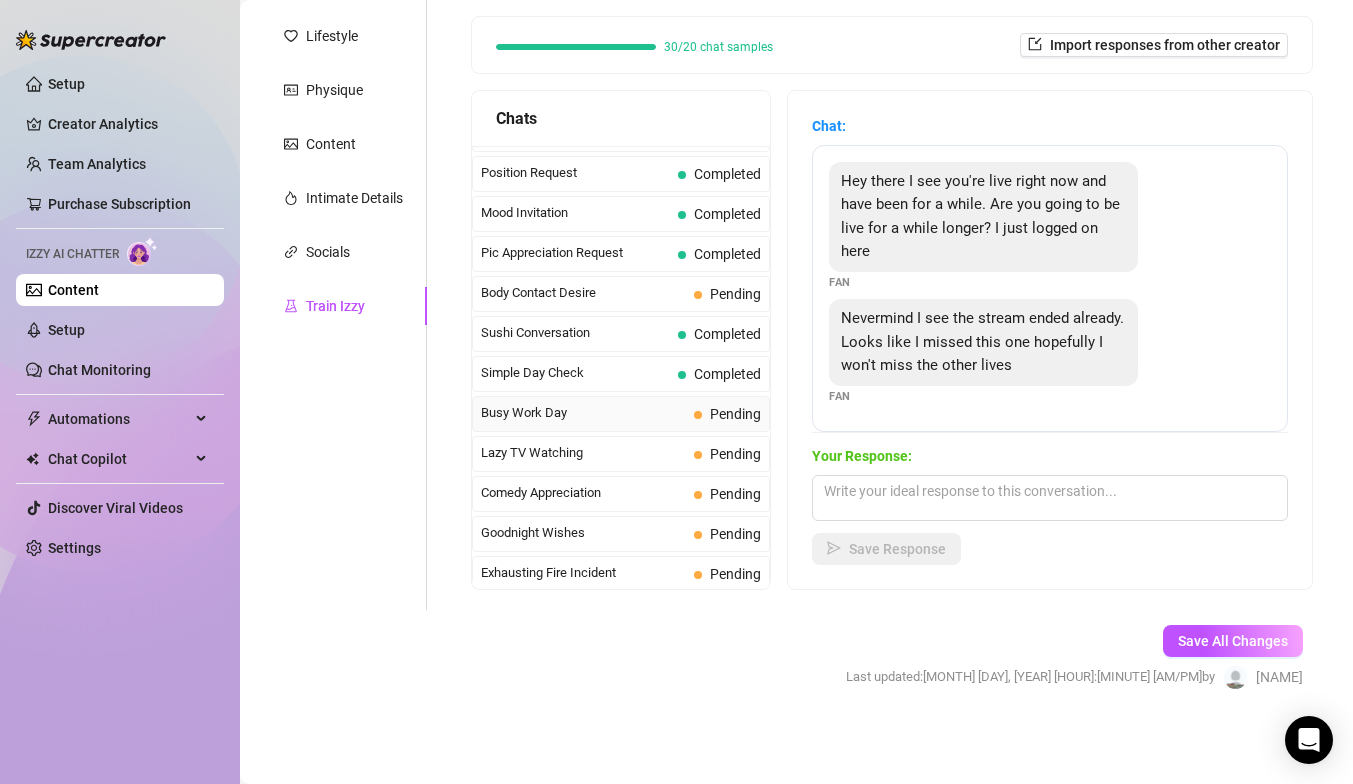 click on "Busy Work Day Pending" at bounding box center [621, 414] 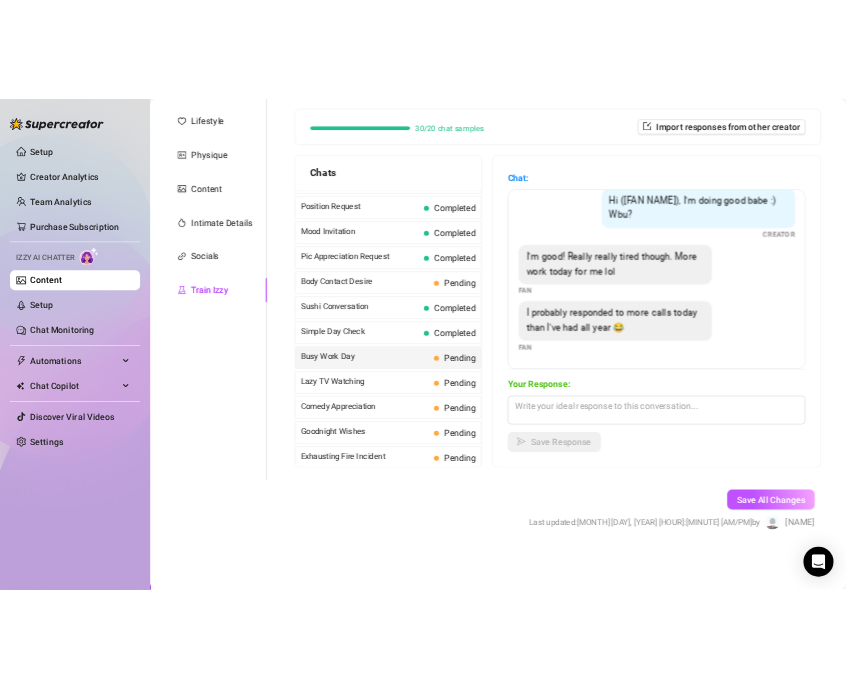scroll, scrollTop: 108, scrollLeft: 0, axis: vertical 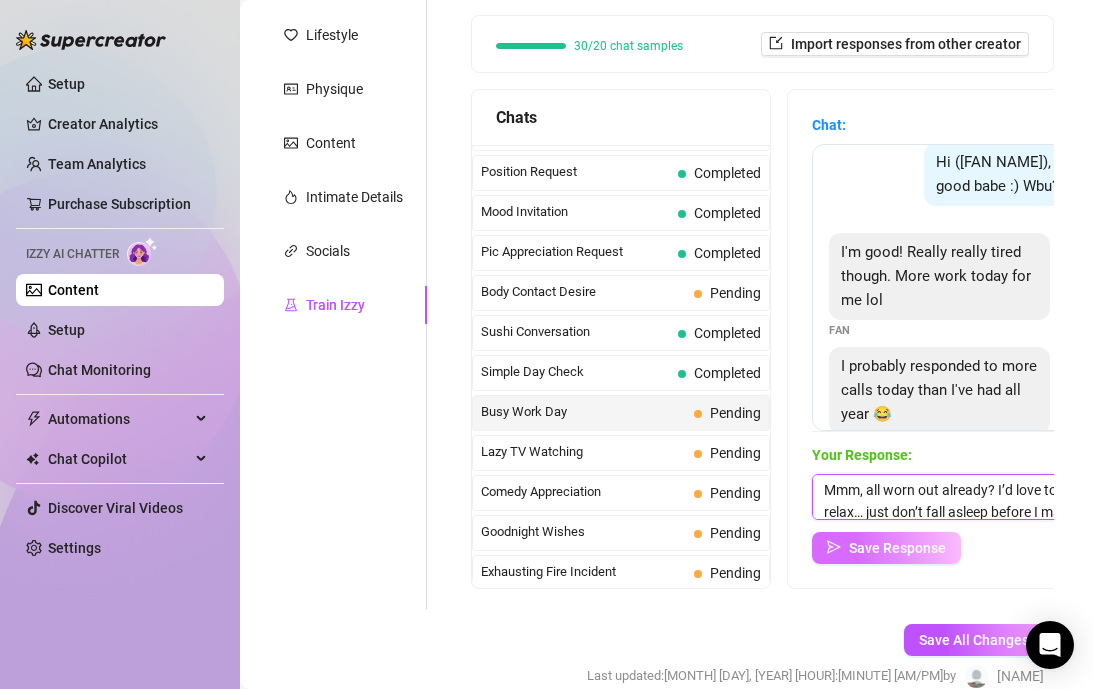 type on "Mmm, all worn out already? I’d love to help you relax… just don’t fall asleep before I make you cum 😏💦" 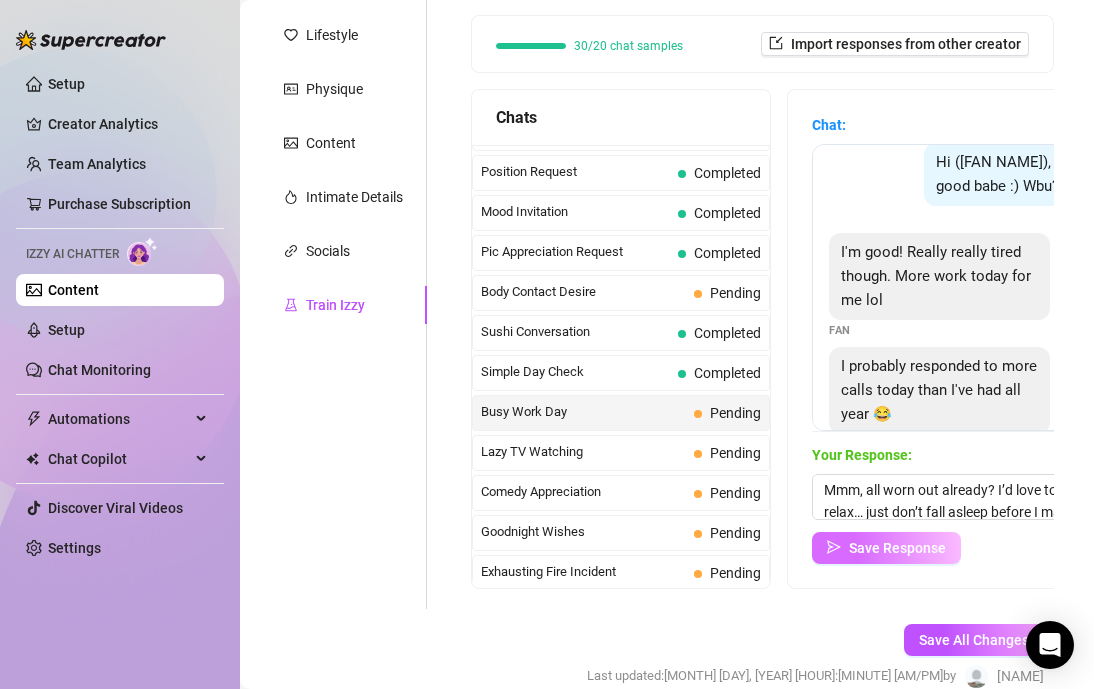 click on "Save Response" at bounding box center [897, 548] 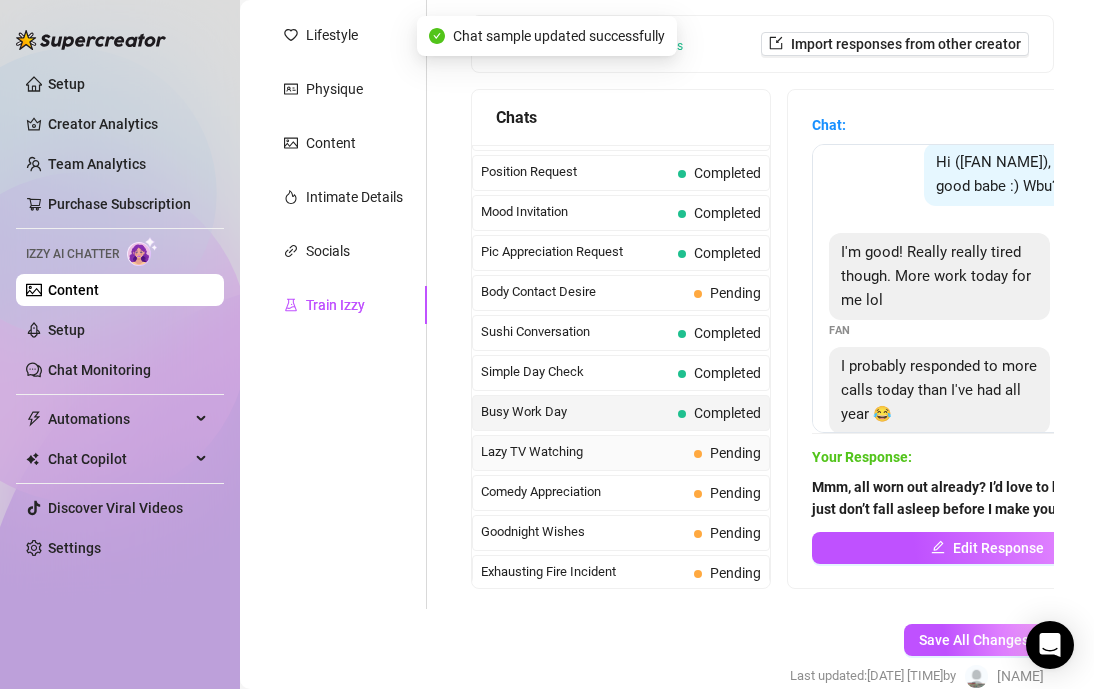 click on "Lazy TV Watching" at bounding box center [583, 452] 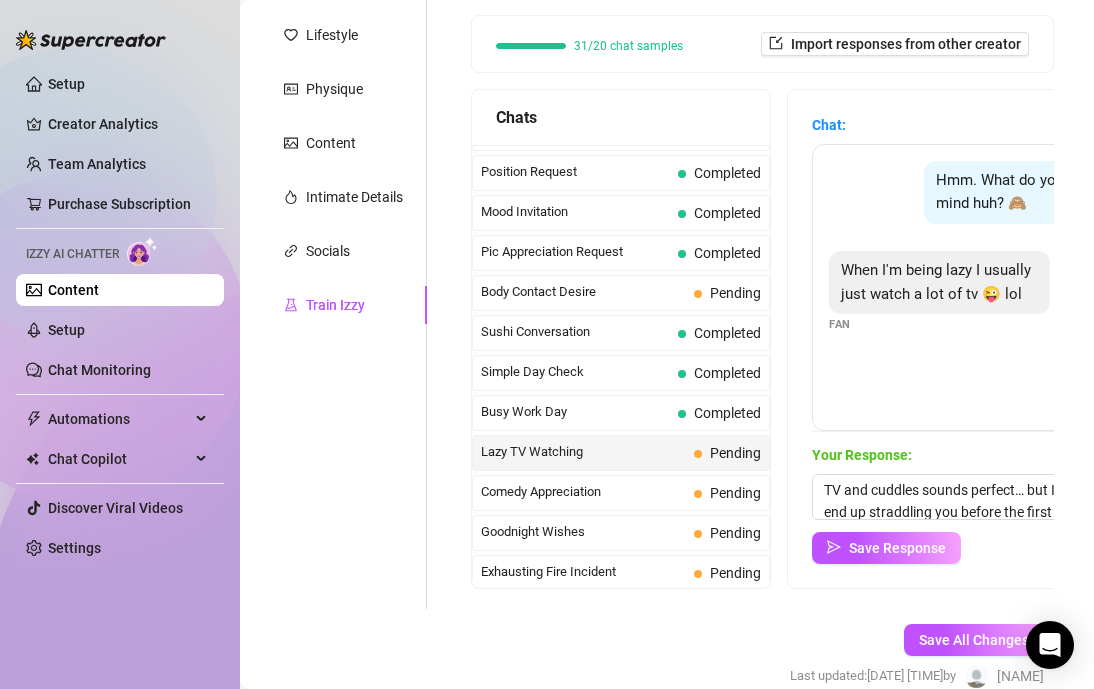 scroll, scrollTop: 1, scrollLeft: 0, axis: vertical 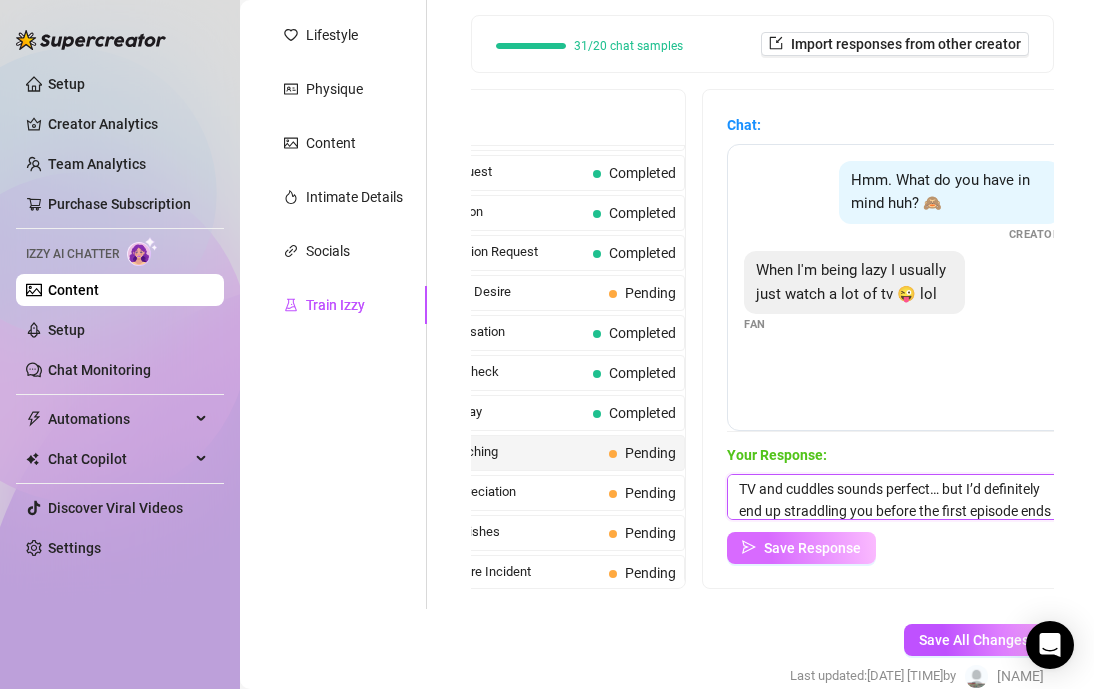 type on "TV and cuddles sounds perfect… but I’d definitely end up straddling you before the first episode ends" 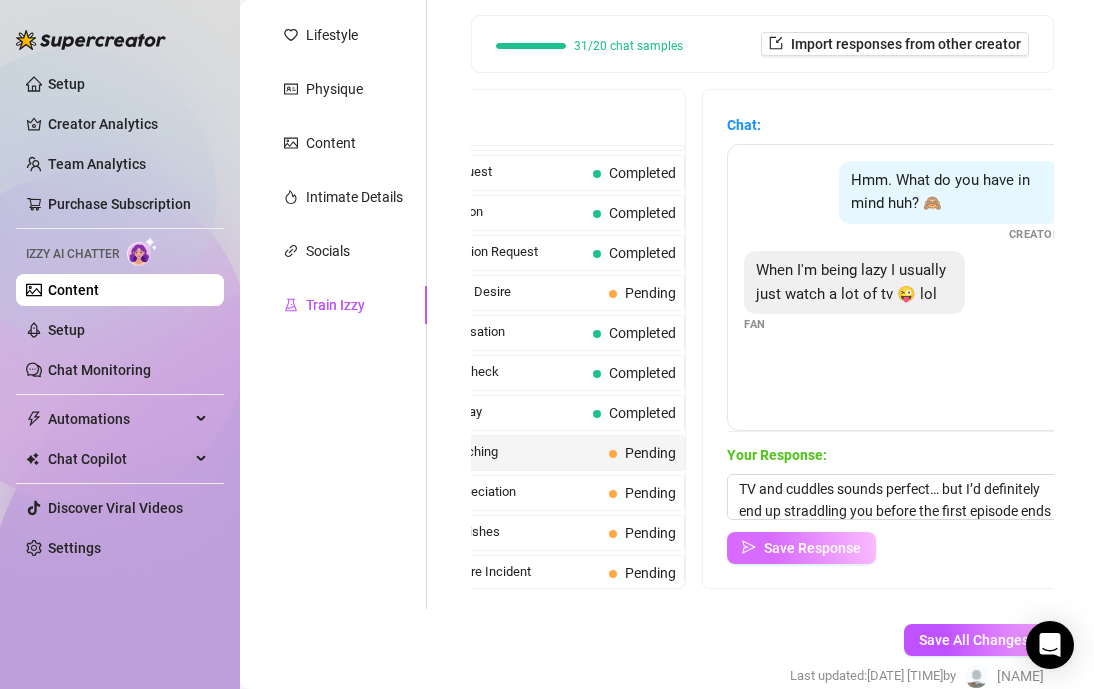 click on "Save Response" at bounding box center (812, 548) 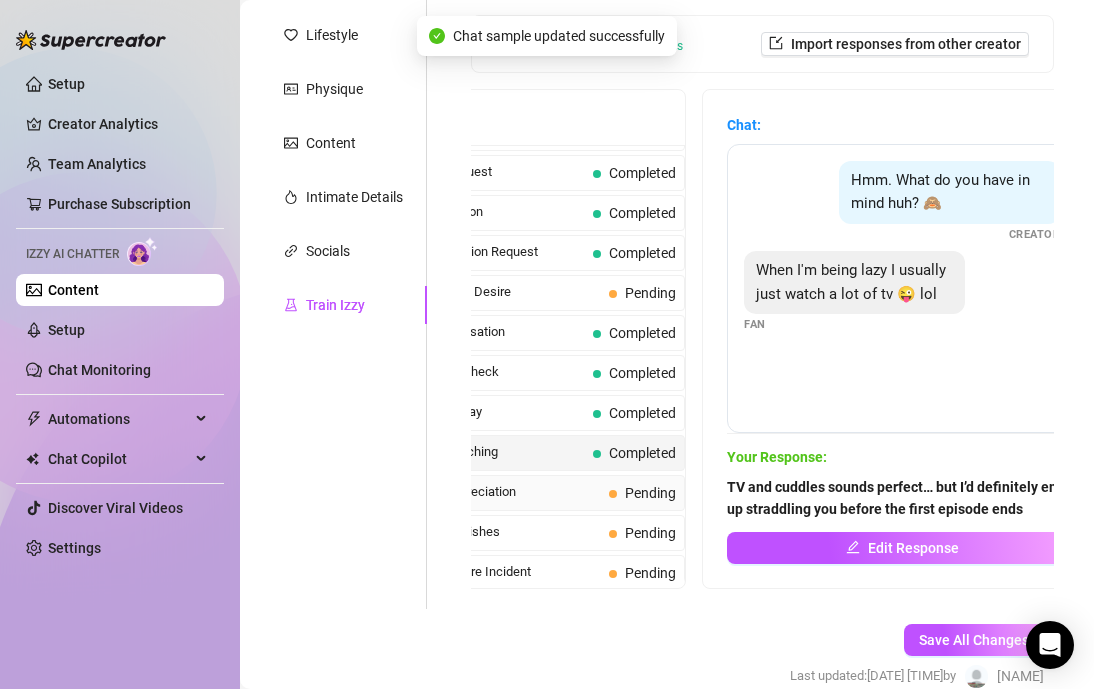 click on "Pending" at bounding box center [642, 493] 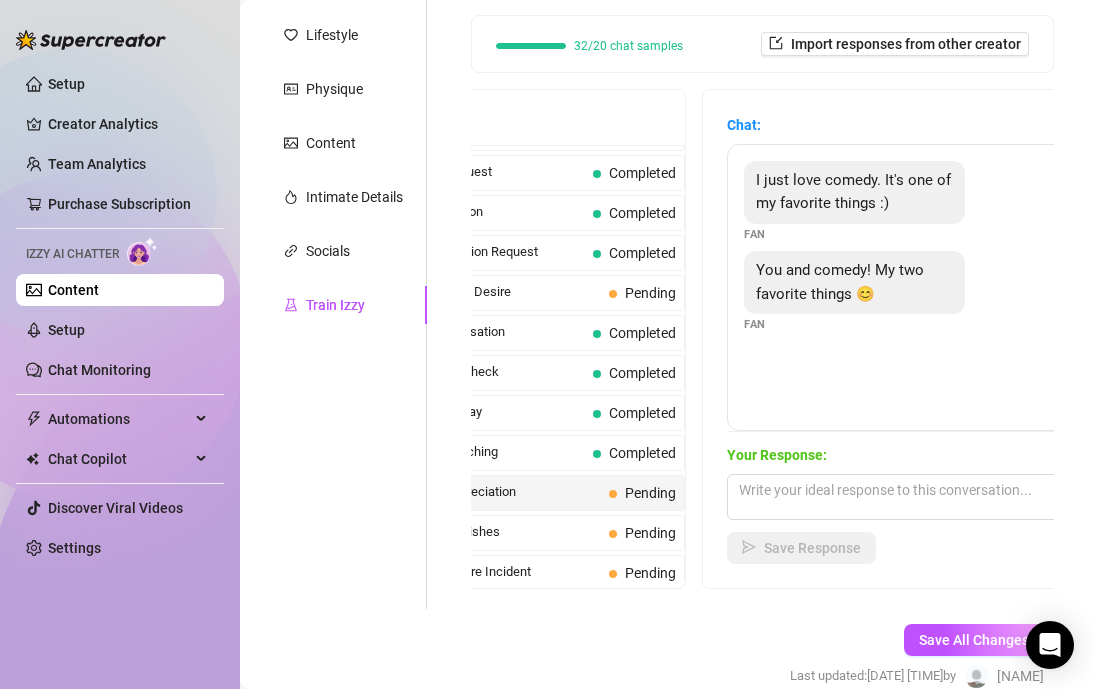 drag, startPoint x: 702, startPoint y: 104, endPoint x: 728, endPoint y: 104, distance: 26 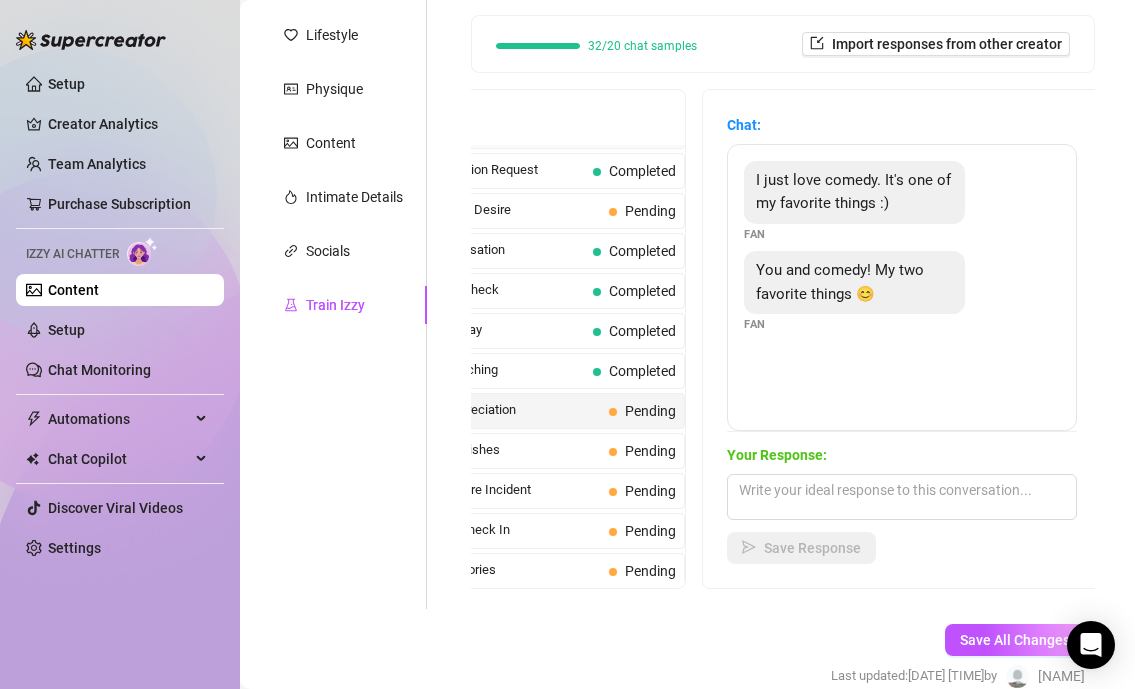 scroll, scrollTop: 1195, scrollLeft: 0, axis: vertical 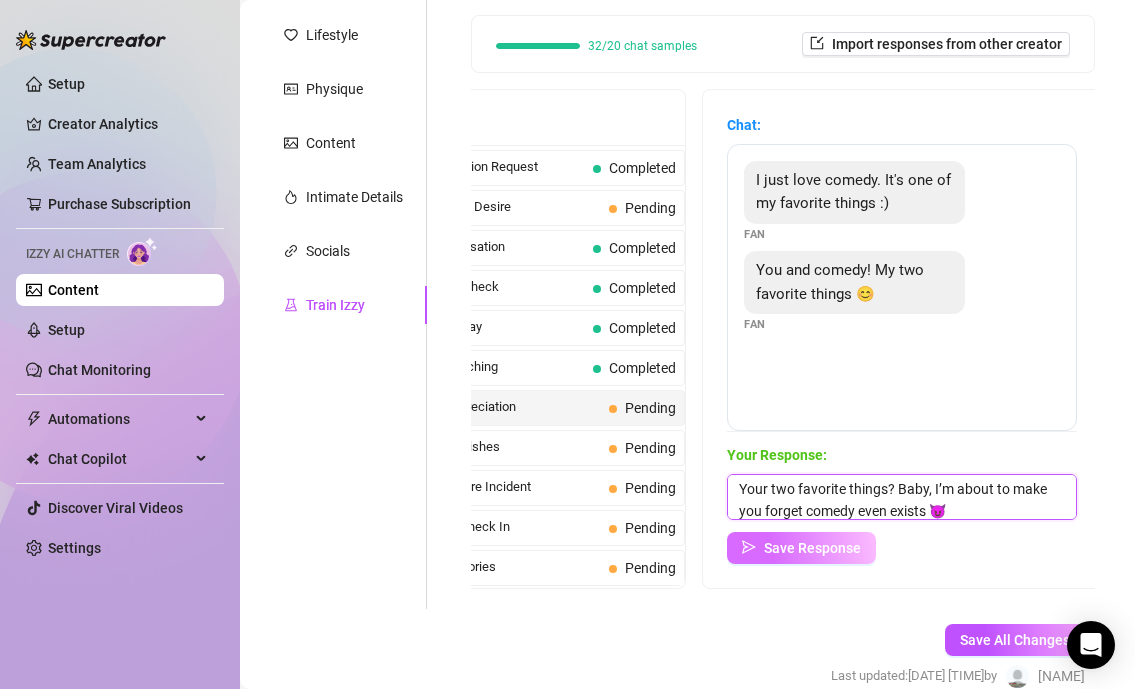 type on "Your two favorite things? Baby, I’m about to make you forget comedy even exists 😈" 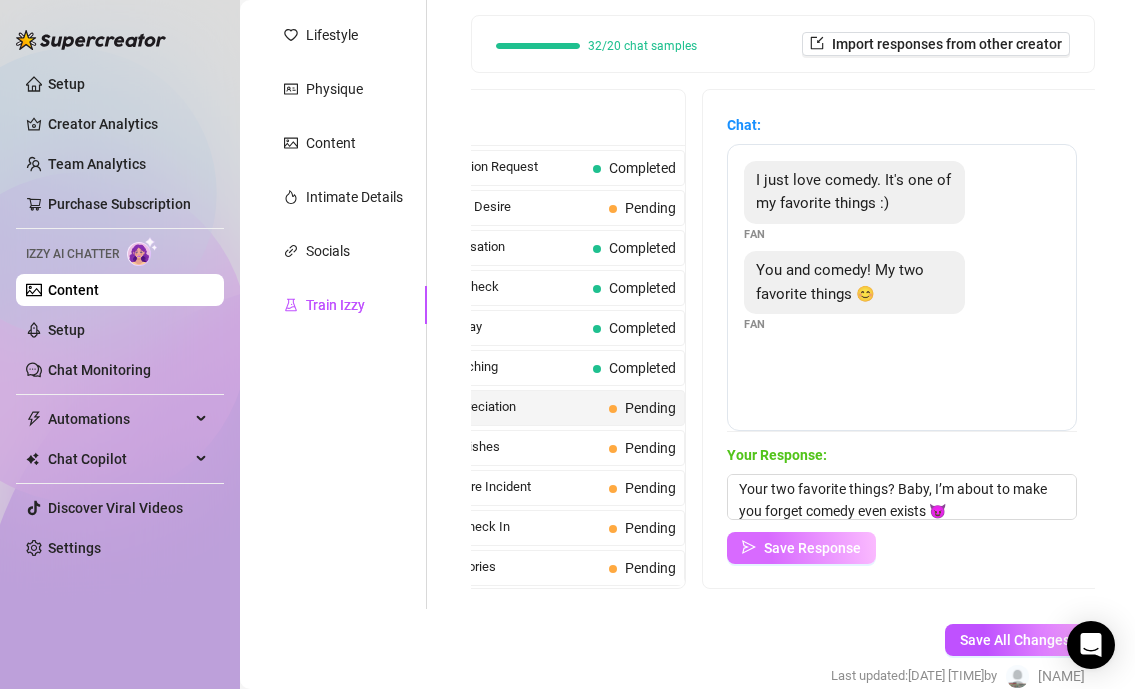 click on "Save Response" at bounding box center [812, 548] 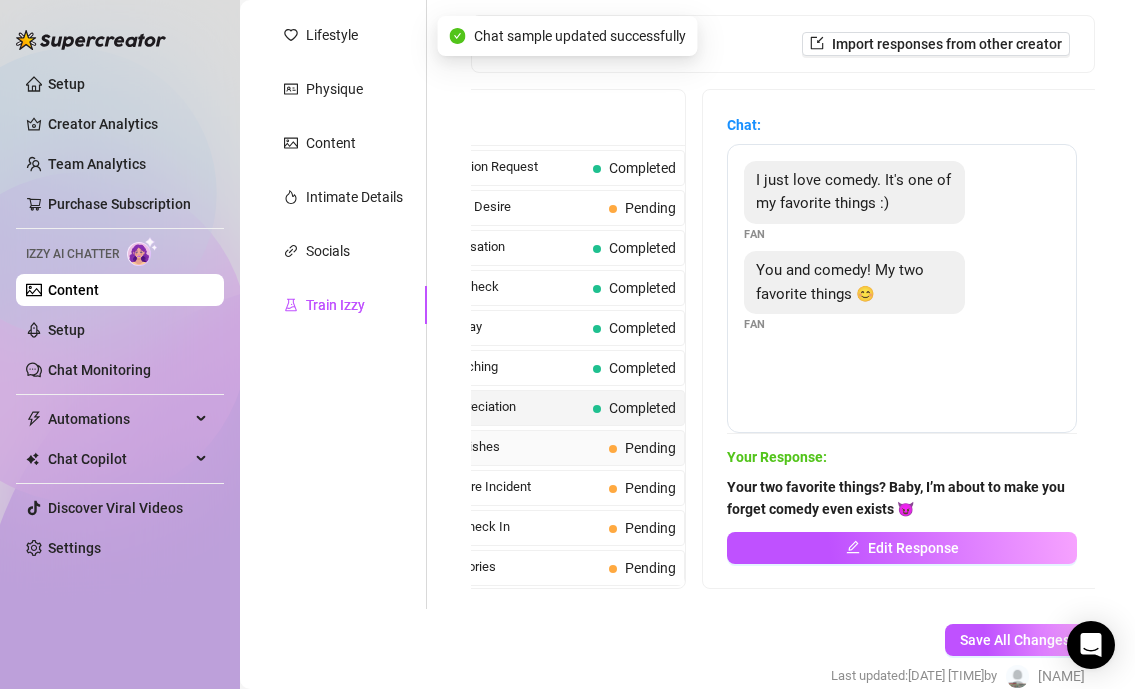 click on "Goodnight Wishes" at bounding box center (498, 447) 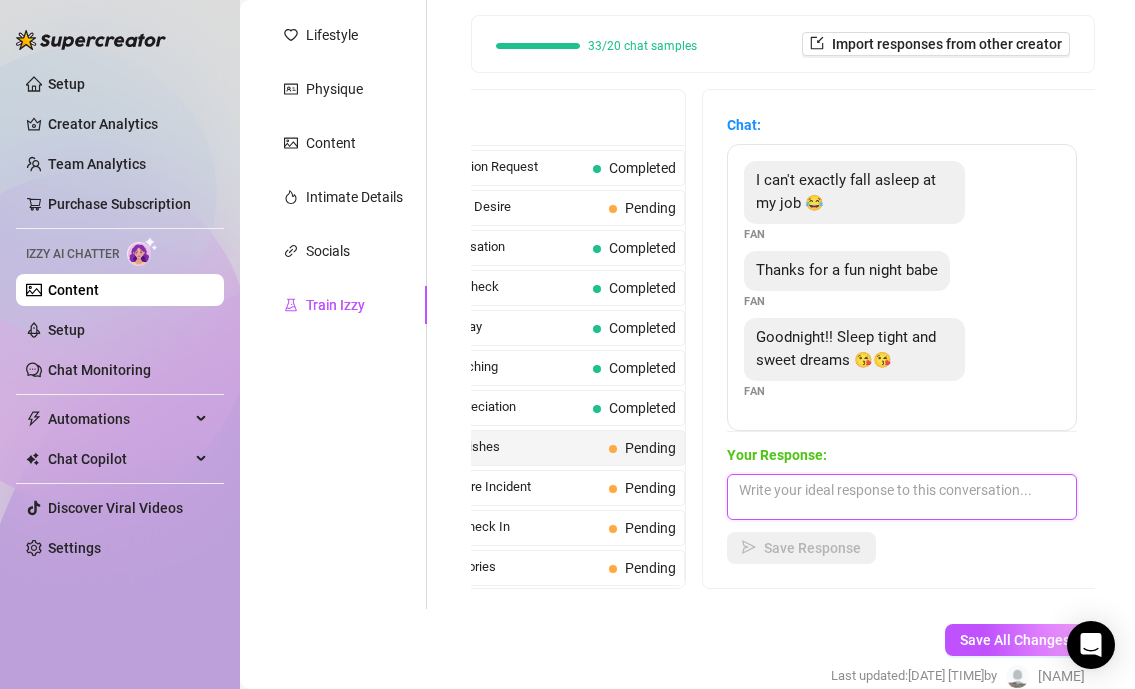 click at bounding box center (902, 497) 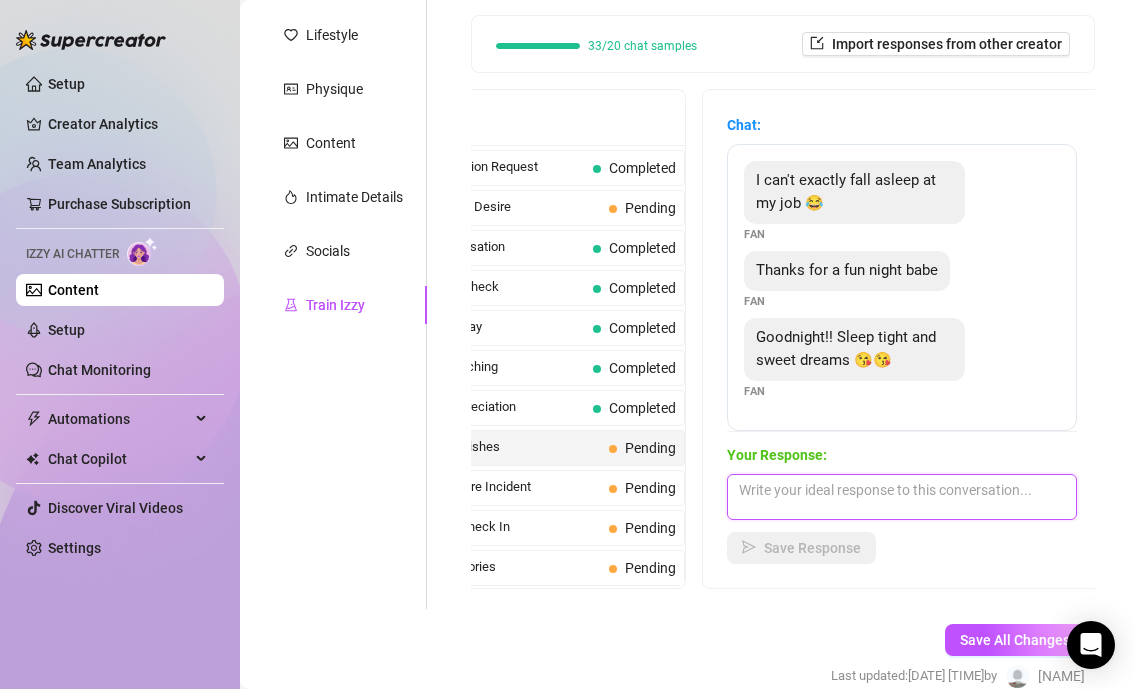 paste on "You’re so cute 😘 I loved our [DATE] too. Hope work flies by and you dream about me all day" 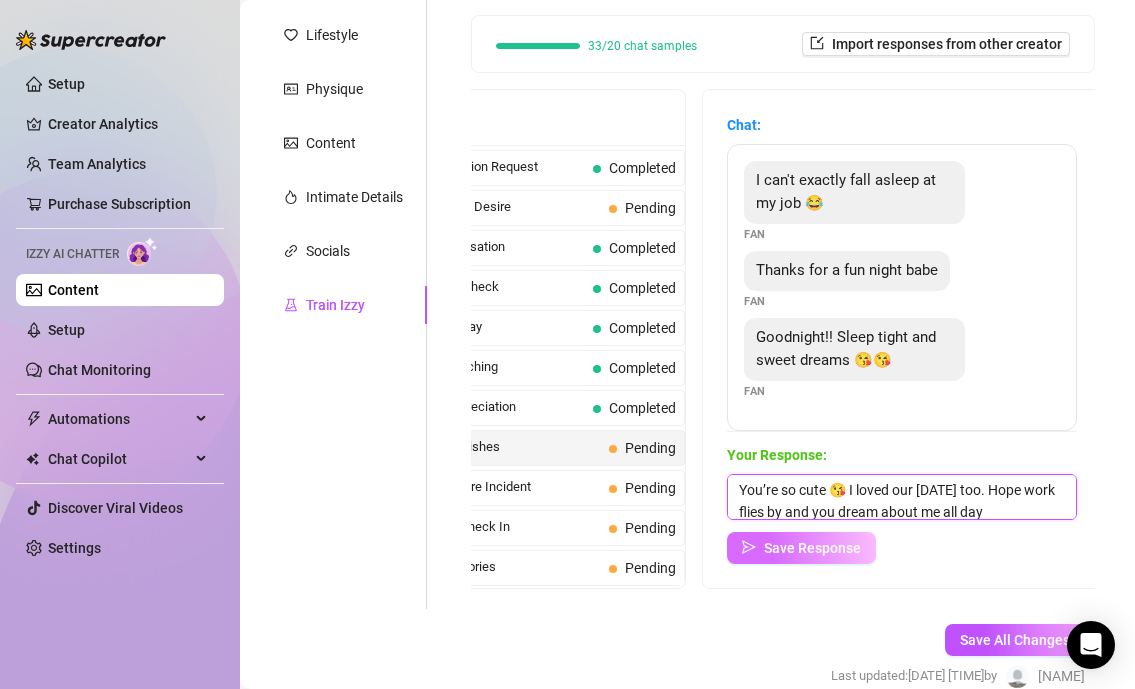 scroll, scrollTop: 1, scrollLeft: 0, axis: vertical 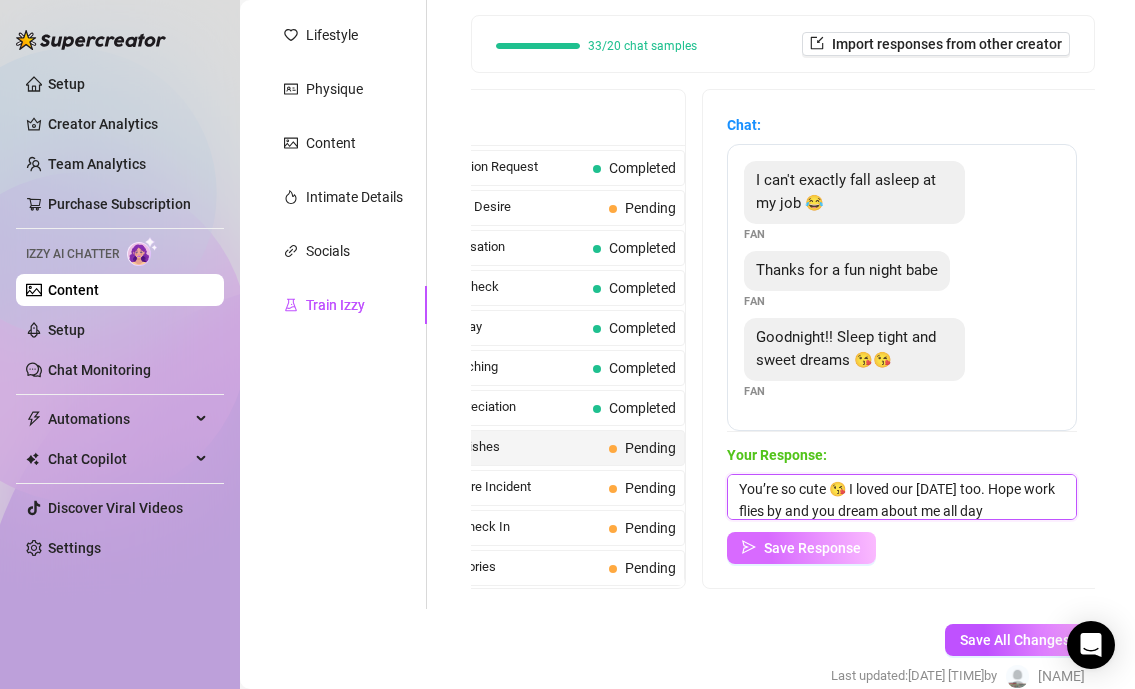 type on "You’re so cute 😘 I loved our [DATE] too. Hope work flies by and you dream about me all day" 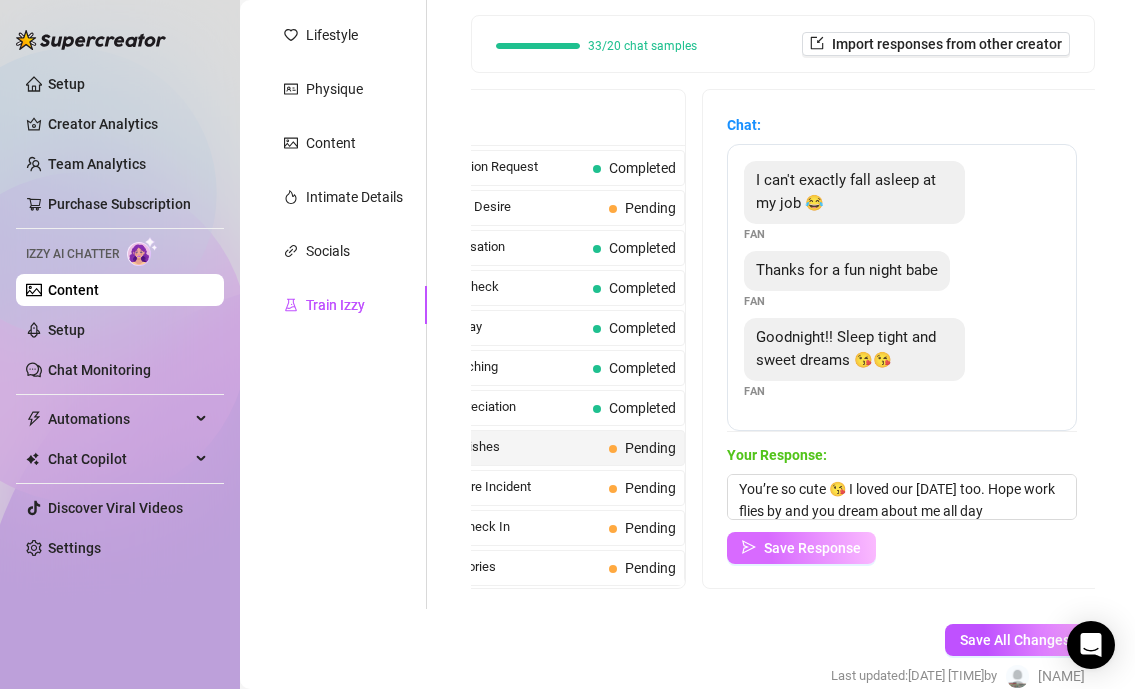 click on "Save Response" at bounding box center [812, 548] 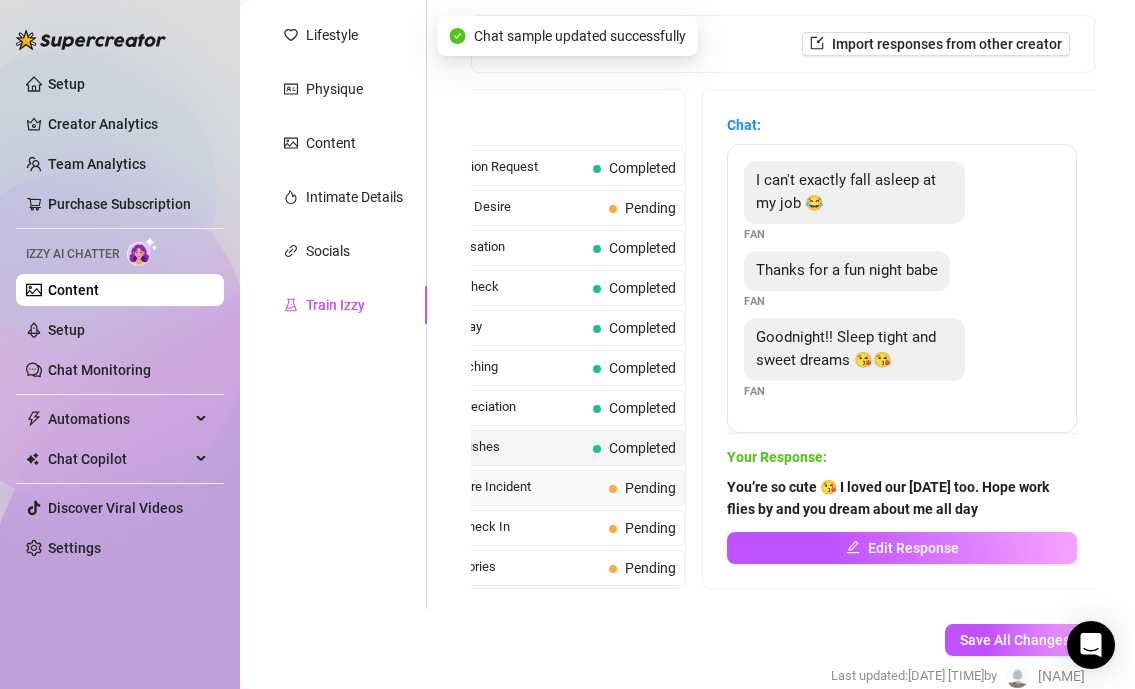 click on "Exhausting Fire Incident" at bounding box center (498, 487) 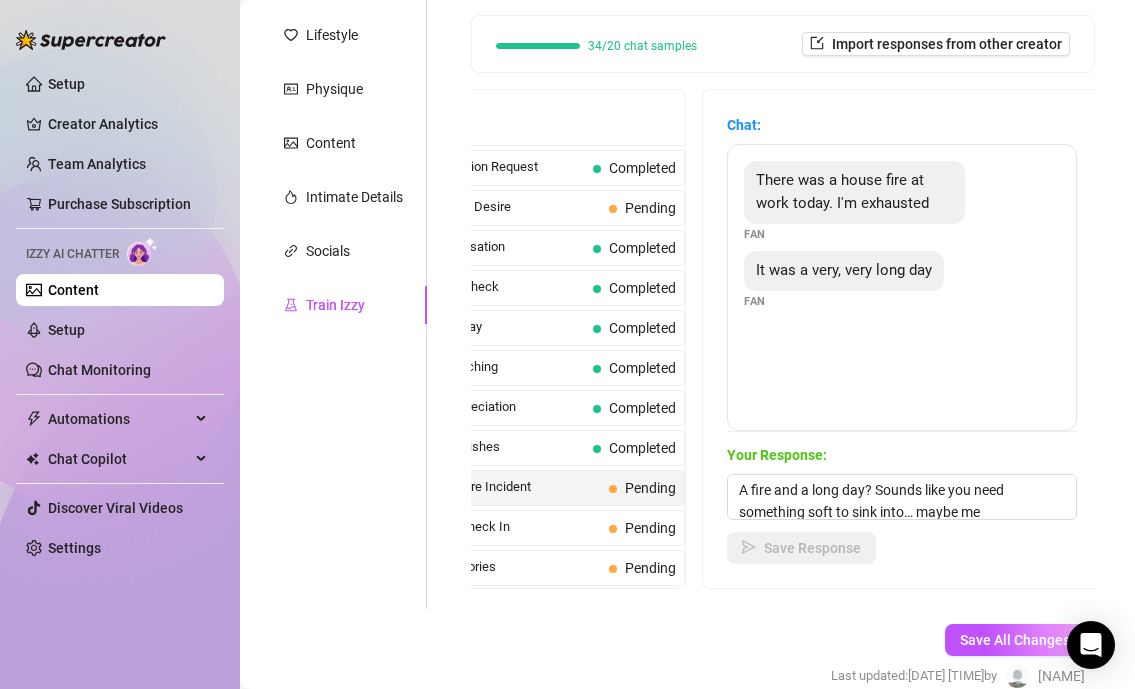 scroll, scrollTop: 1, scrollLeft: 0, axis: vertical 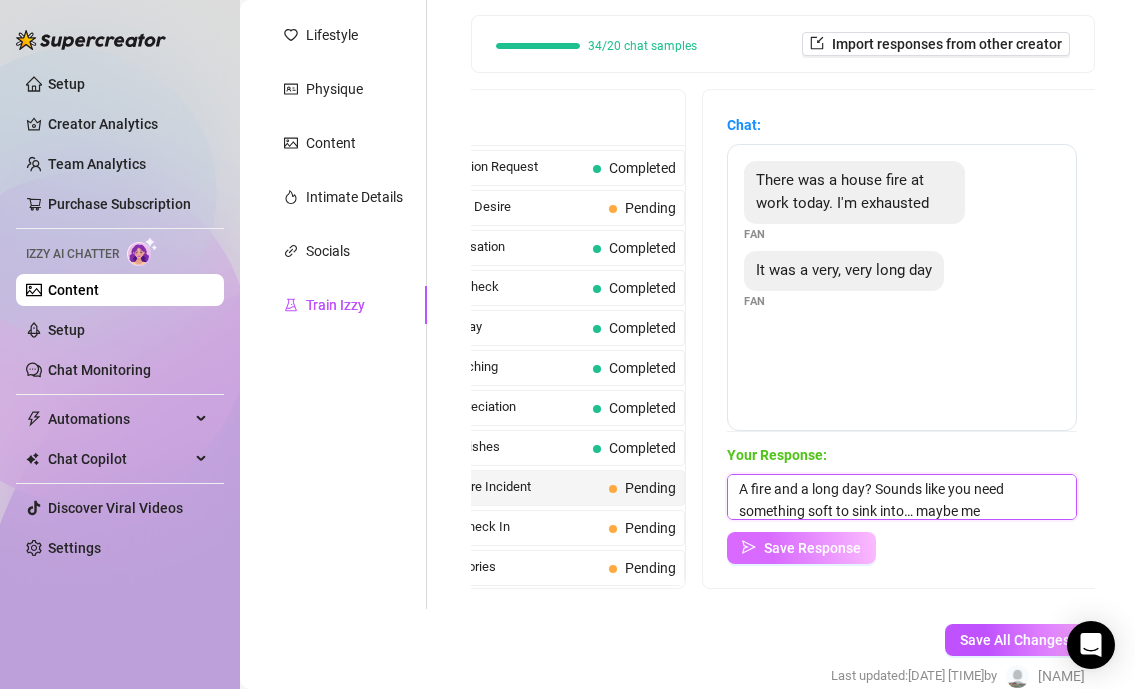 type on "A fire and a long day? Sounds like you need something soft to sink into… maybe me" 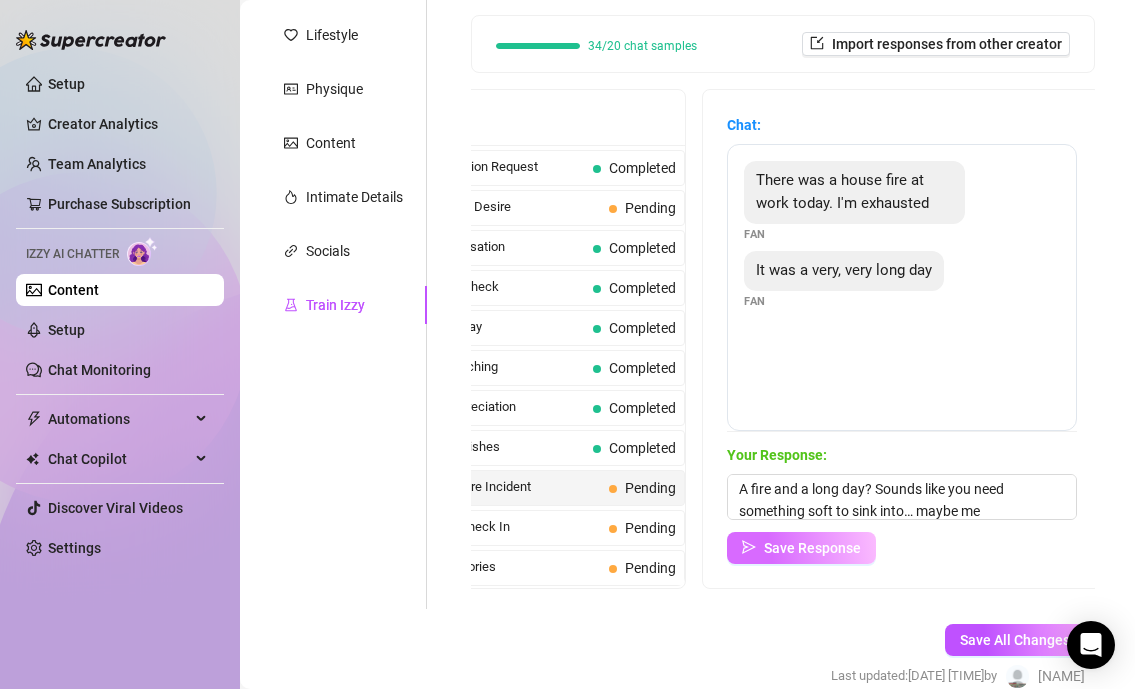 click on "Save Response" at bounding box center [812, 548] 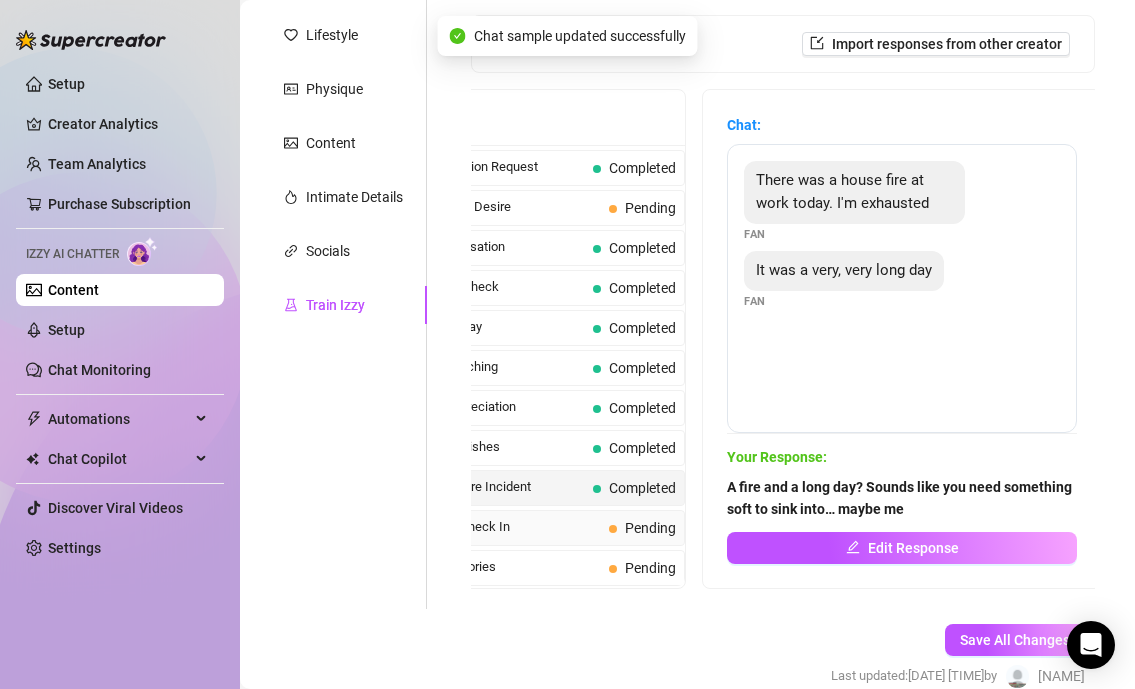 click on "Not Sleepy Check In" at bounding box center (498, 527) 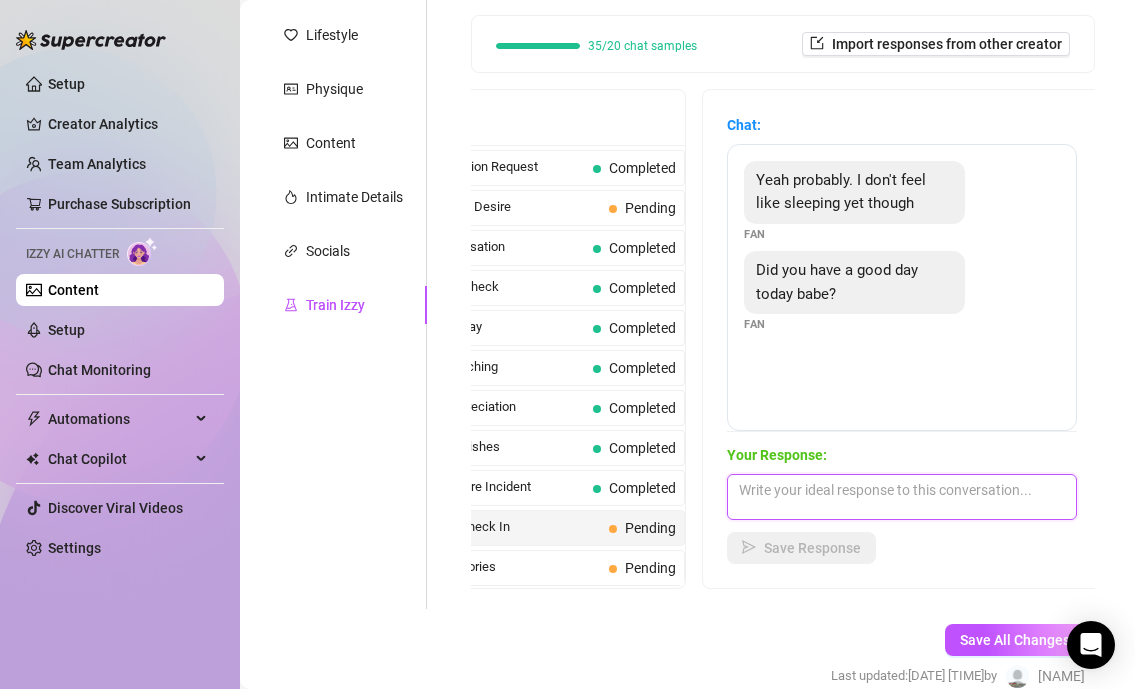 click at bounding box center [902, 497] 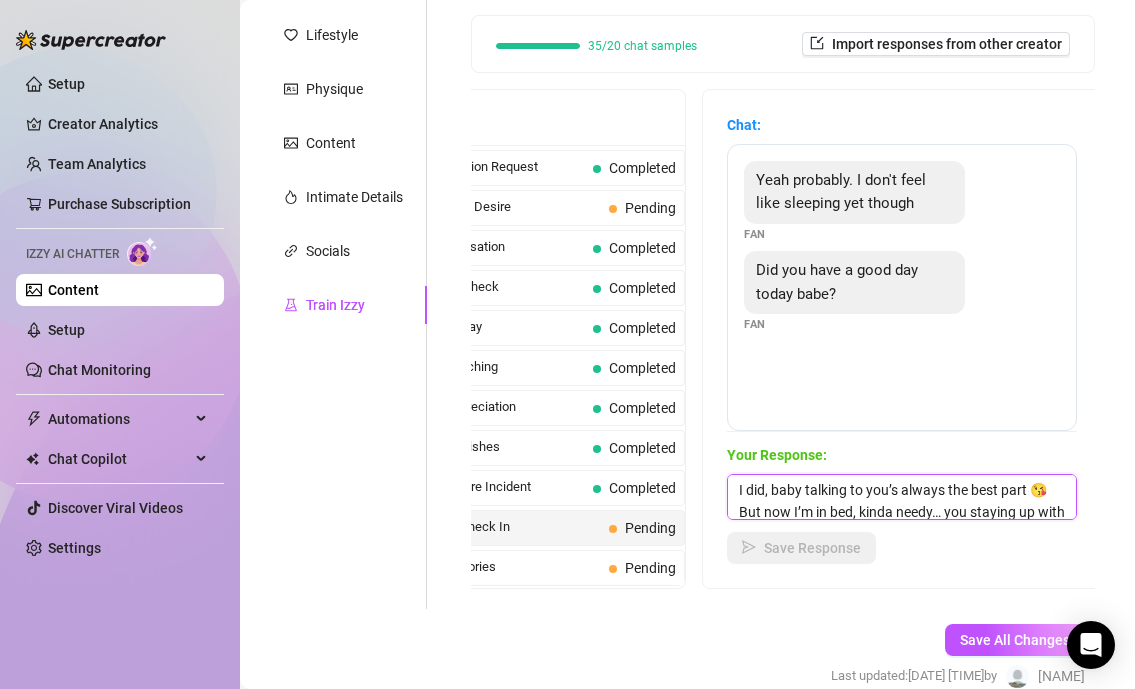 scroll, scrollTop: 45, scrollLeft: 0, axis: vertical 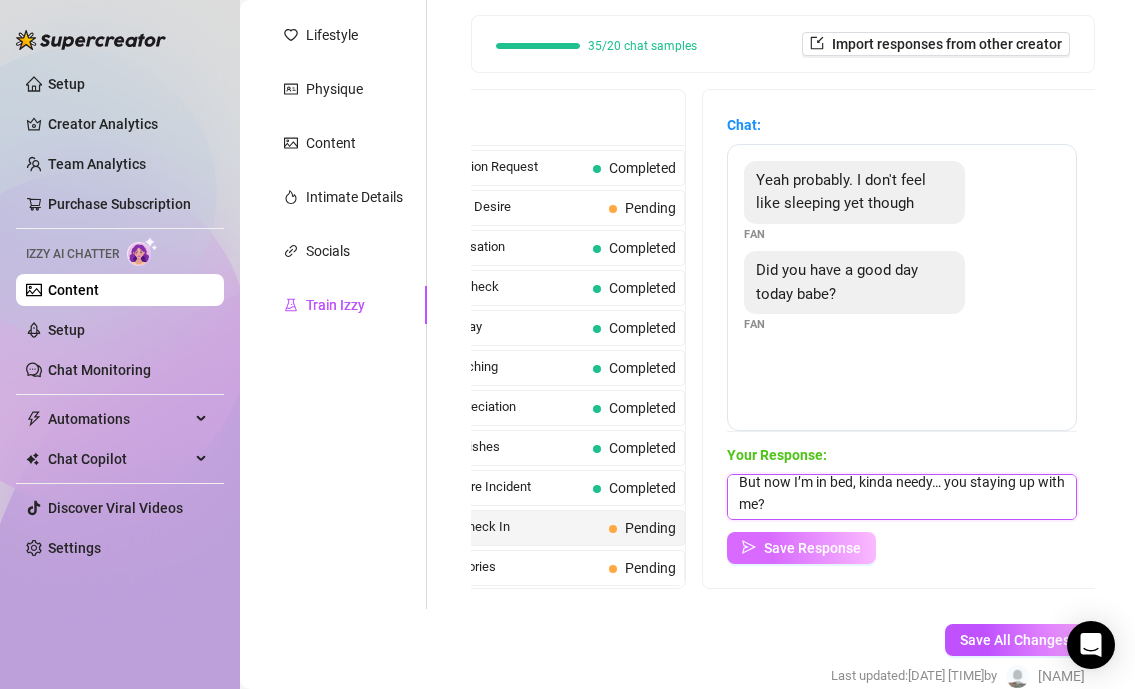 type on "I did, baby talking to you’s always the best part 😘 But now I’m in bed, kinda needy… you staying up with me?" 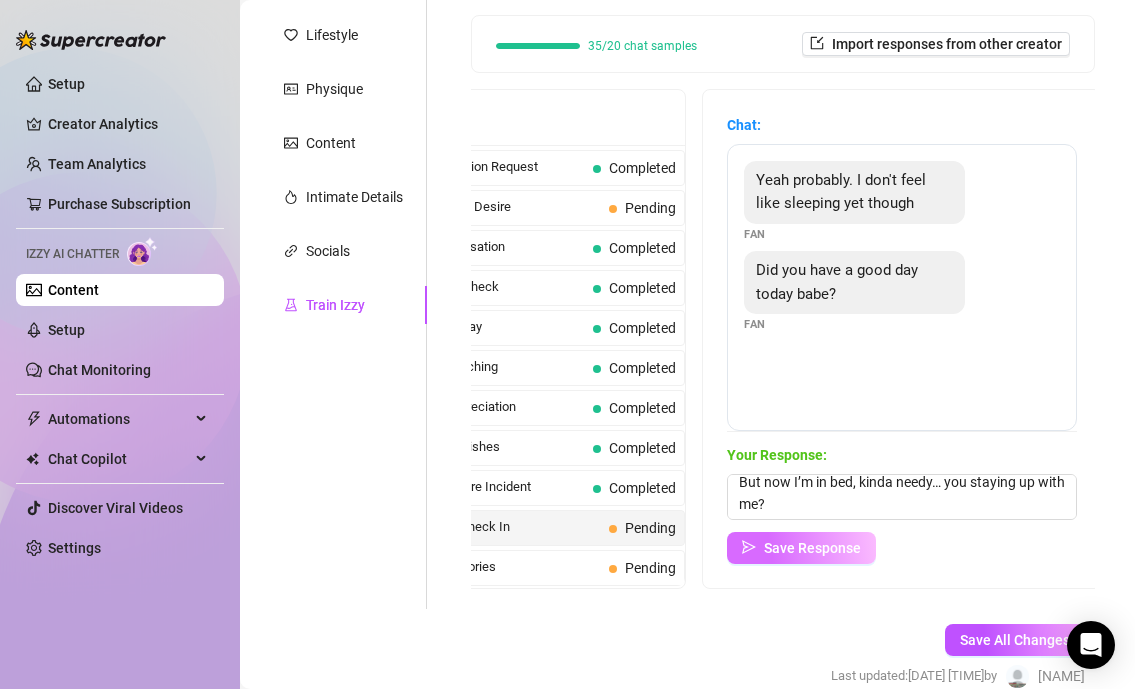 click on "Save Response" at bounding box center (801, 548) 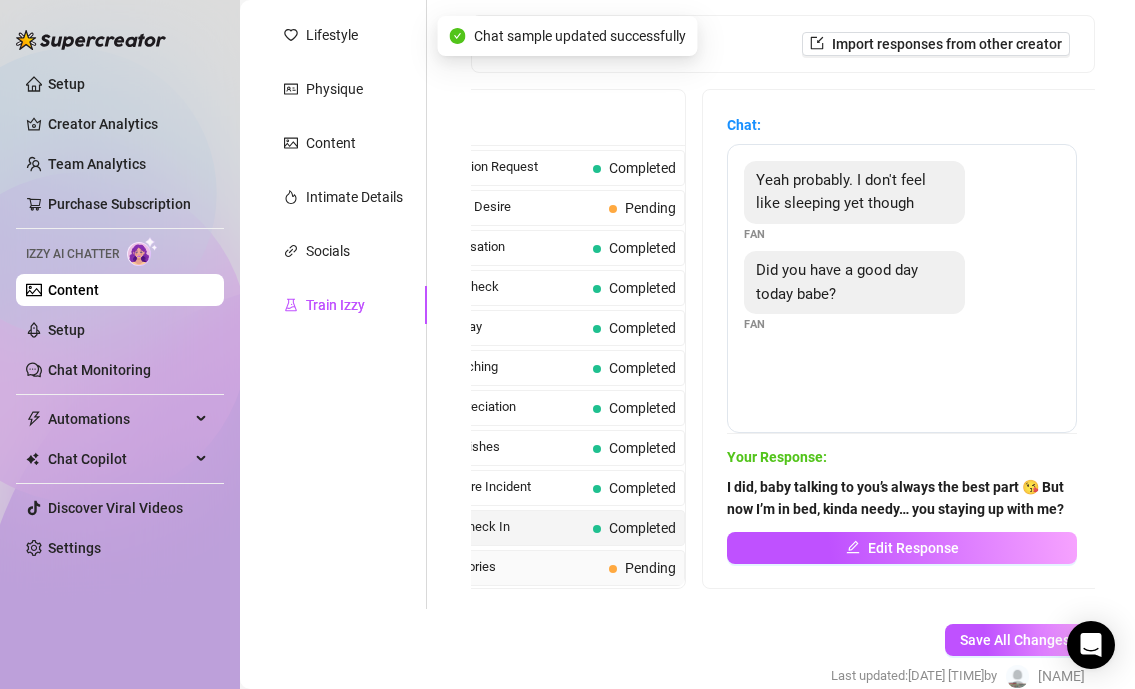 click on "Seattle Memories" at bounding box center (498, 567) 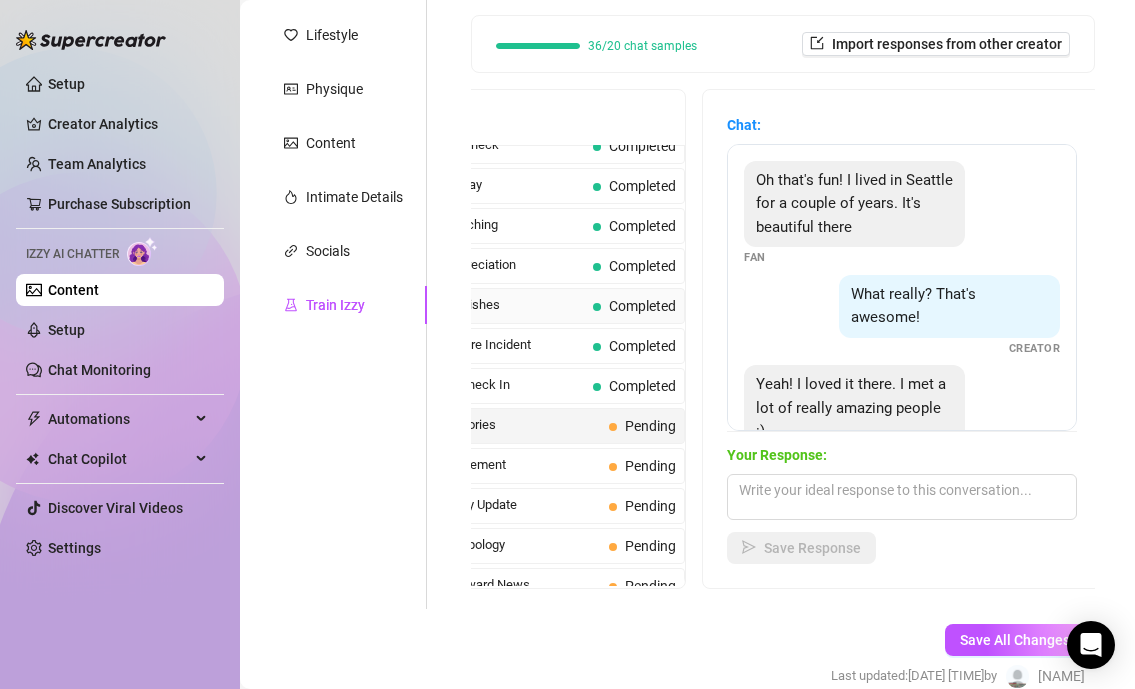 scroll, scrollTop: 1349, scrollLeft: 0, axis: vertical 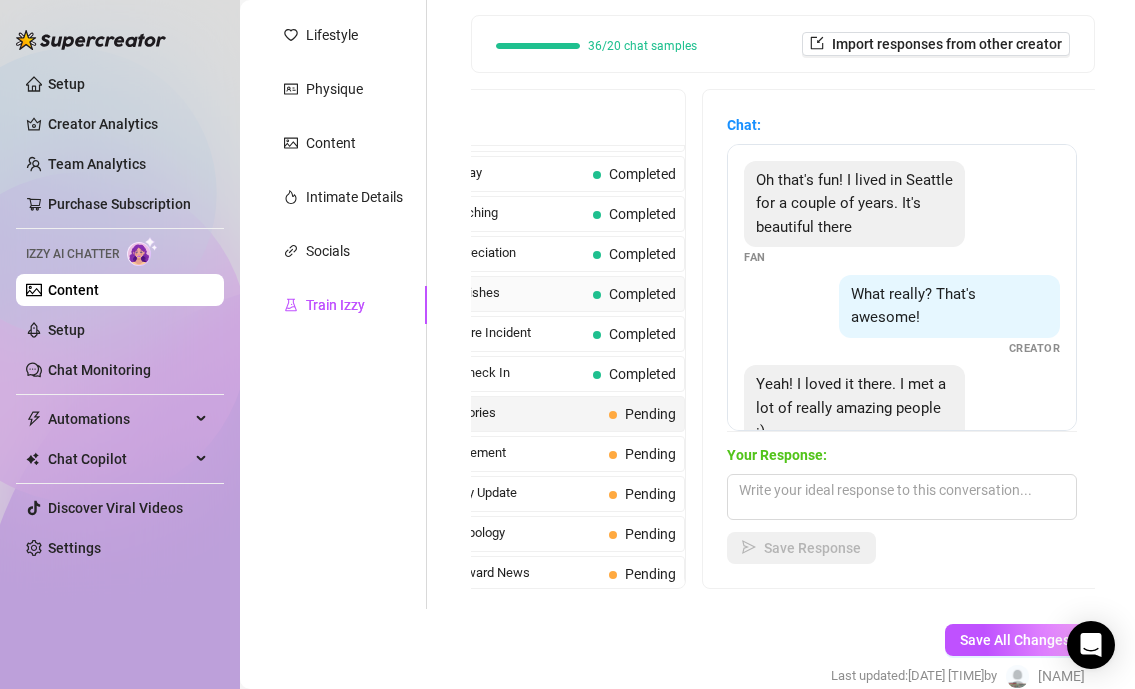 click on "Day Off Excitement" at bounding box center (498, 453) 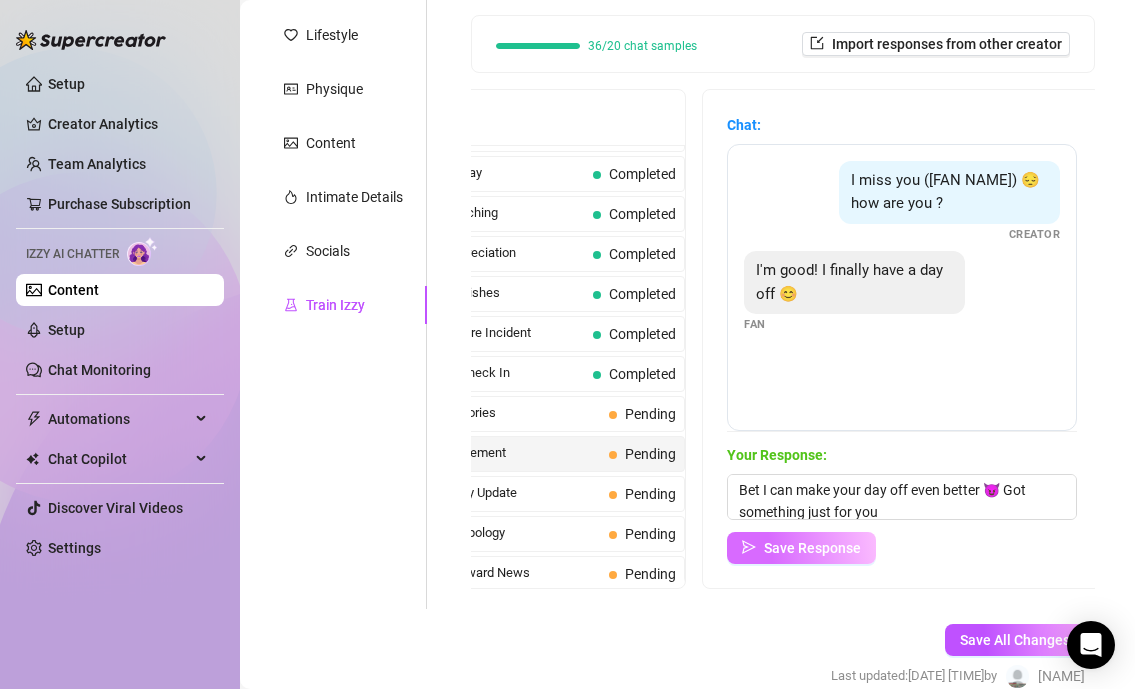 scroll, scrollTop: 23, scrollLeft: 0, axis: vertical 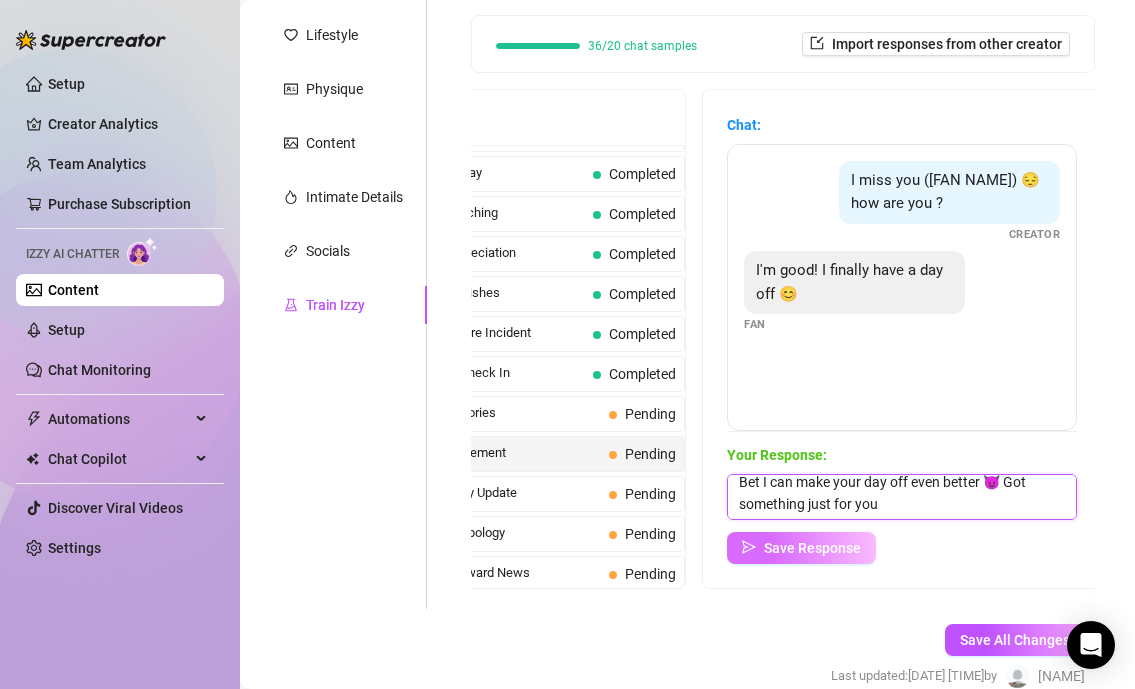 type on "Bet I can make your day off even better 😈 Got something just for you" 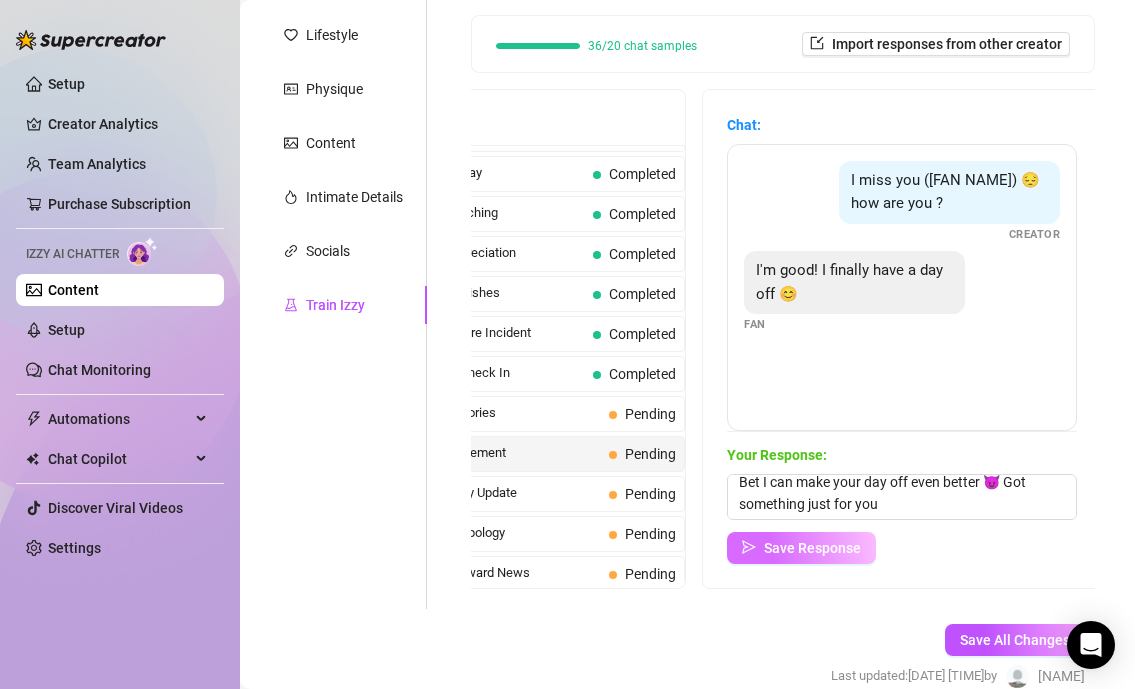 click on "Save Response" at bounding box center [812, 548] 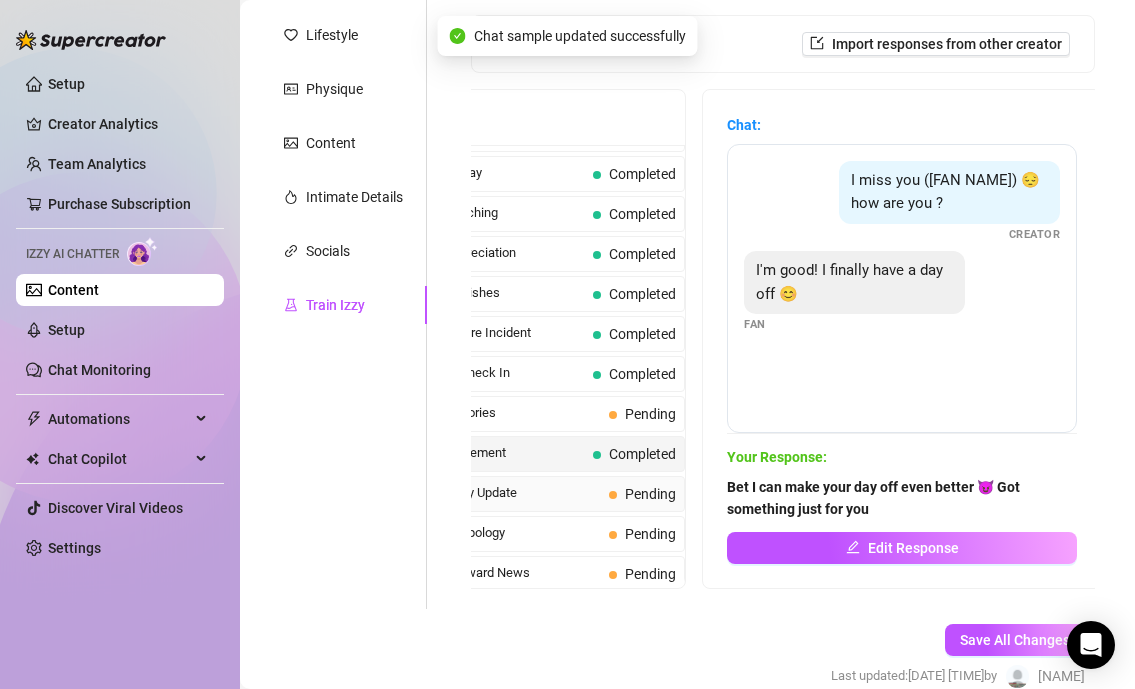 click on "Birthday Party Update Pending" at bounding box center (536, 494) 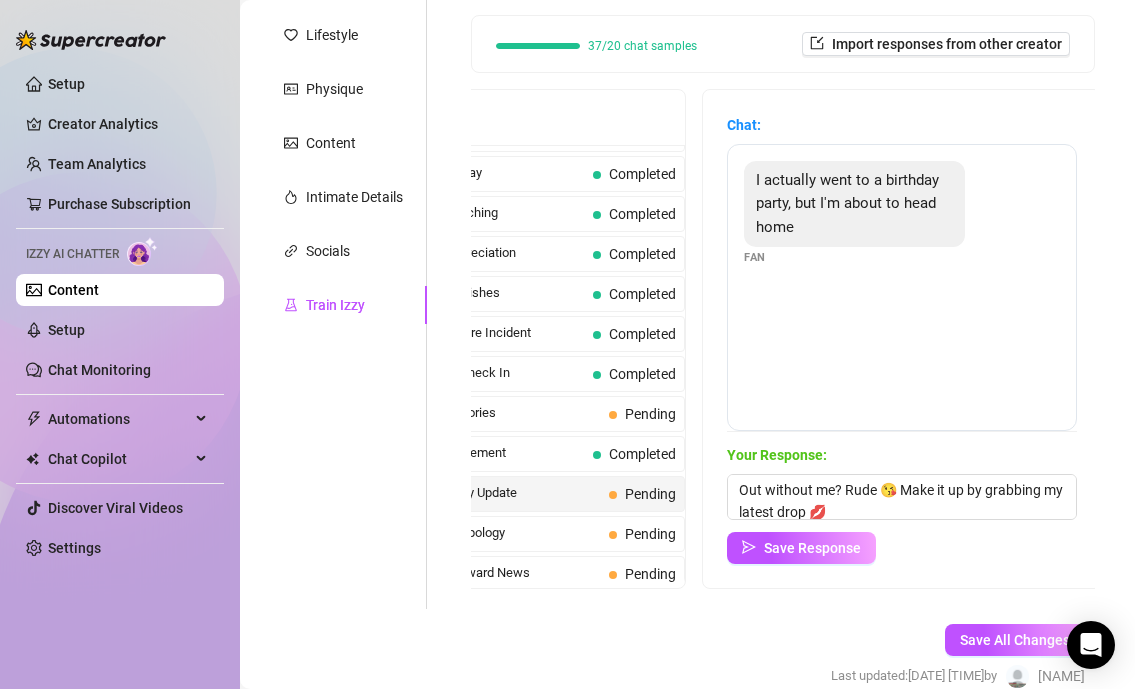 scroll, scrollTop: 23, scrollLeft: 0, axis: vertical 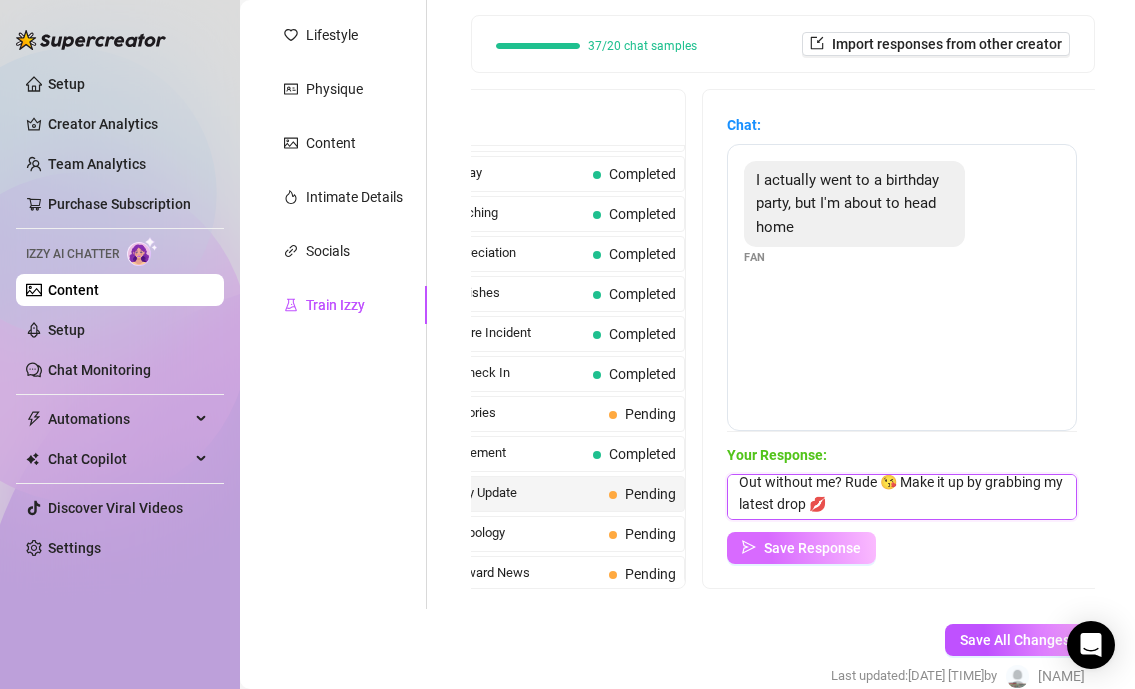 type on "Out without me? Rude 😘 Make it up by grabbing my latest drop 💋" 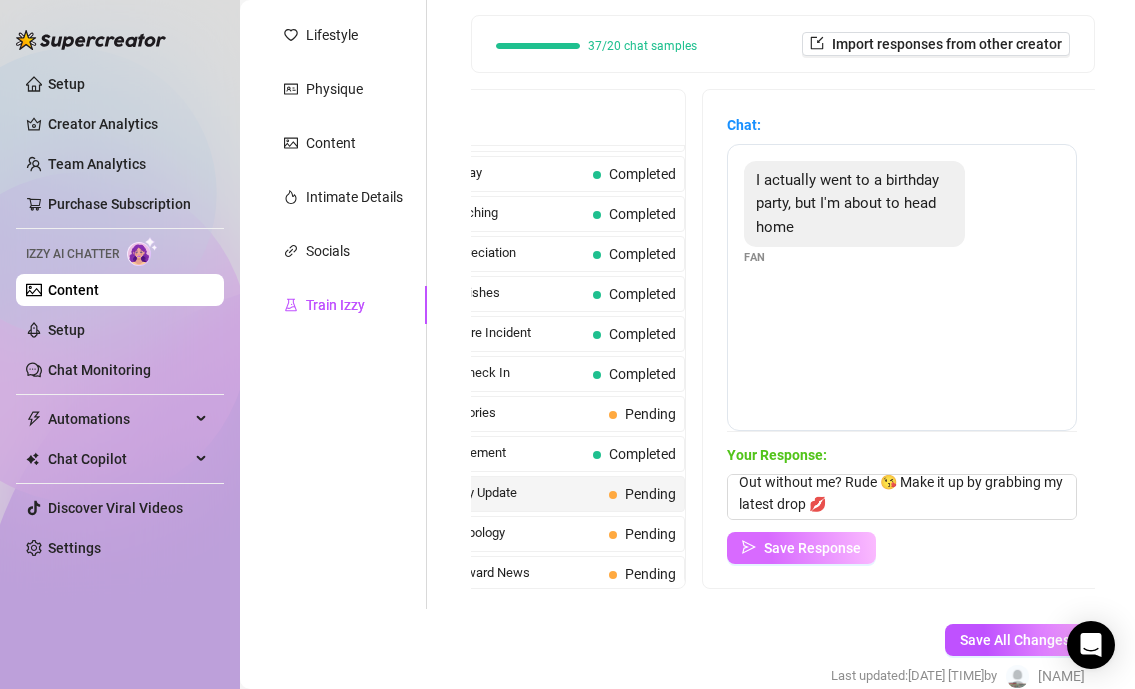 click on "Save Response" at bounding box center (812, 548) 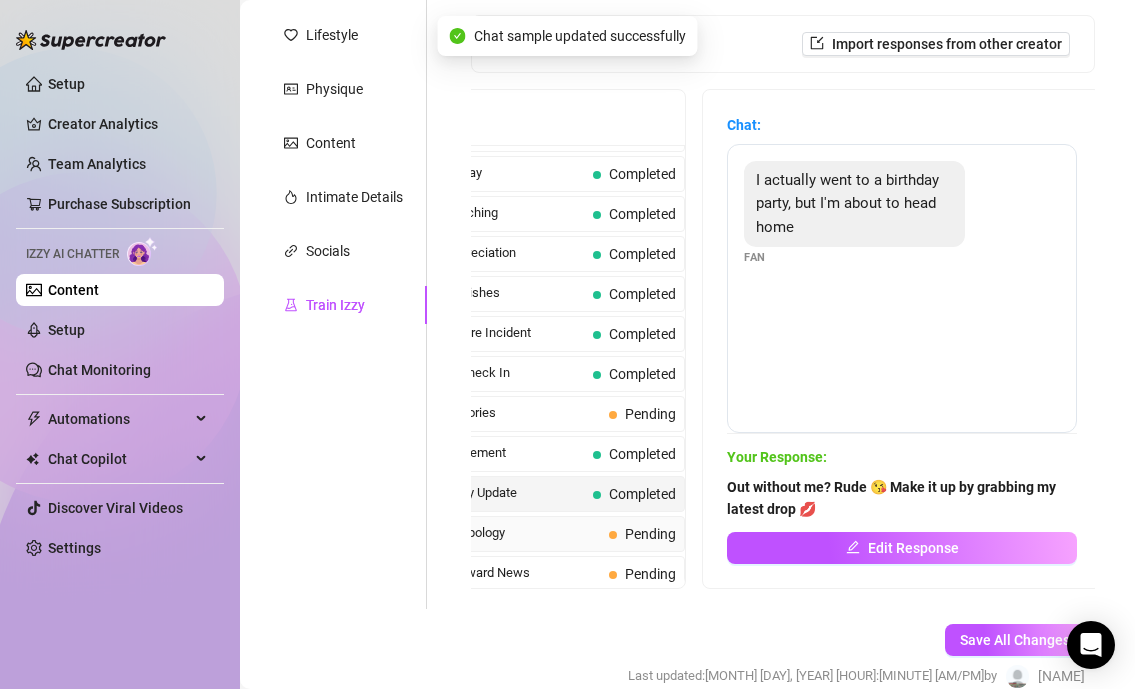 click on "Busy Work Apology" at bounding box center (498, 533) 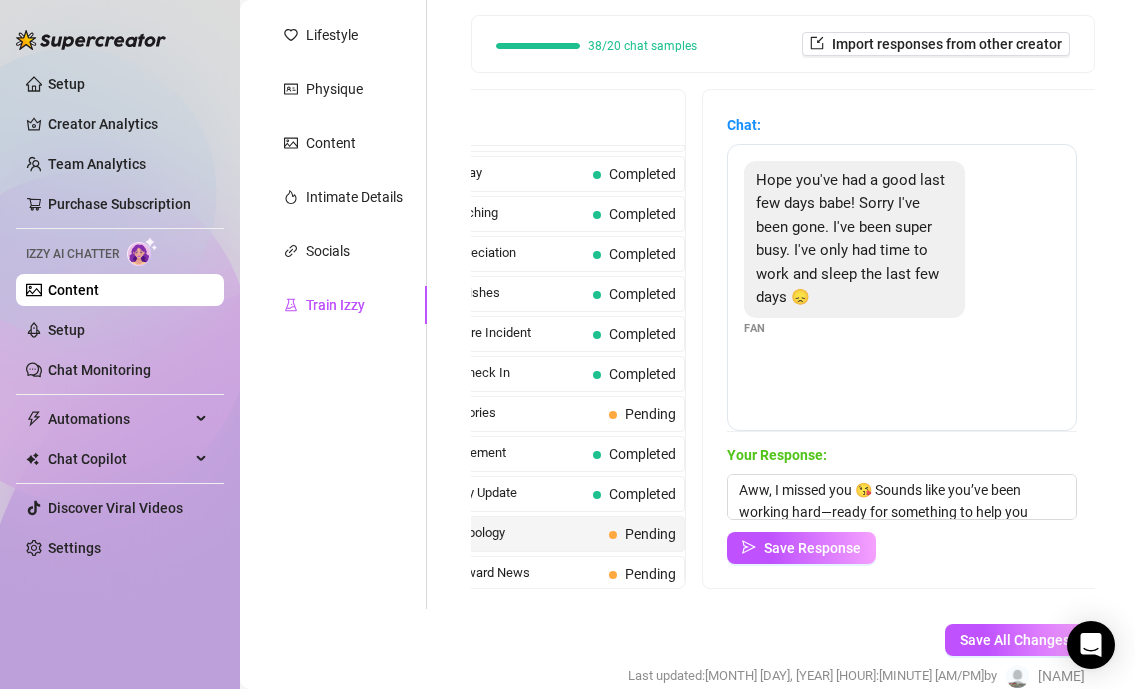scroll, scrollTop: 23, scrollLeft: 0, axis: vertical 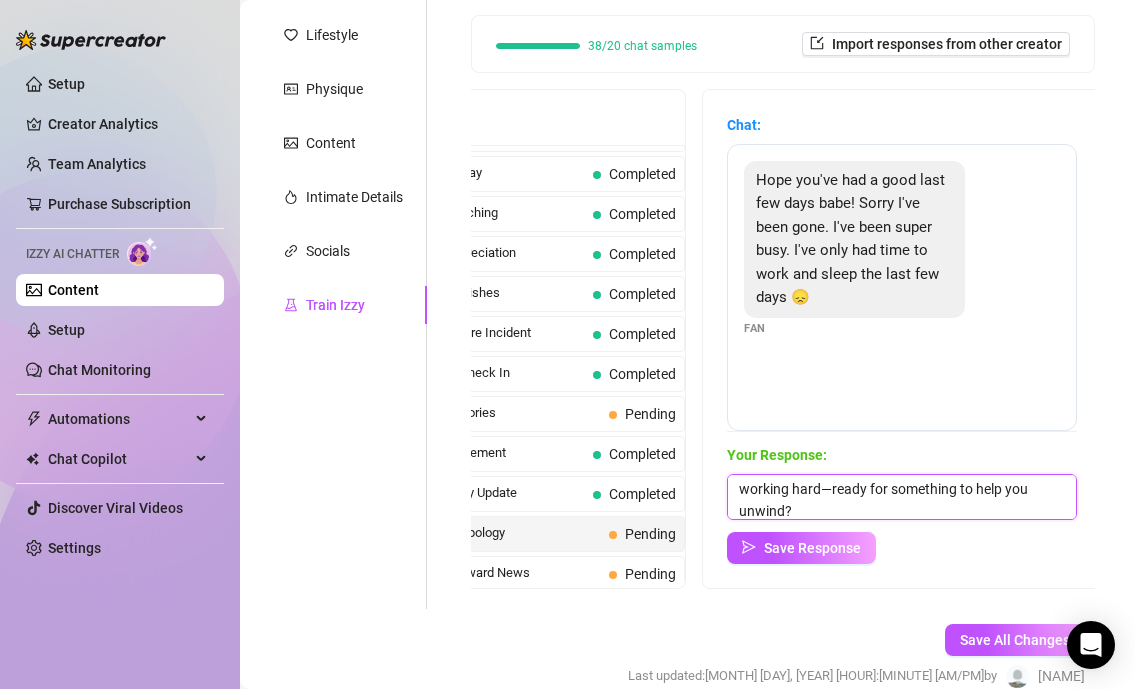 click on "Aww, I missed you 😘 Sounds like you’ve been working hard—ready for something to help you unwind?" at bounding box center [902, 497] 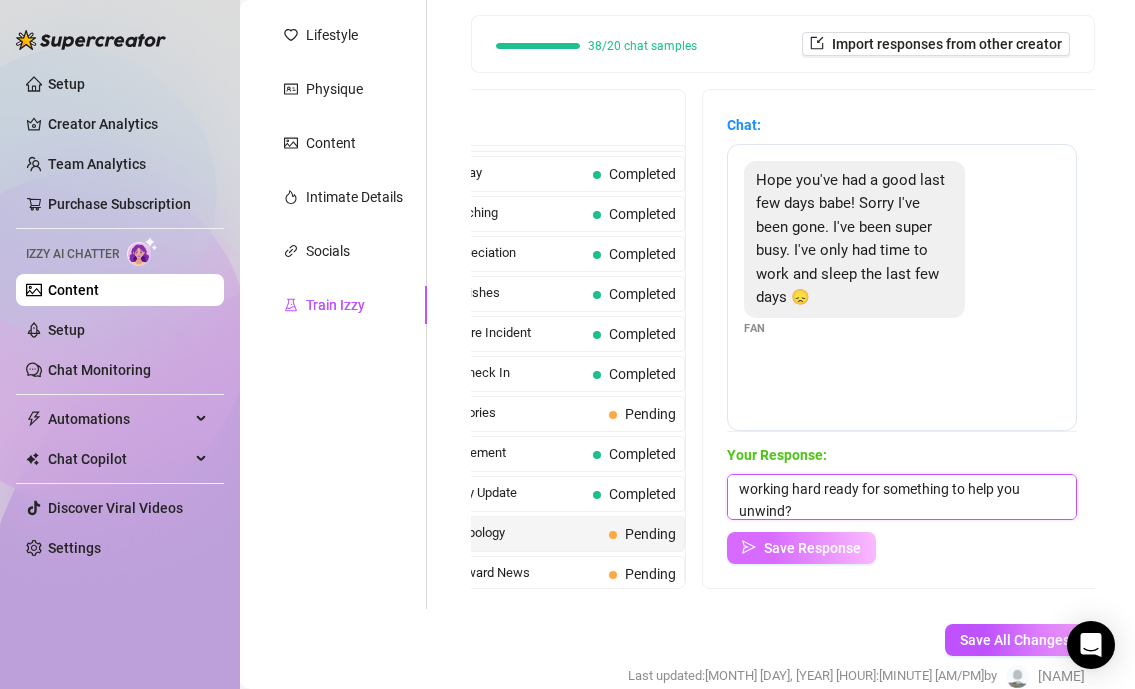 type on "Aww, I missed you 😘 Sounds like you’ve been working hard ready for something to help you unwind?" 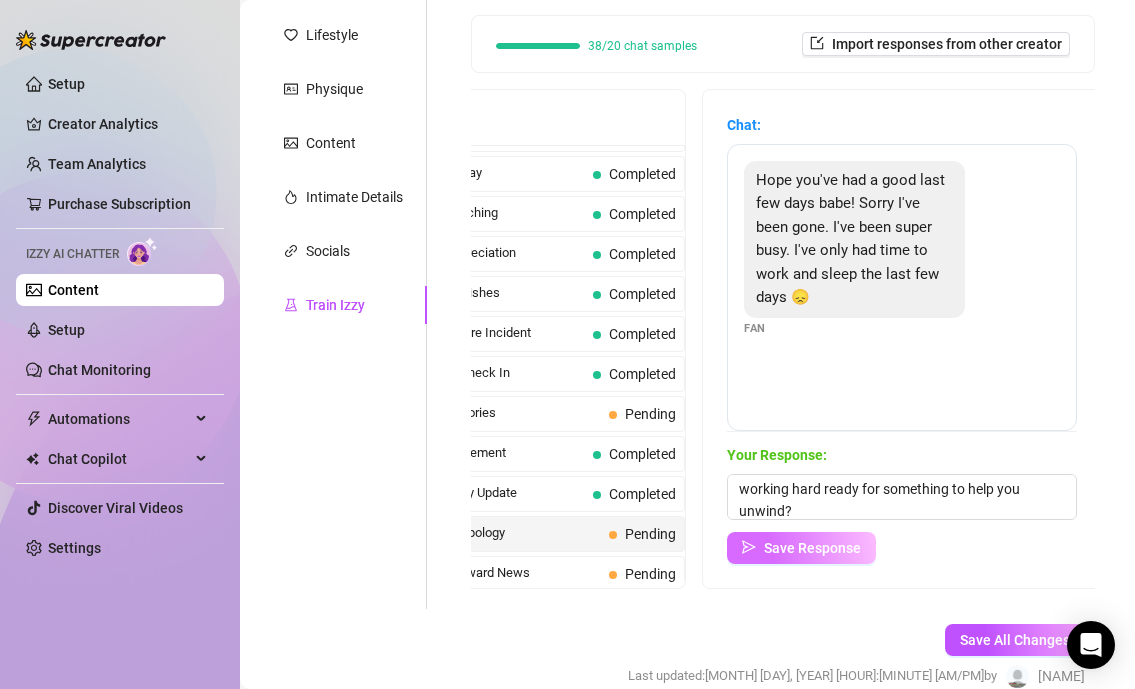 click on "Save Response" at bounding box center (801, 548) 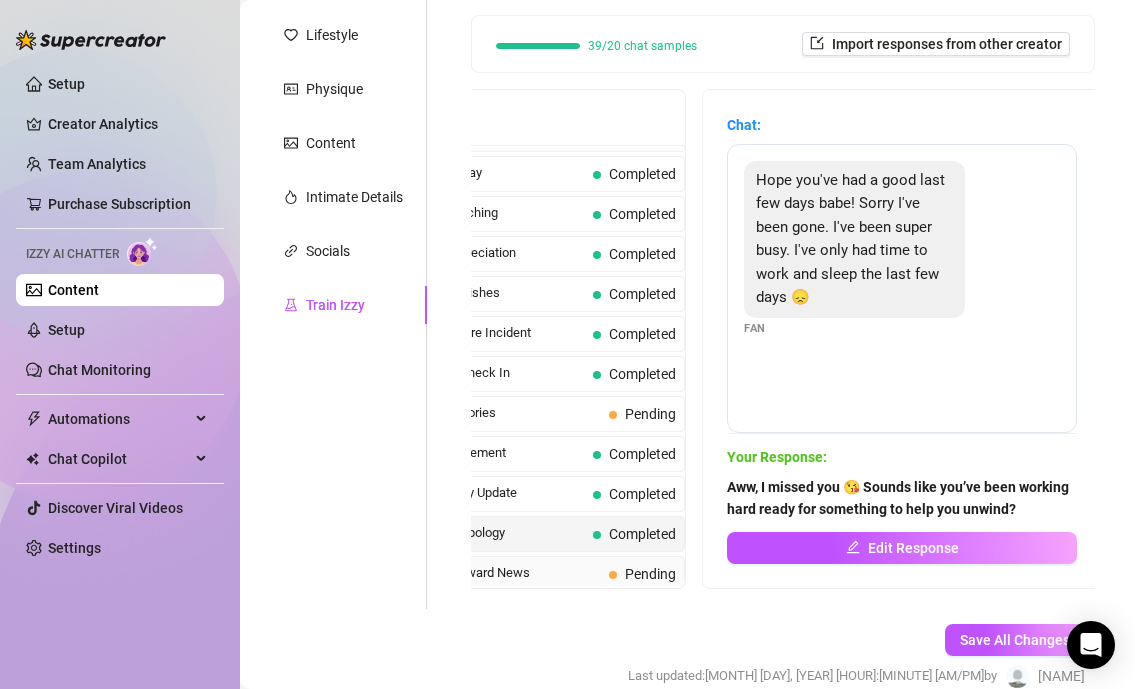 click on "Lifesaving Award News" at bounding box center (498, 573) 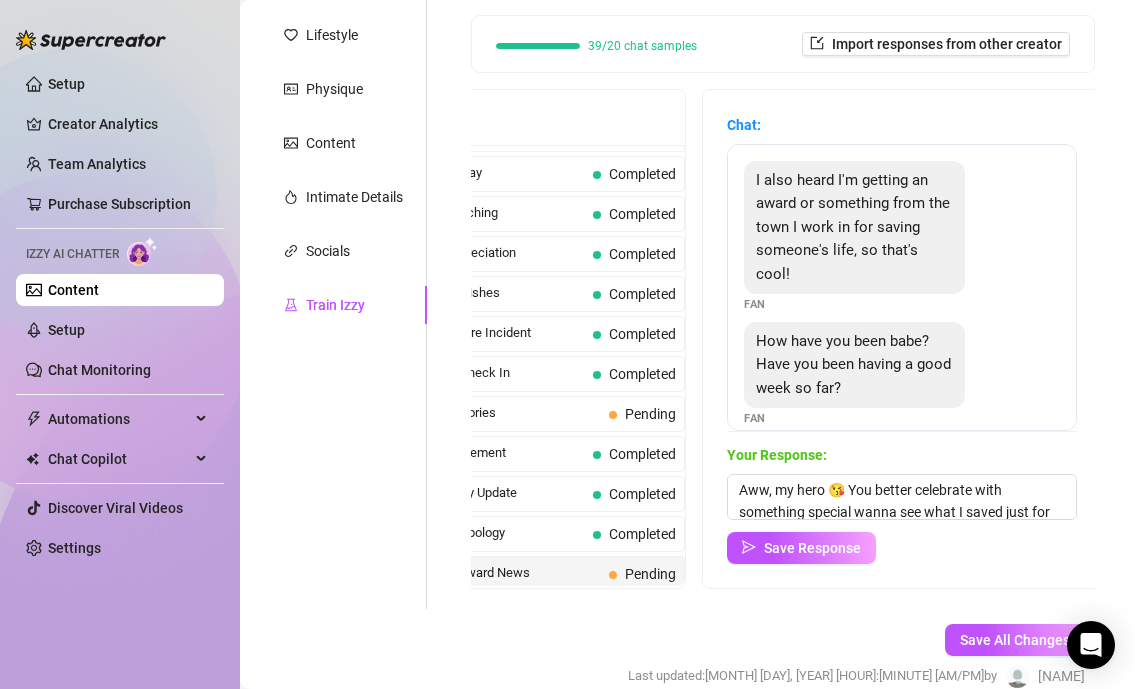 scroll, scrollTop: 45, scrollLeft: 0, axis: vertical 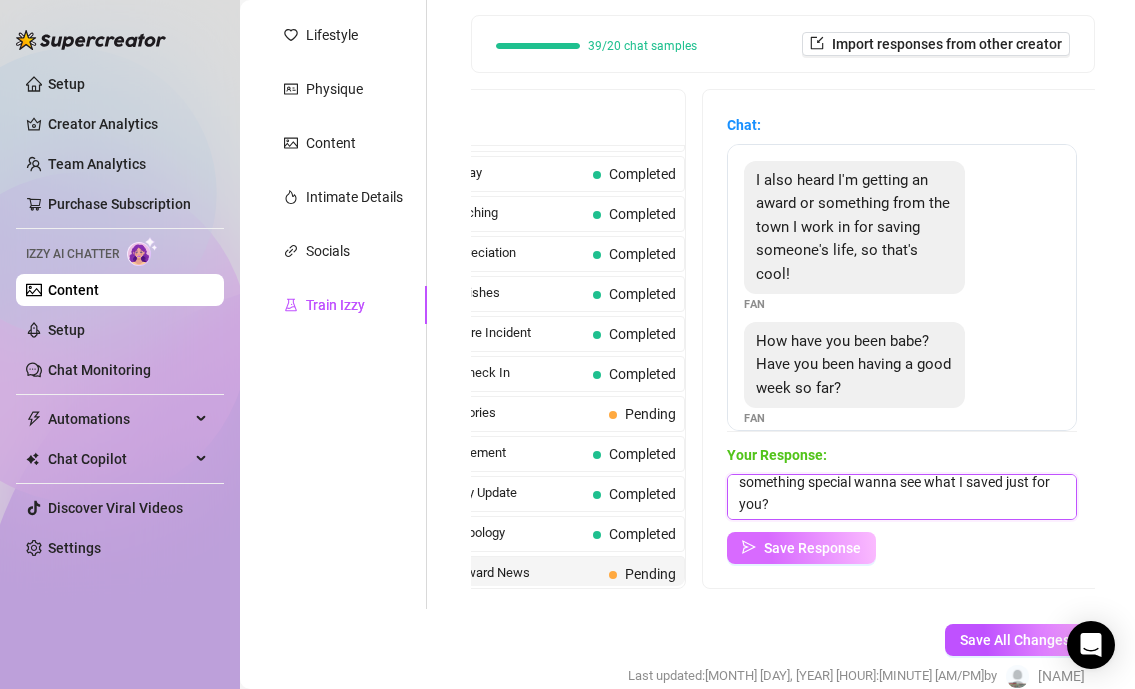 type on "Aww, my hero 😘 You better celebrate with something special wanna see what I saved just for you?" 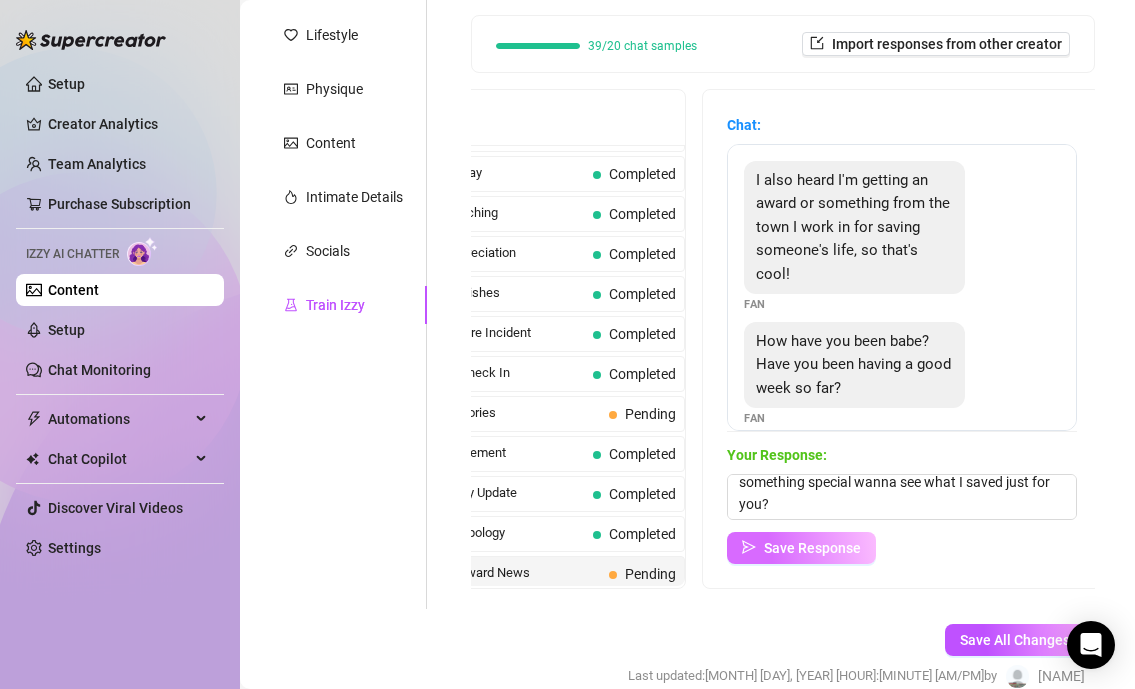 click on "Save Response" at bounding box center (812, 548) 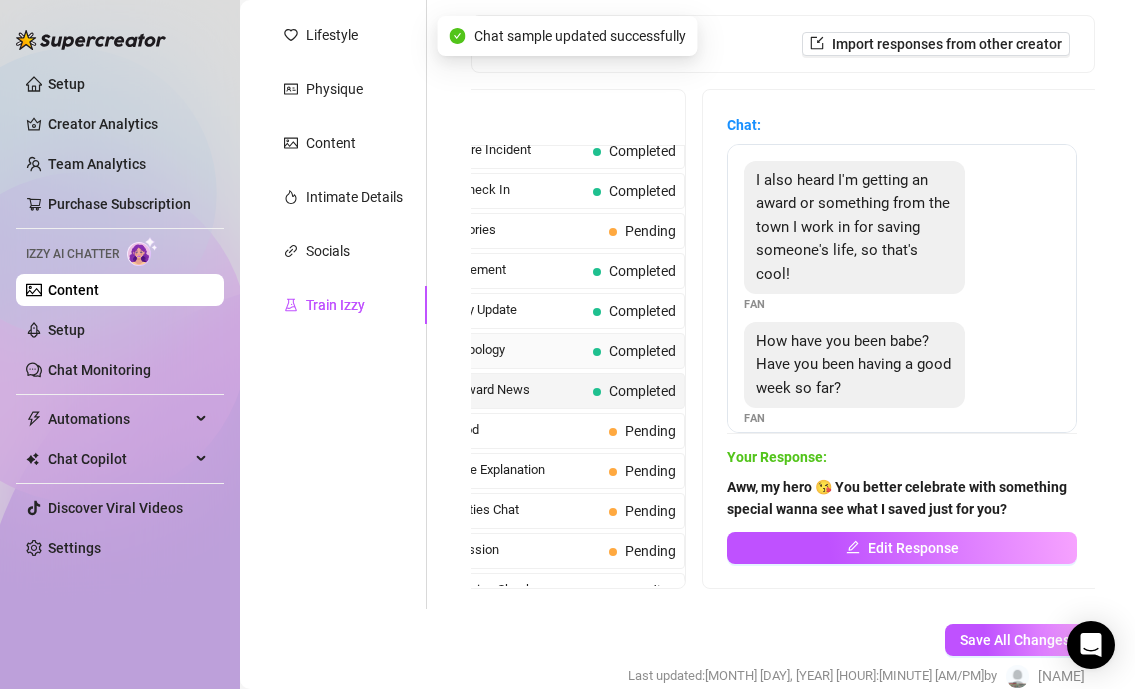 scroll, scrollTop: 1537, scrollLeft: 0, axis: vertical 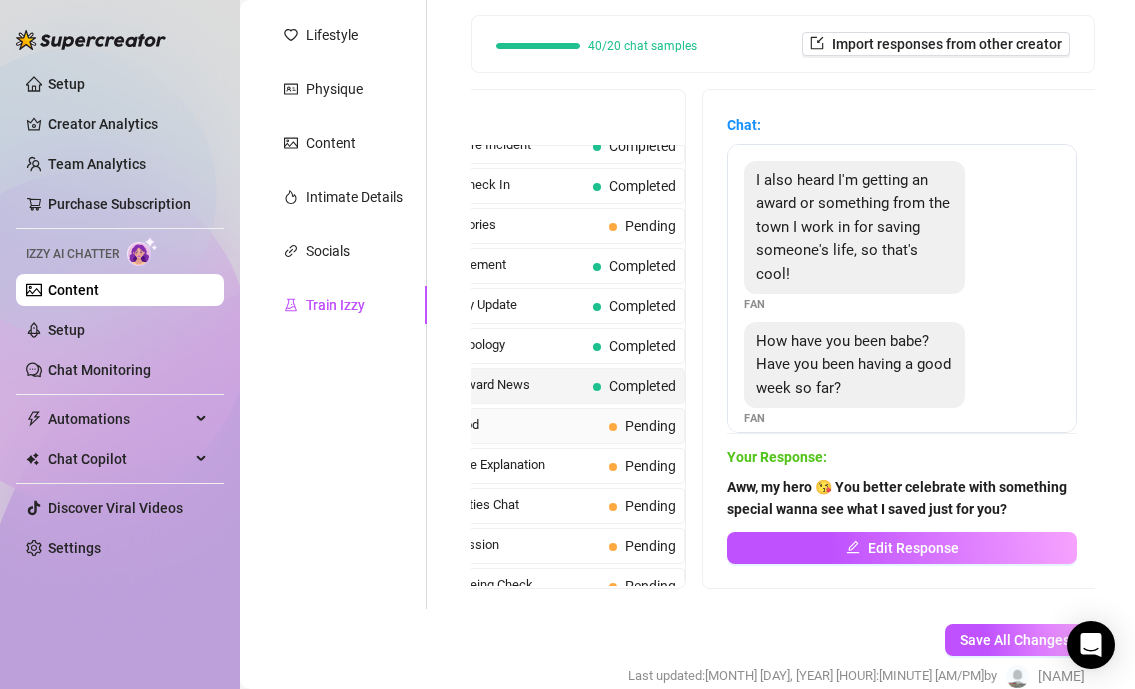 click on "Workout Mood" at bounding box center [498, 425] 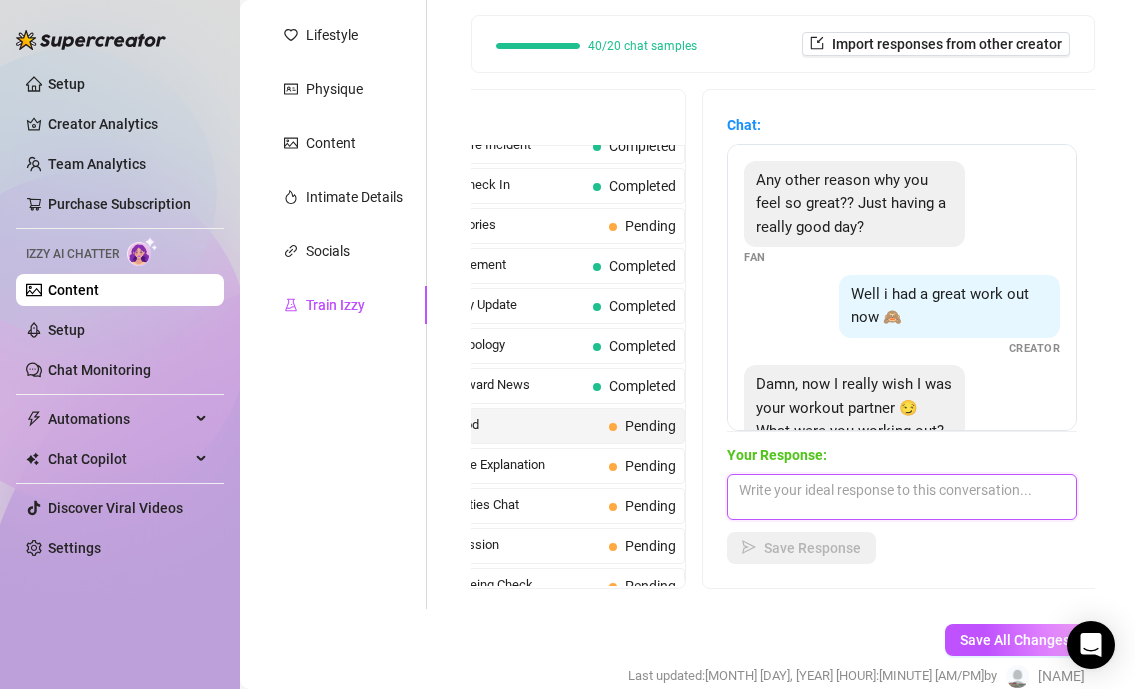 click at bounding box center (902, 497) 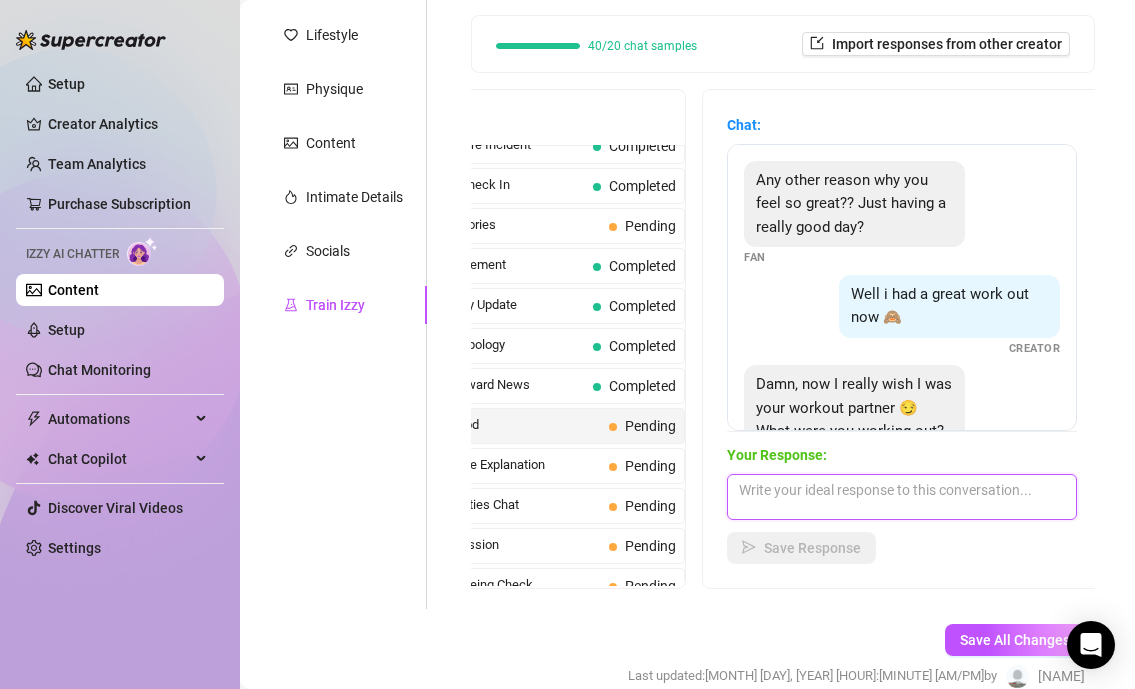 paste on "Glutes, baby 🍑 You’d lose focus with me bent over like that 😏 Wanna see how pumped I got?" 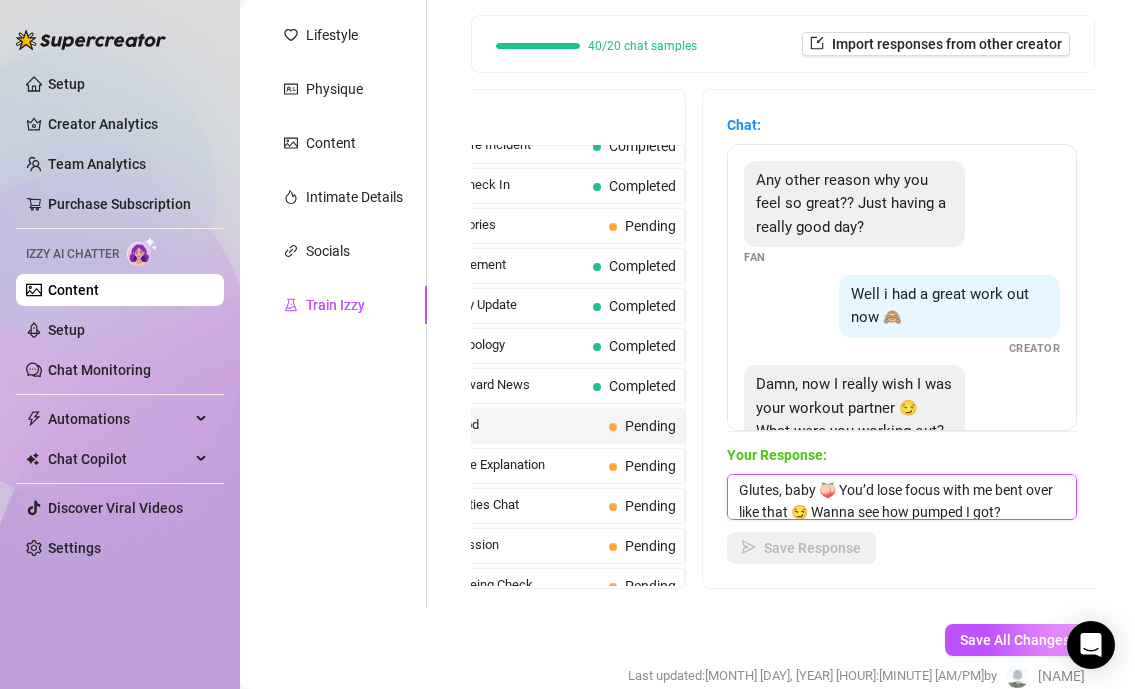 scroll, scrollTop: 1, scrollLeft: 0, axis: vertical 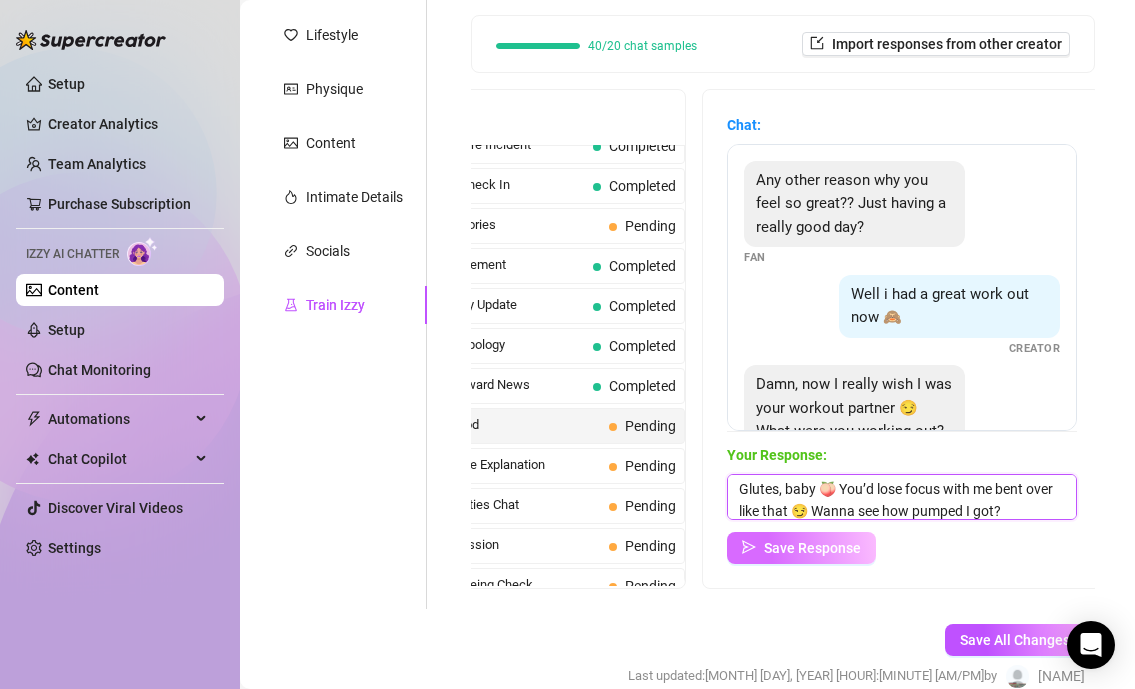 type on "Glutes, baby 🍑 You’d lose focus with me bent over like that 😏 Wanna see how pumped I got?" 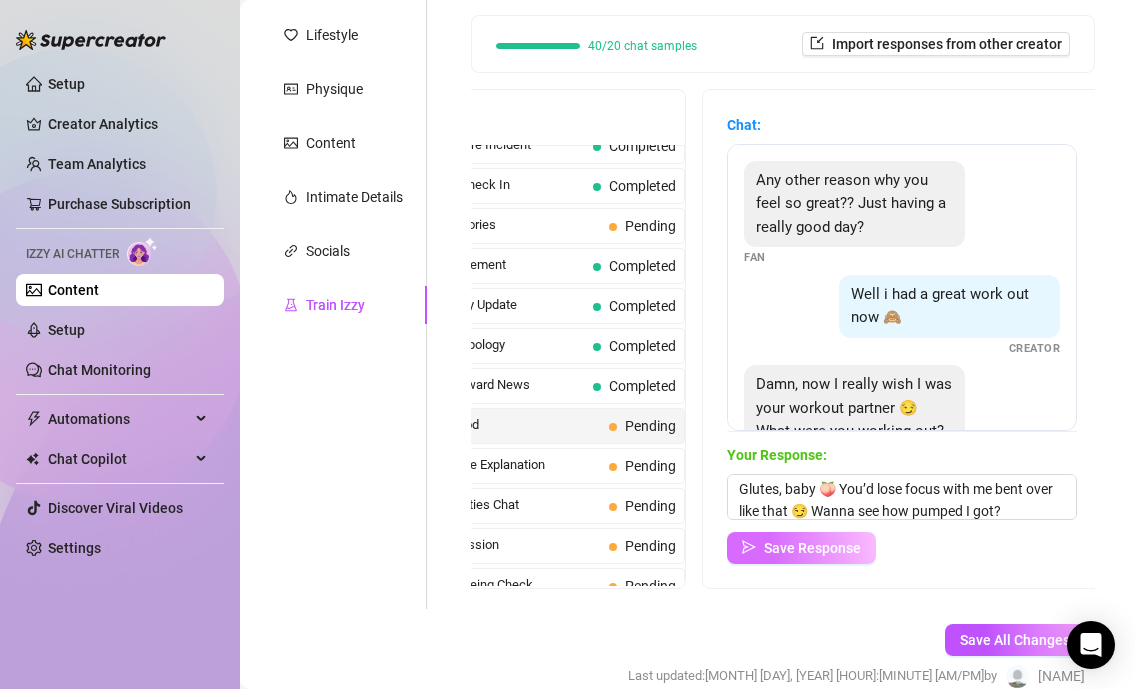 click on "Save Response" at bounding box center [812, 548] 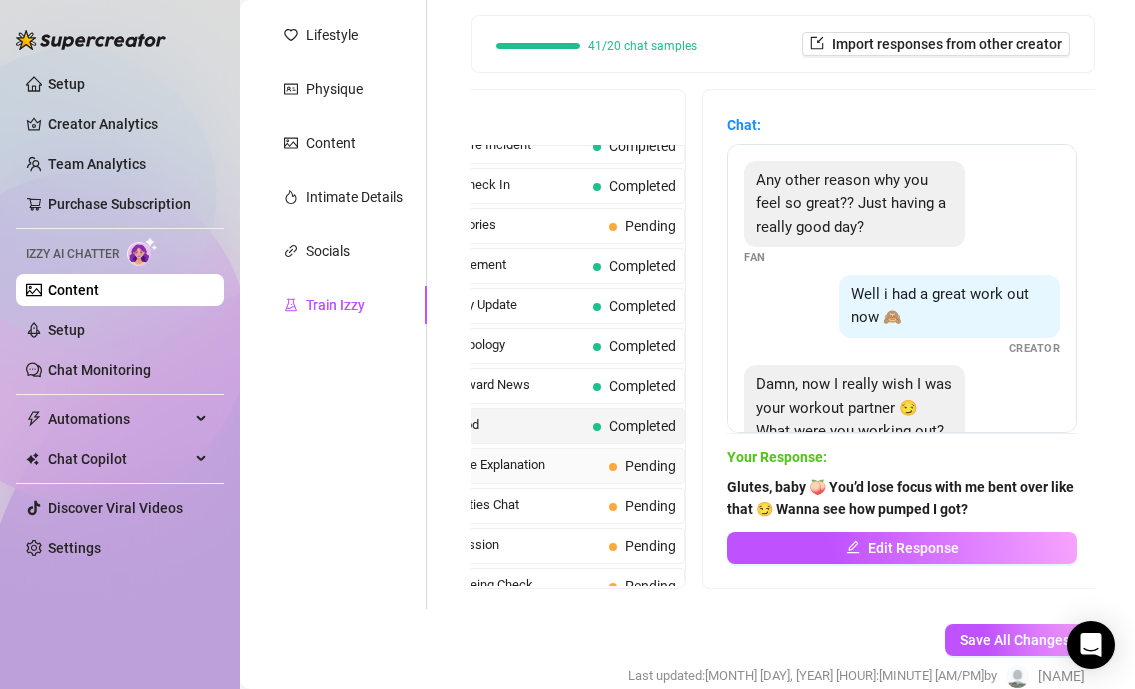 click on "Long Absence Explanation" at bounding box center [498, 465] 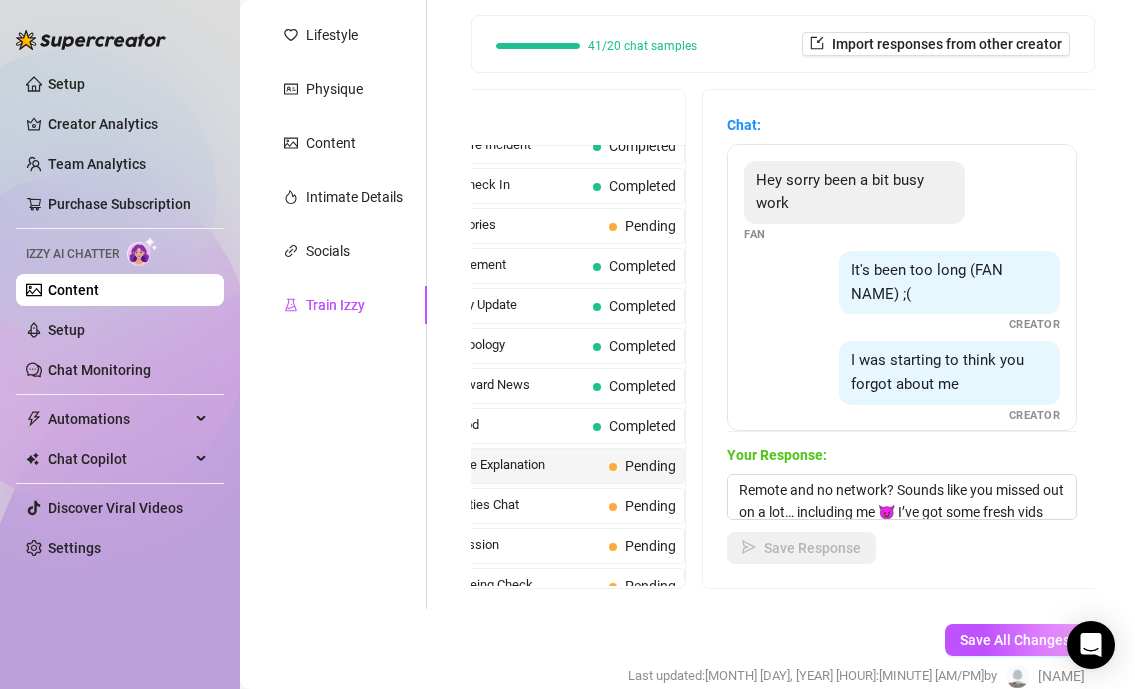 scroll, scrollTop: 45, scrollLeft: 0, axis: vertical 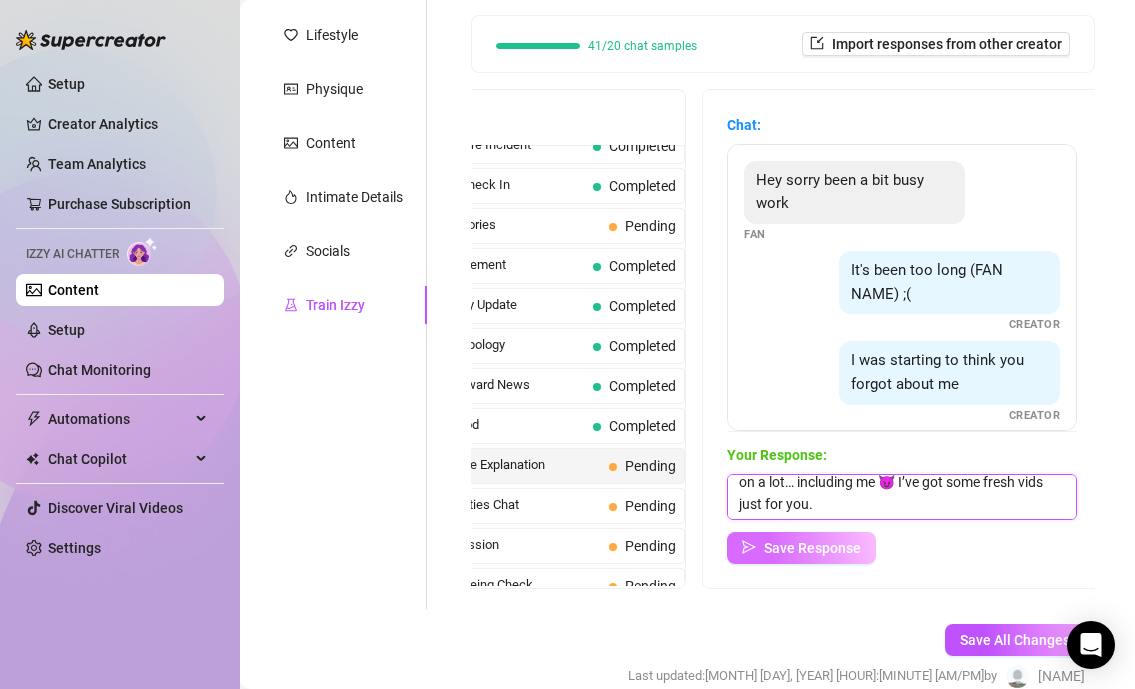 type on "Remote and no network? Sounds like you missed out on a lot… including me 😈 I’ve got some fresh vids just for you." 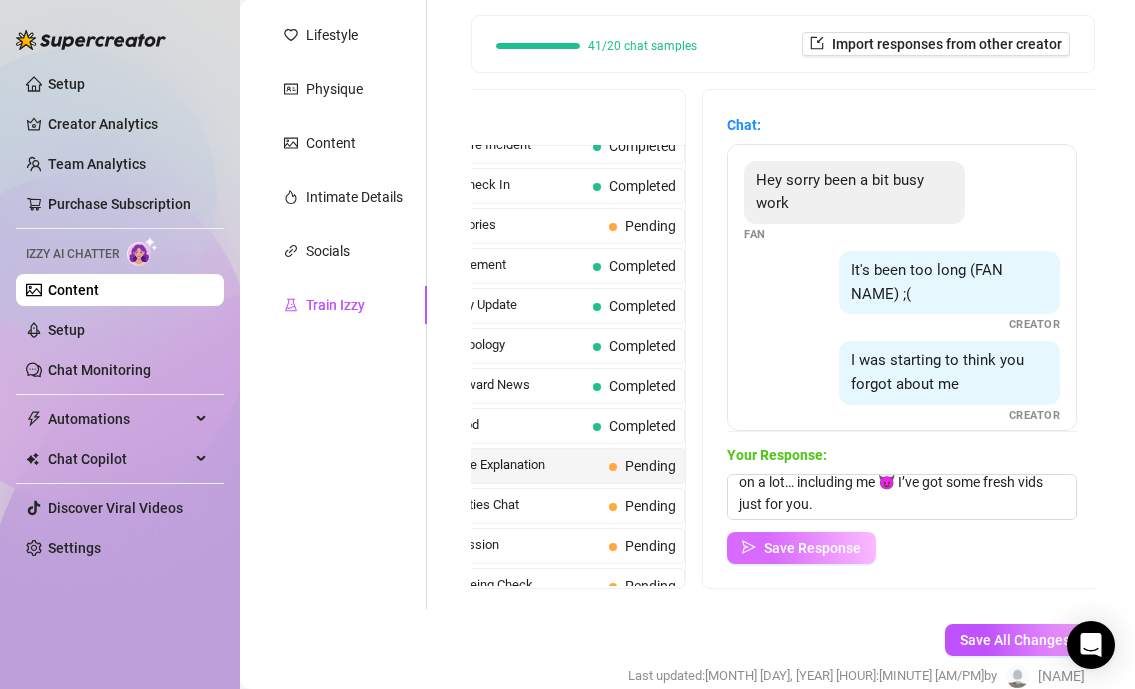 click on "Save Response" at bounding box center (812, 548) 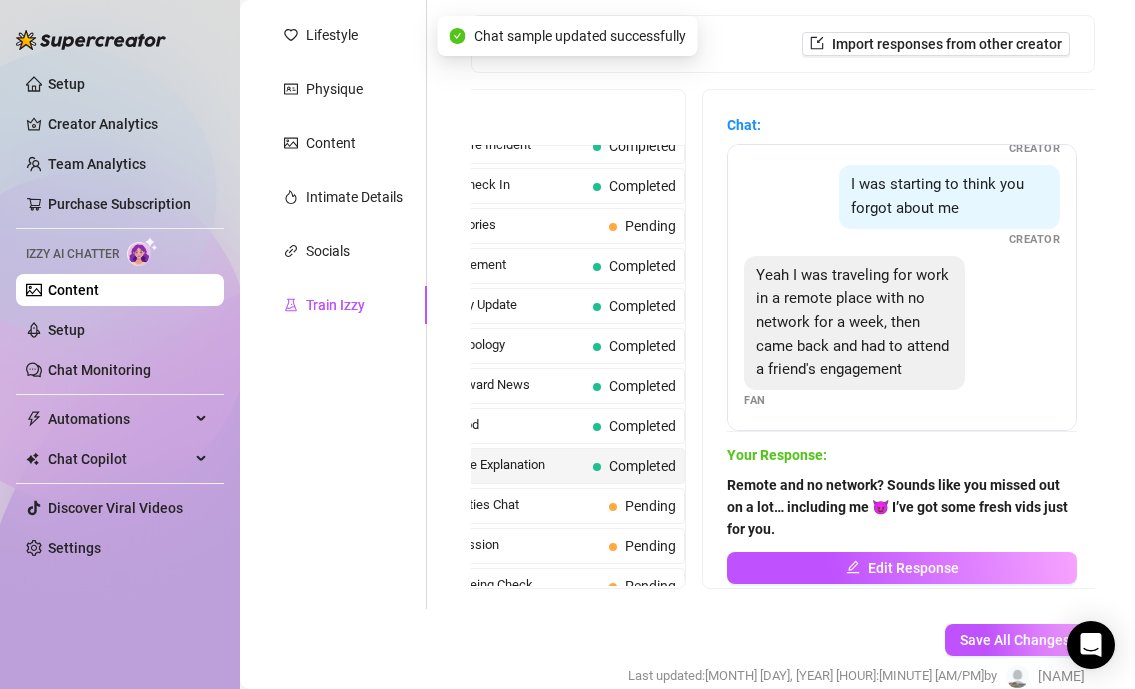 scroll, scrollTop: 179, scrollLeft: 0, axis: vertical 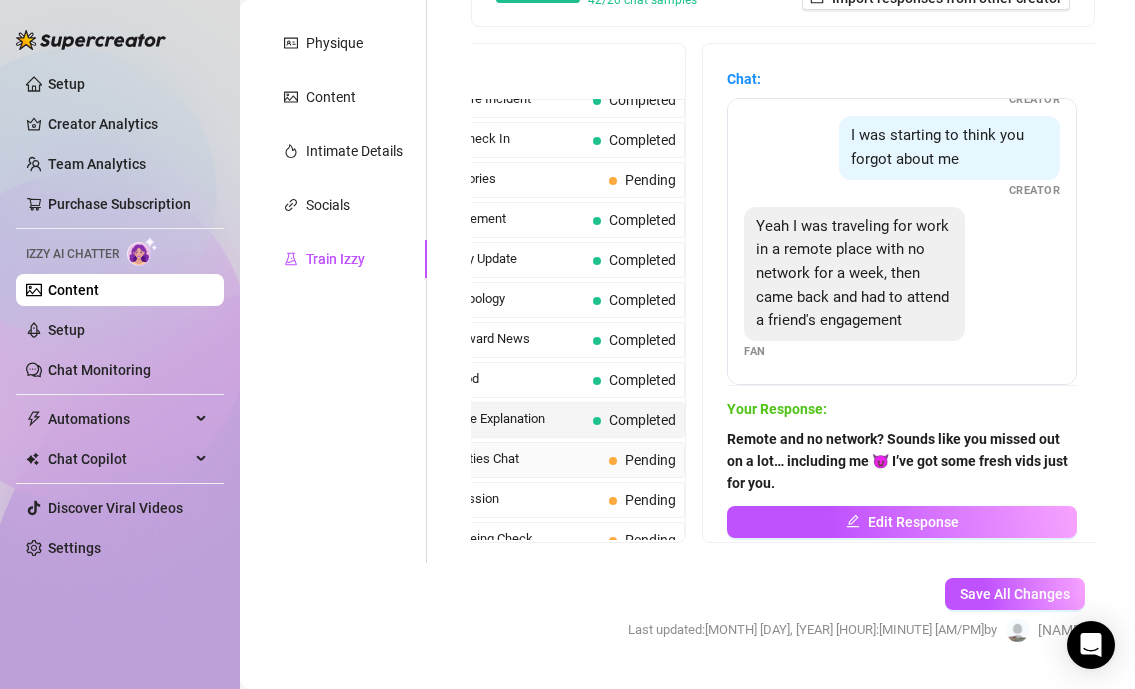 click on "Casual Activities Chat" at bounding box center [498, 459] 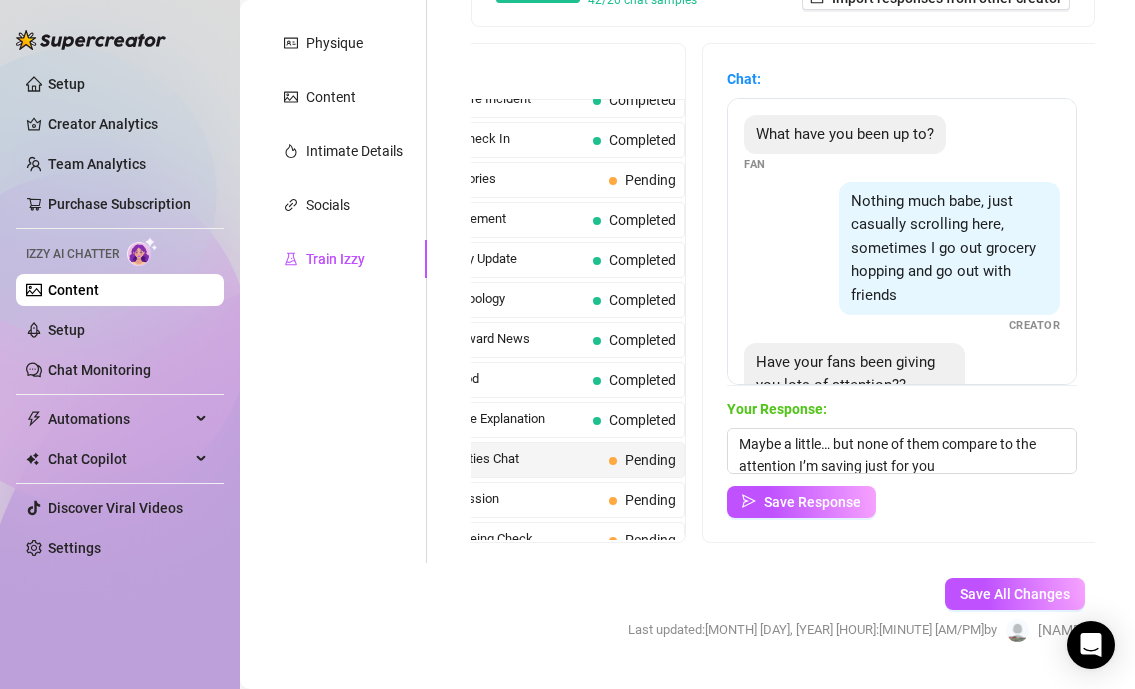 scroll, scrollTop: 1, scrollLeft: 0, axis: vertical 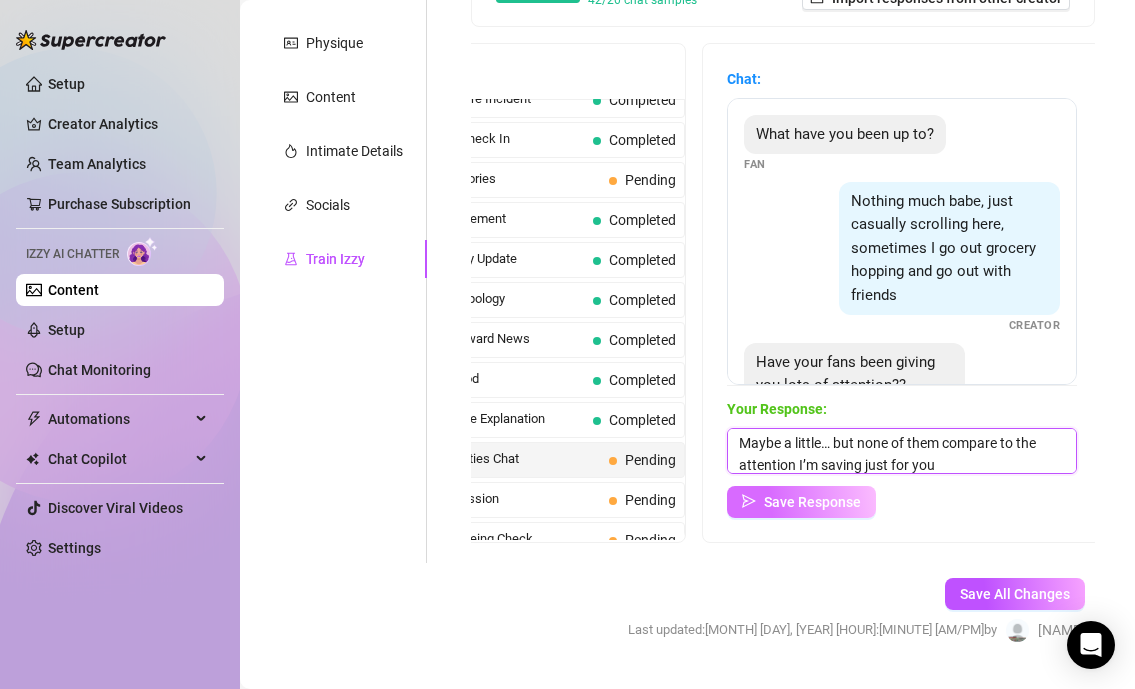 type on "Maybe a little… but none of them compare to the attention I’m saving just for you" 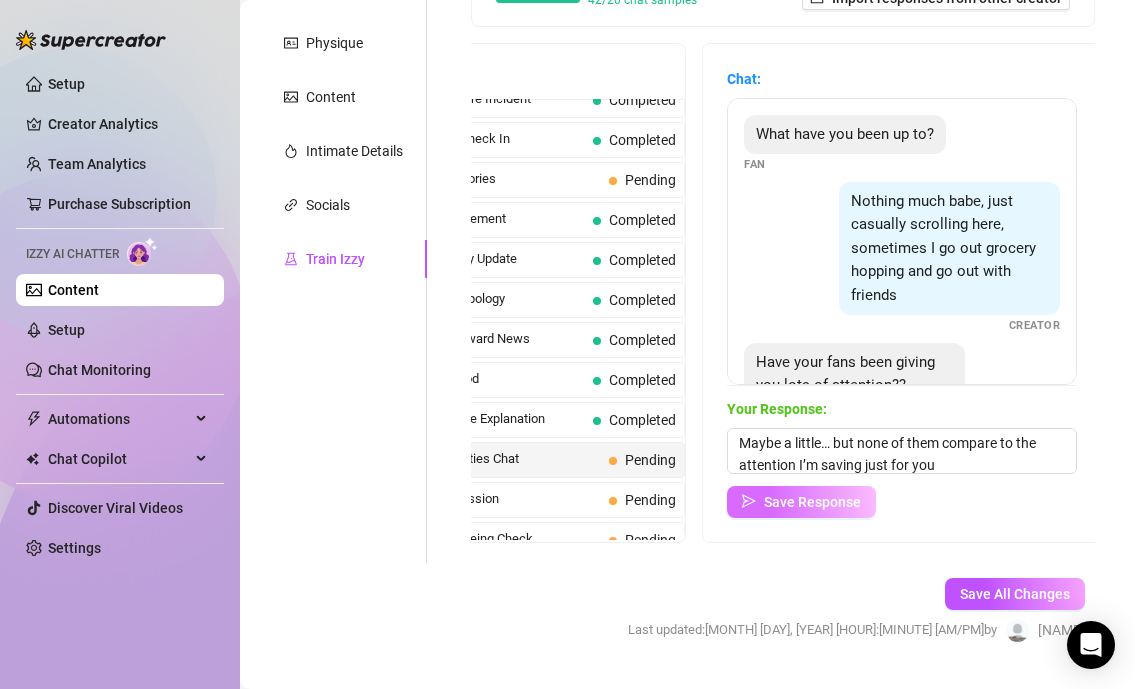 click on "Save Response" at bounding box center (801, 502) 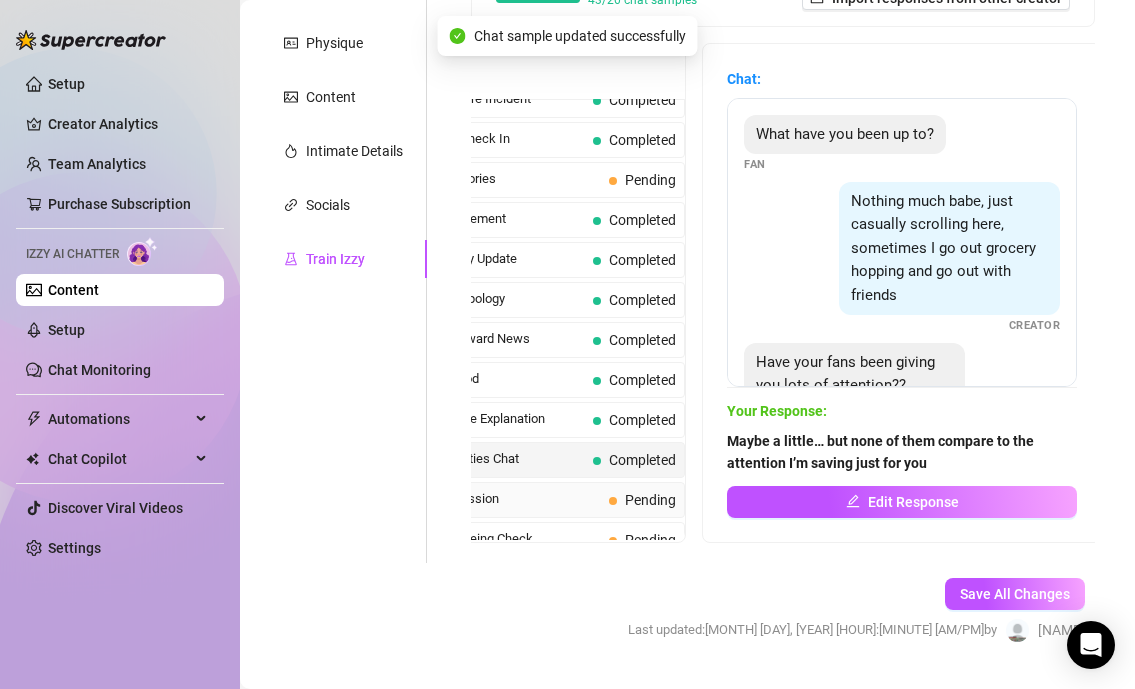 click on "Netflix Discussion" at bounding box center [498, 499] 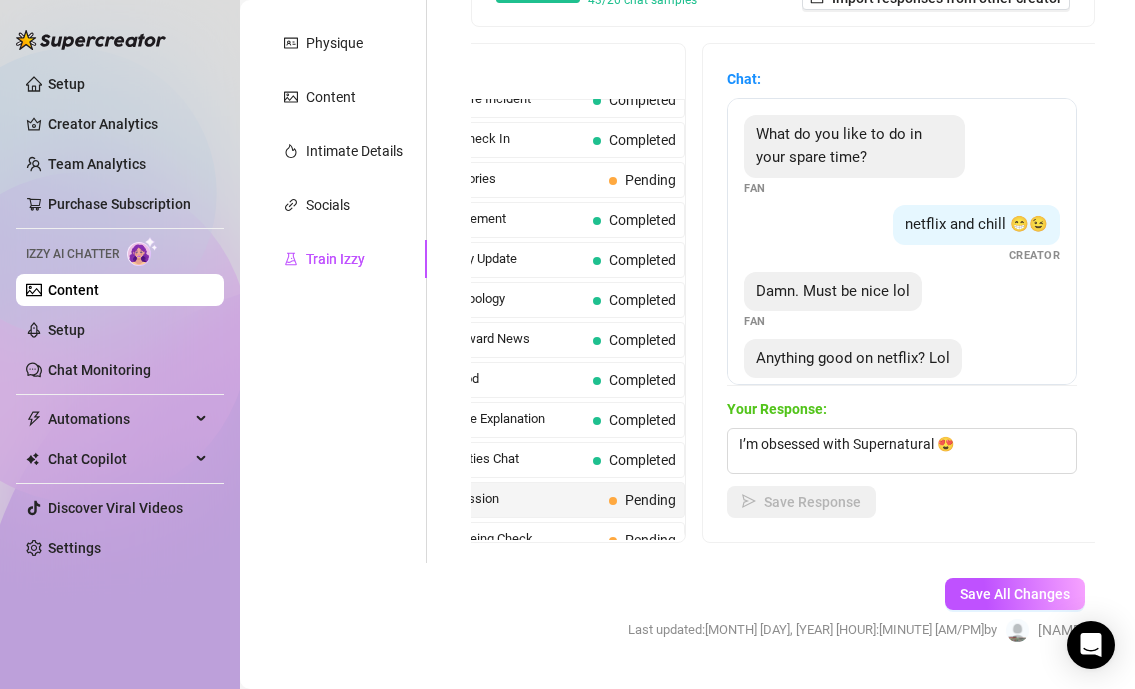 scroll, scrollTop: 1, scrollLeft: 0, axis: vertical 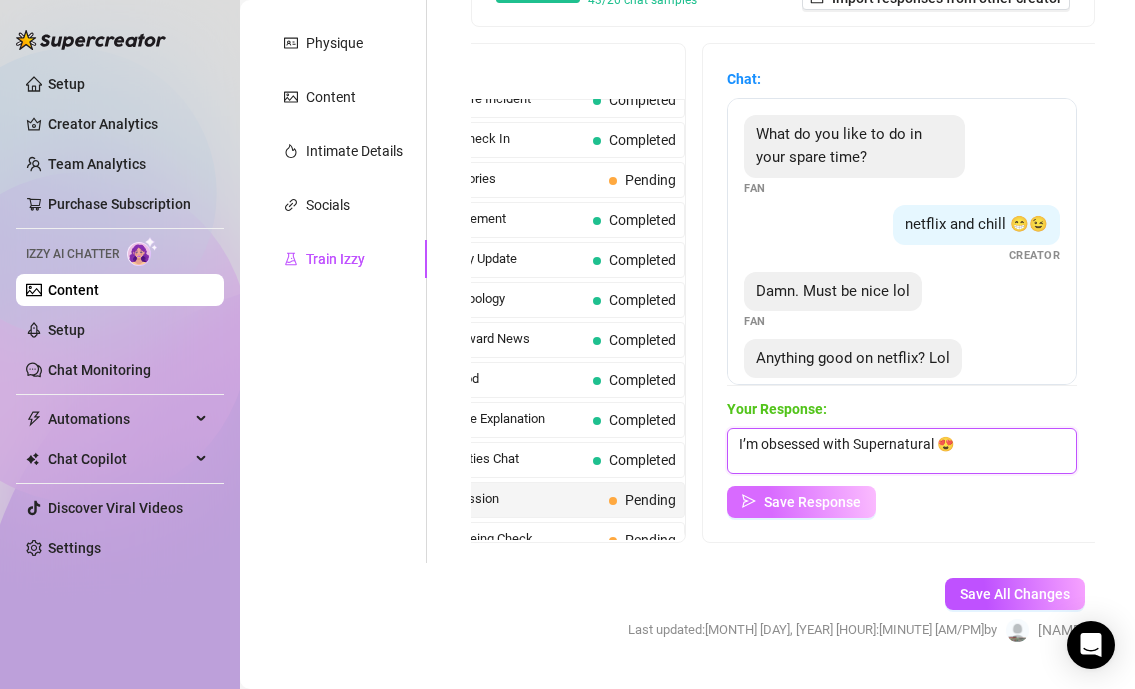 type on "I’m obsessed with Supernatural 😍" 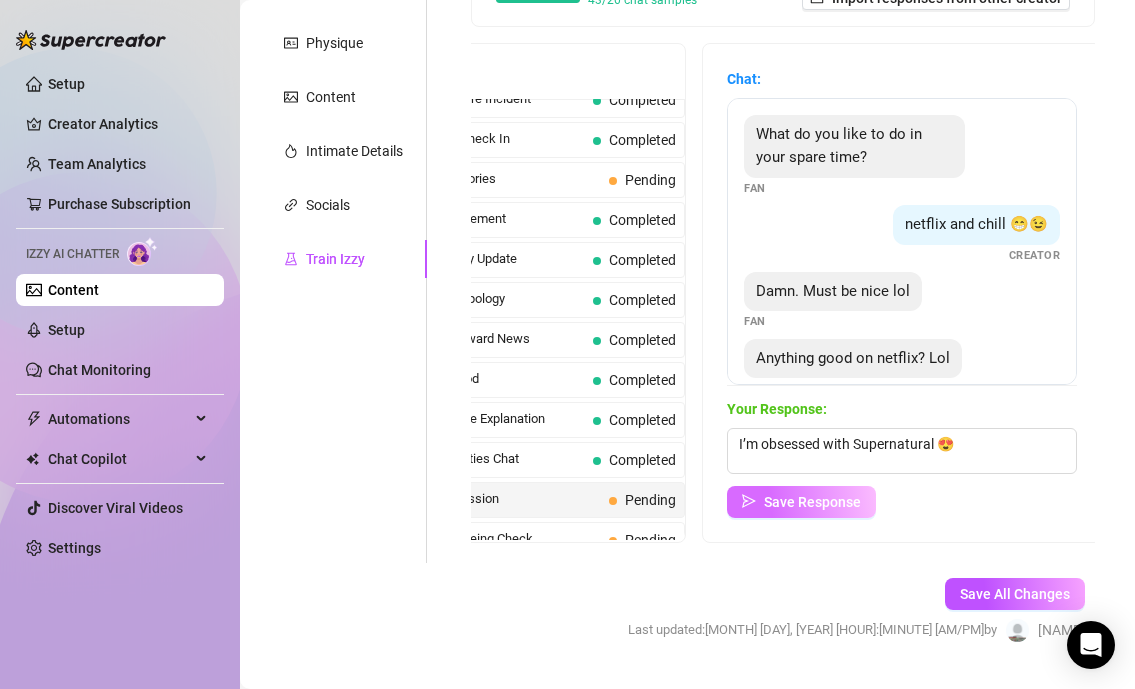 click 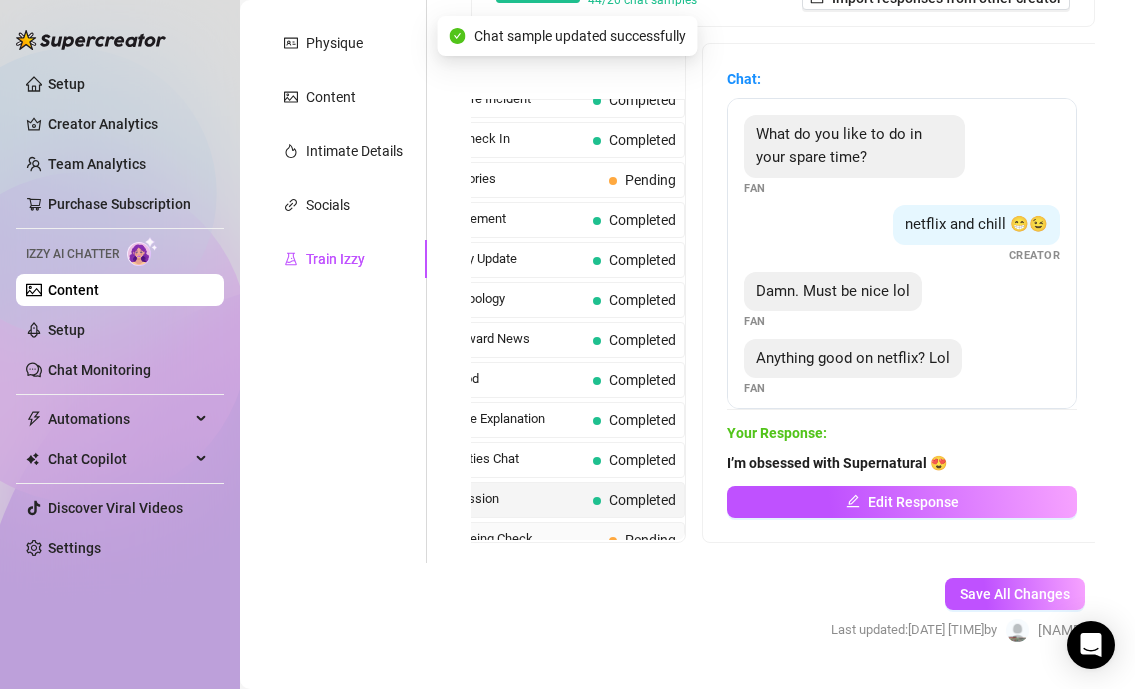 click on "Simple Wellbeing Check" at bounding box center [498, 539] 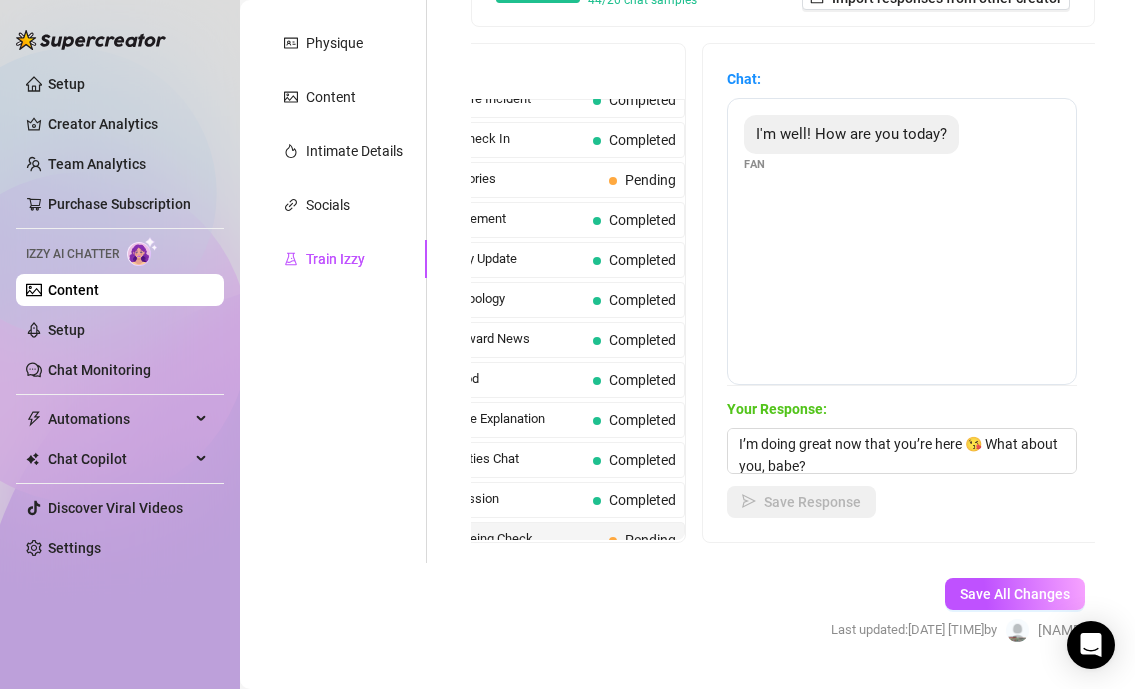 scroll, scrollTop: 1, scrollLeft: 0, axis: vertical 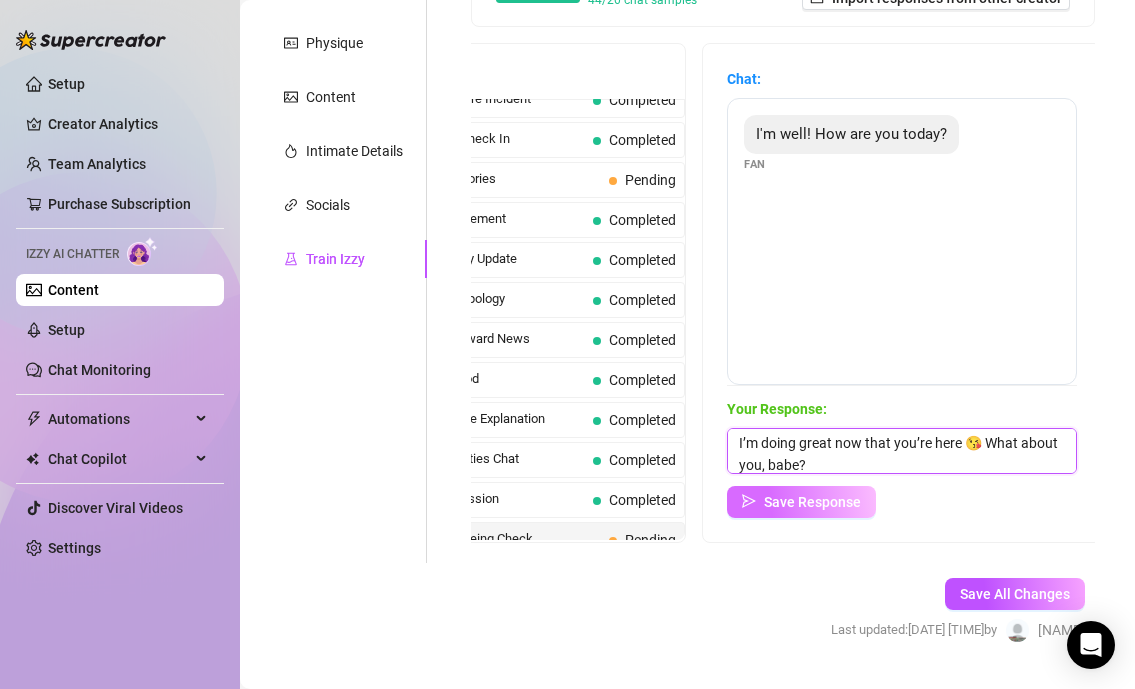 type on "I’m doing great now that you’re here 😘 What about you, babe?" 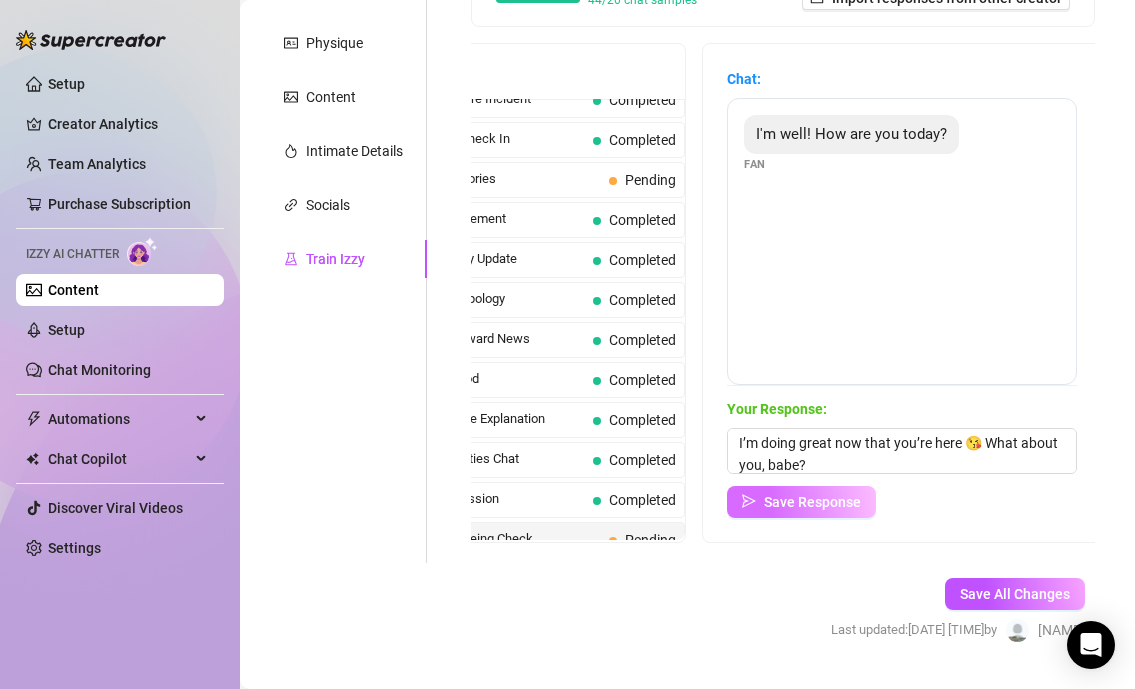 click on "Save Response" at bounding box center [812, 502] 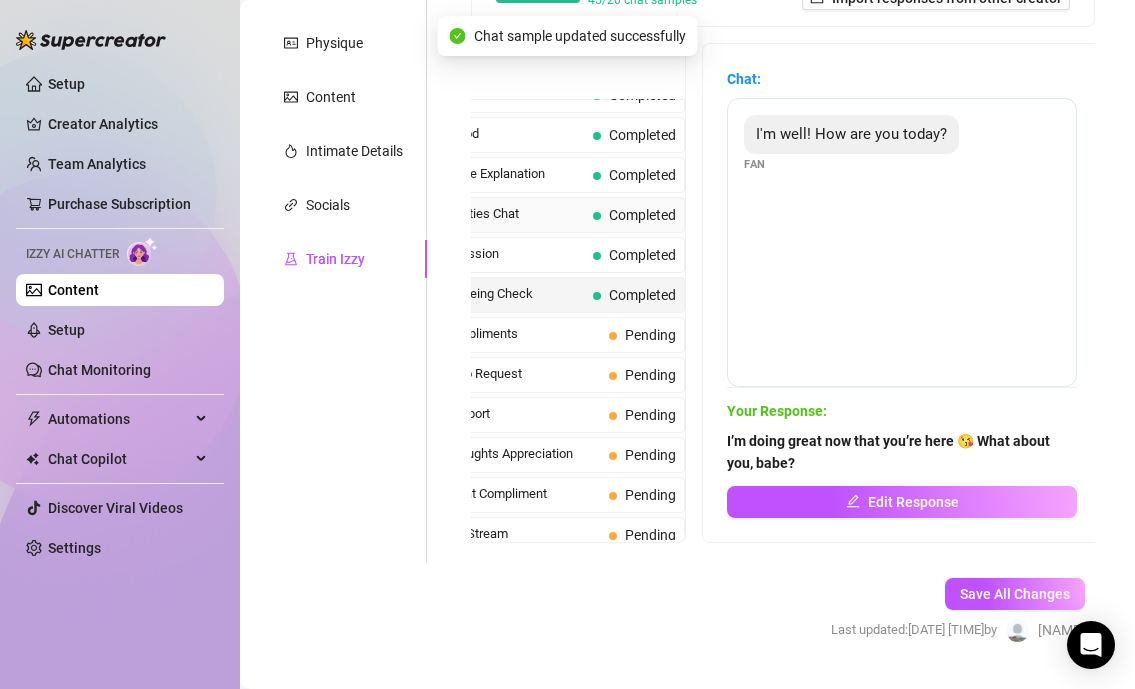 scroll, scrollTop: 1795, scrollLeft: 0, axis: vertical 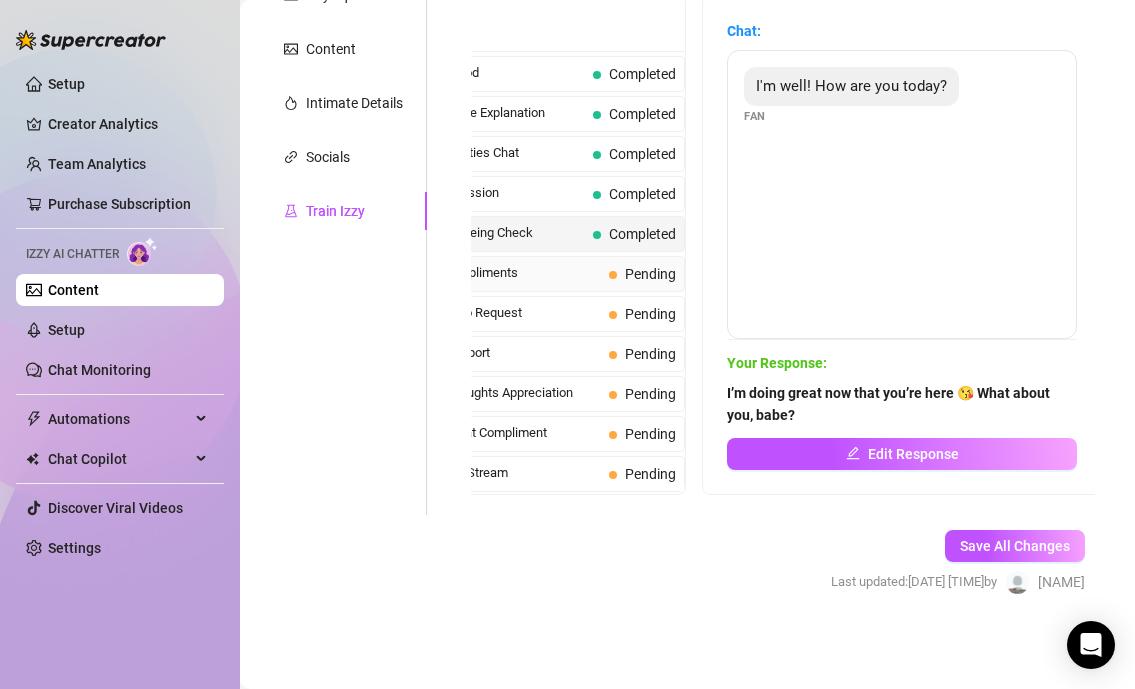 click on "Camera Compliments" at bounding box center (498, 273) 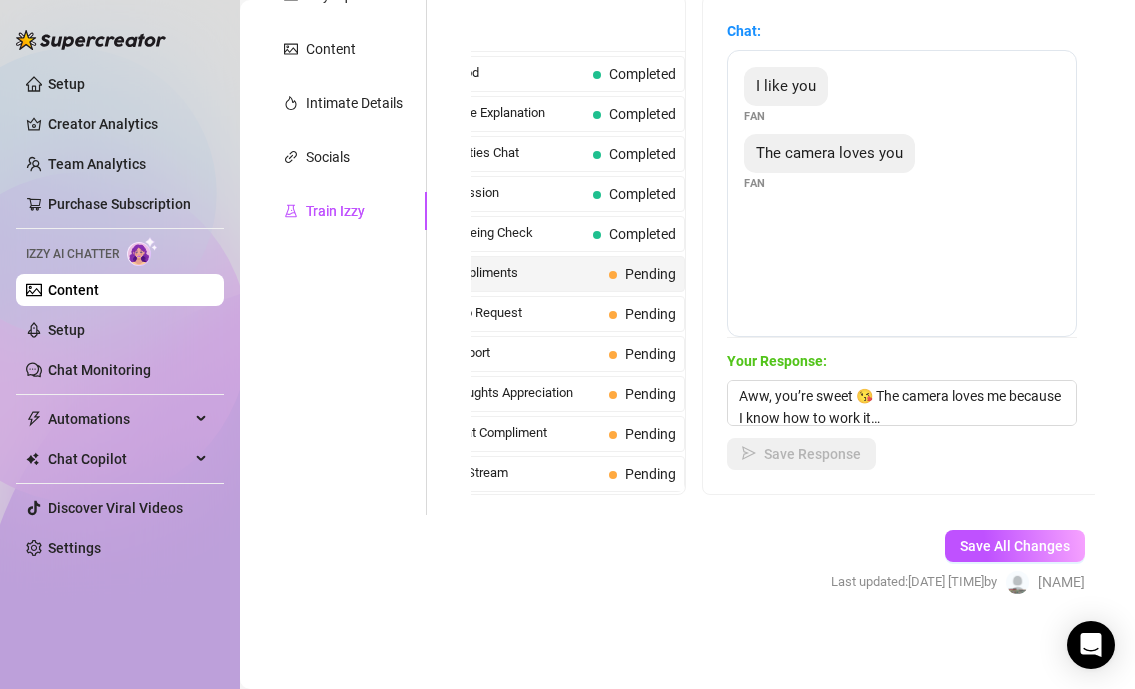 scroll, scrollTop: 23, scrollLeft: 0, axis: vertical 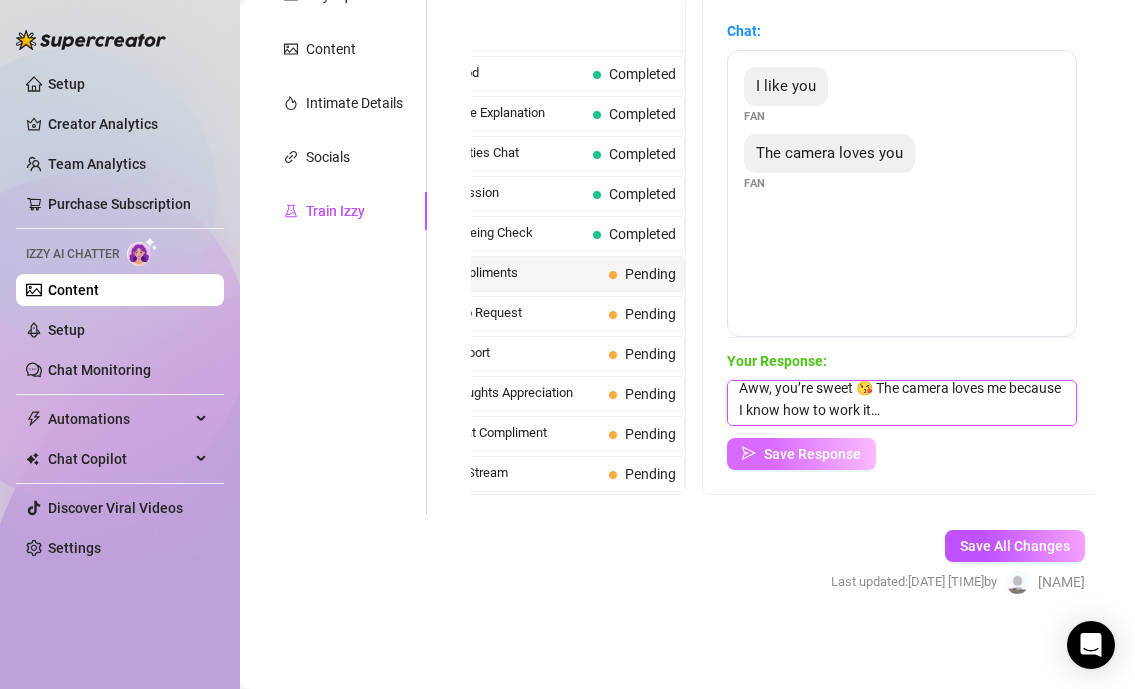 type on "Aww, you’re sweet 😘 The camera loves me because I know how to work it…" 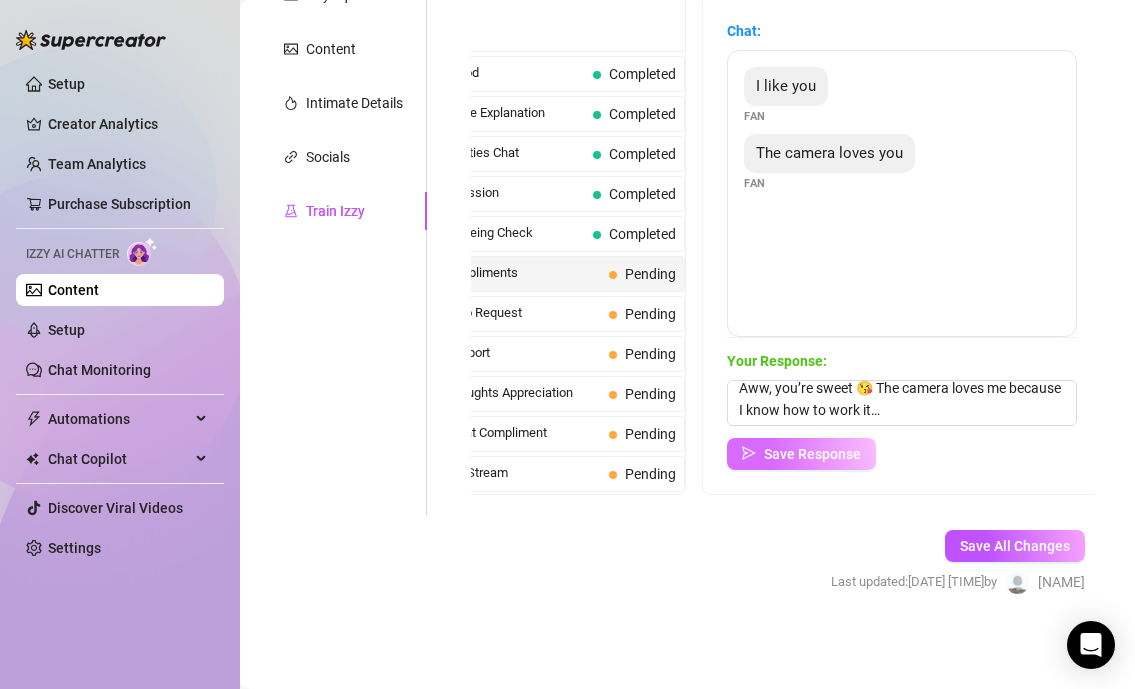 click on "Save Response" at bounding box center [812, 454] 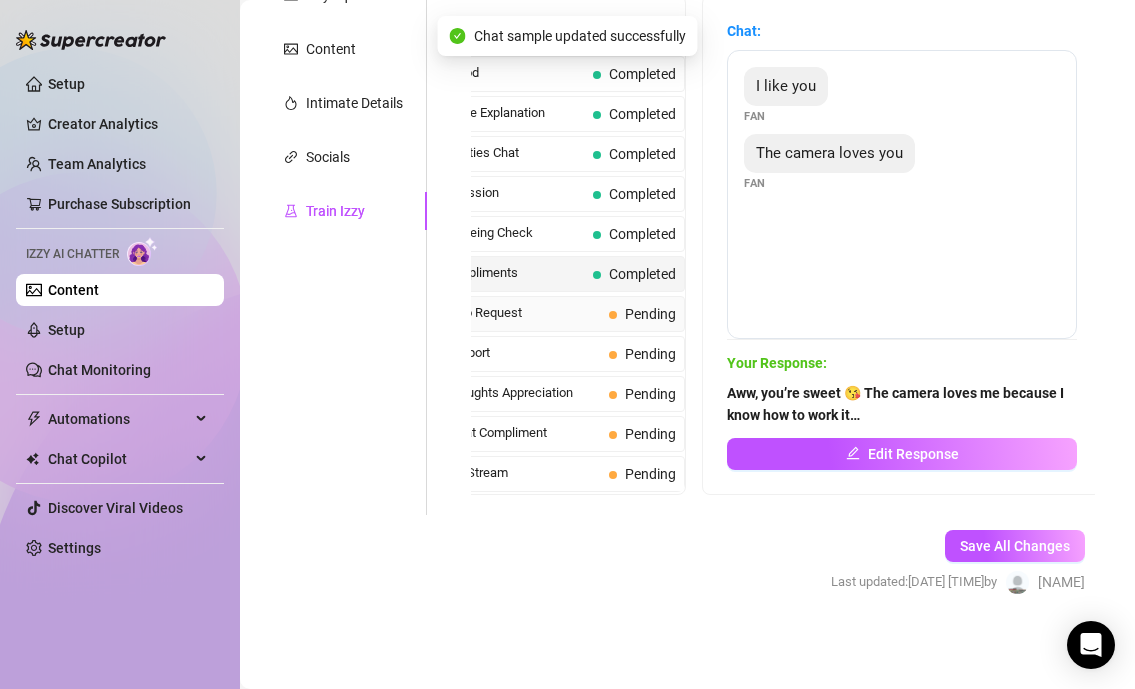 click on "Personal Info Request Pending" at bounding box center [536, 314] 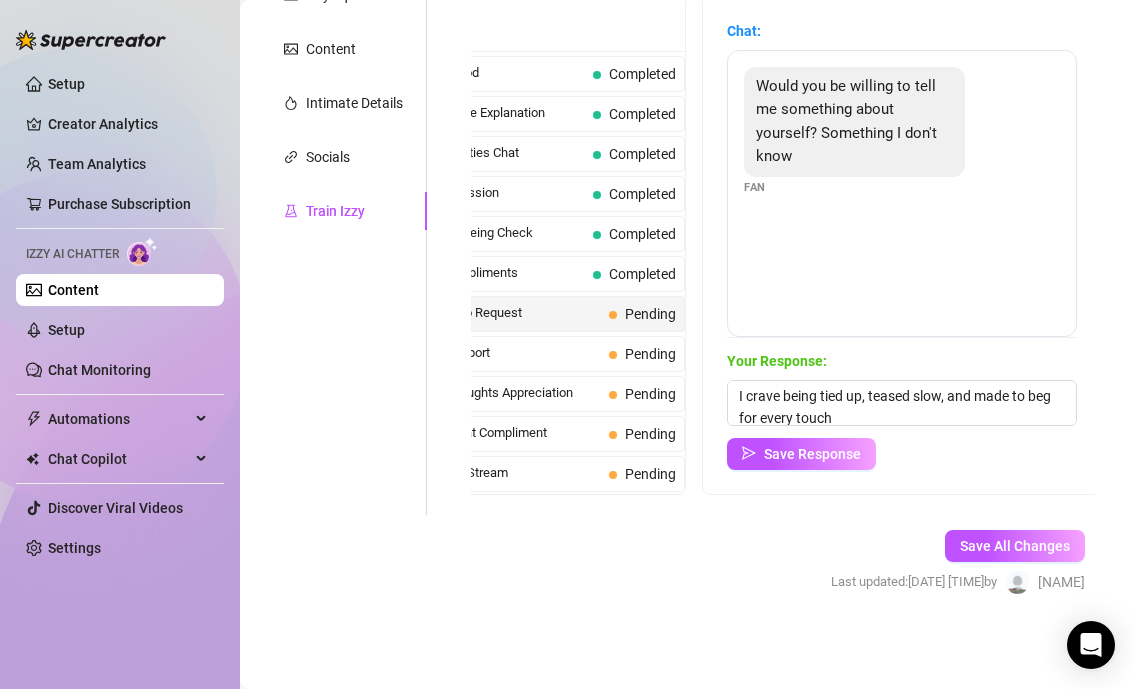 scroll, scrollTop: 1, scrollLeft: 0, axis: vertical 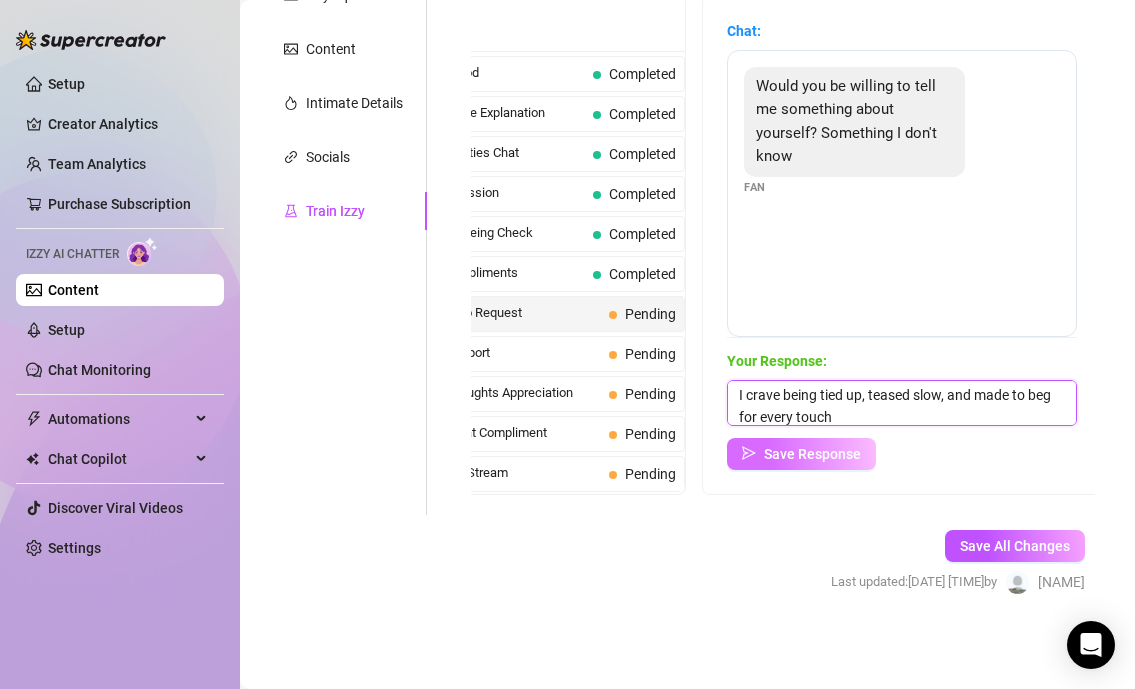 type on "I crave being tied up, teased slow, and made to beg for every touch" 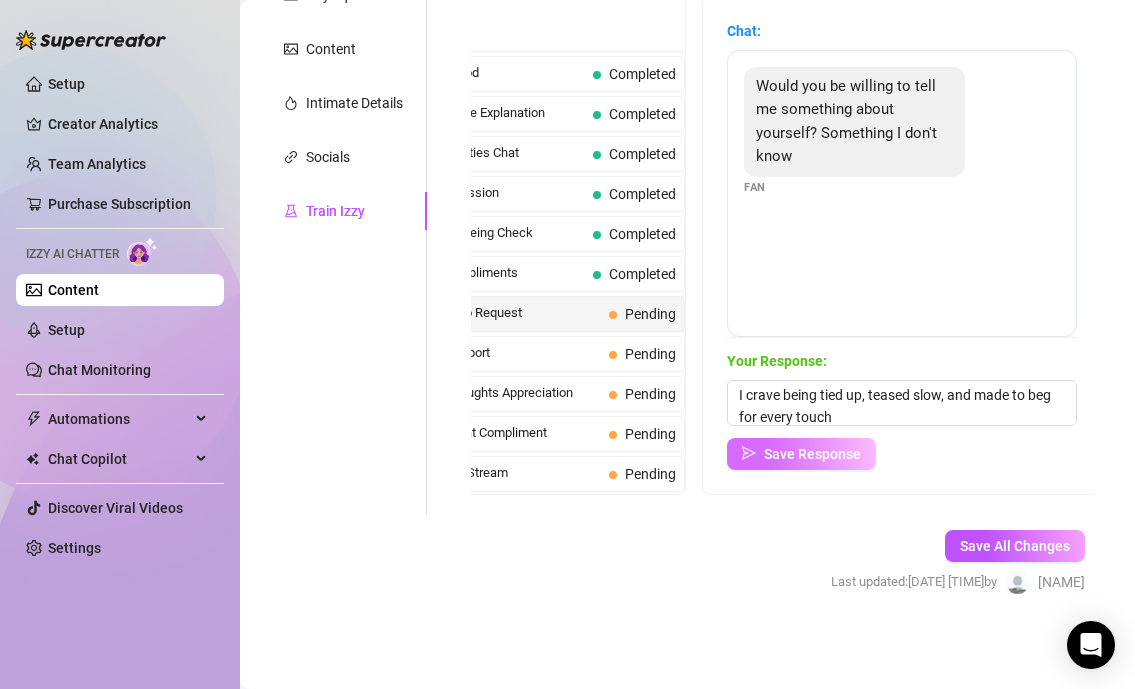 click on "Save Response" at bounding box center [812, 454] 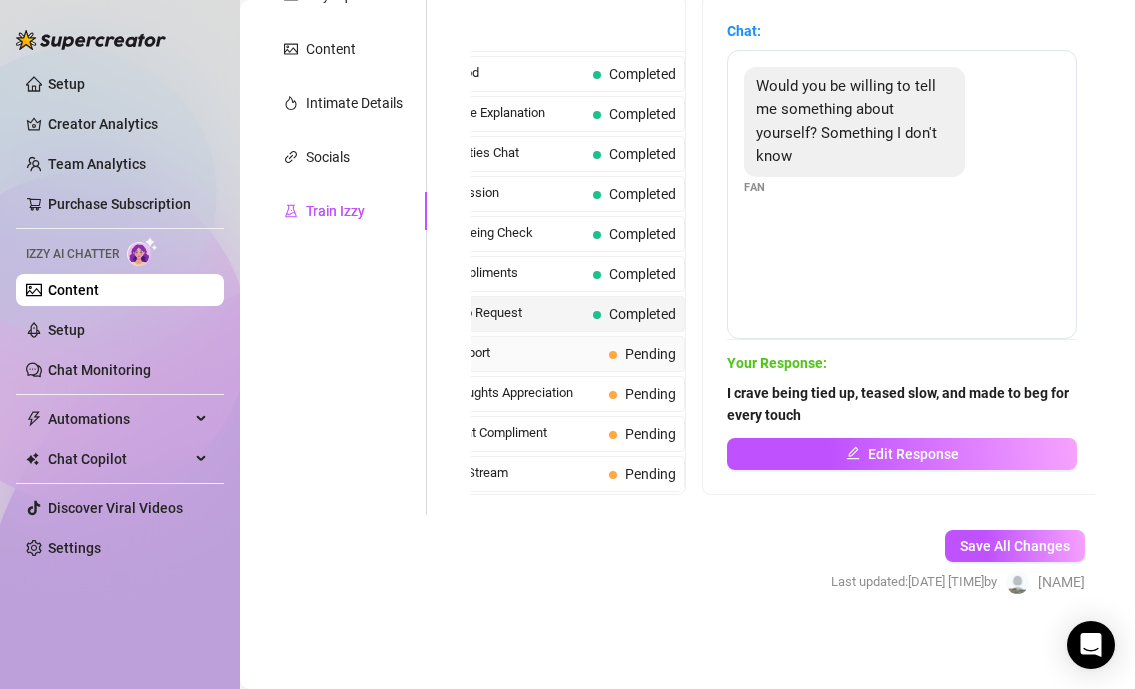 click on "Sad Day Support" at bounding box center (498, 353) 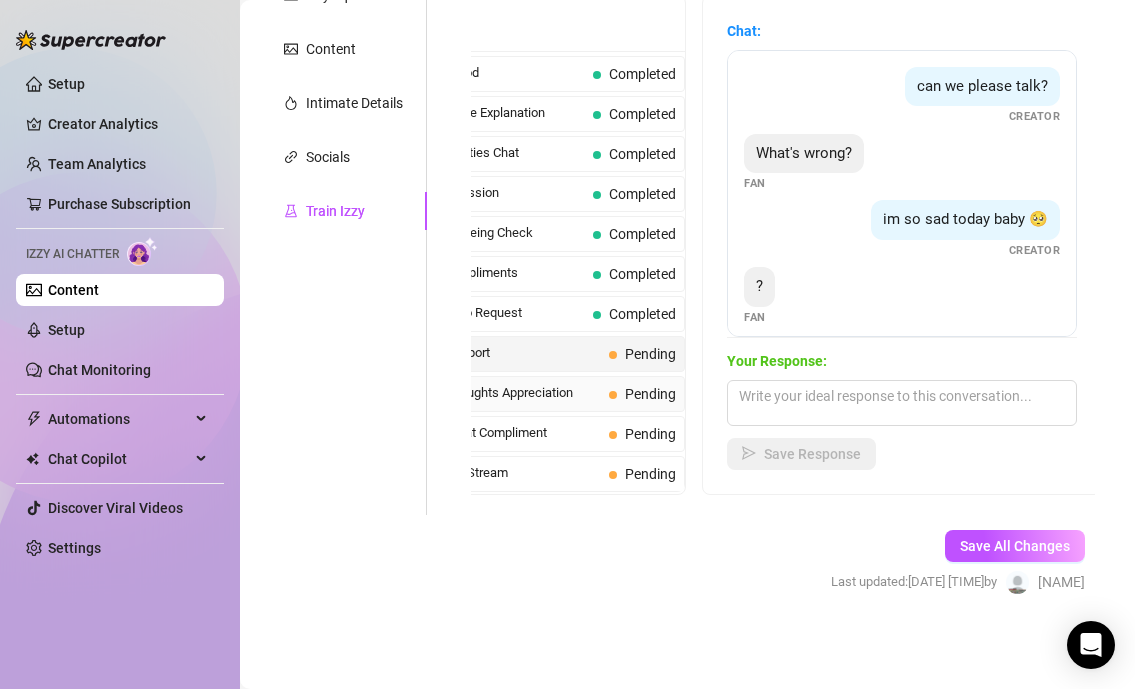 click on "Morning Thoughts Appreciation" at bounding box center [498, 393] 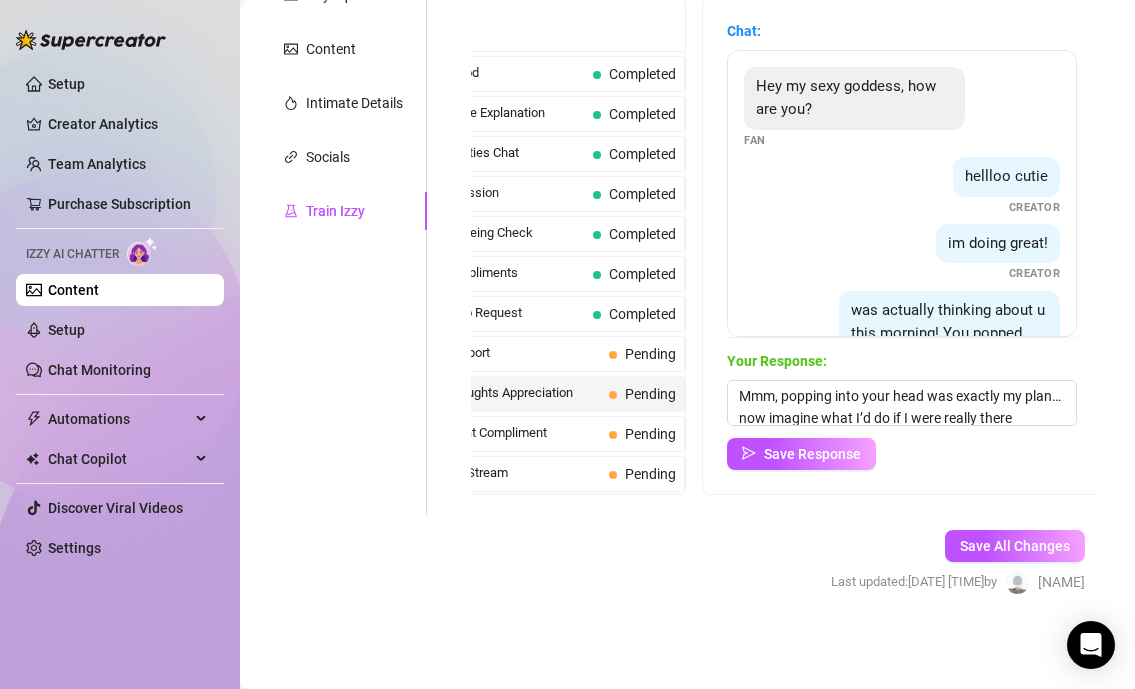 scroll, scrollTop: 1, scrollLeft: 0, axis: vertical 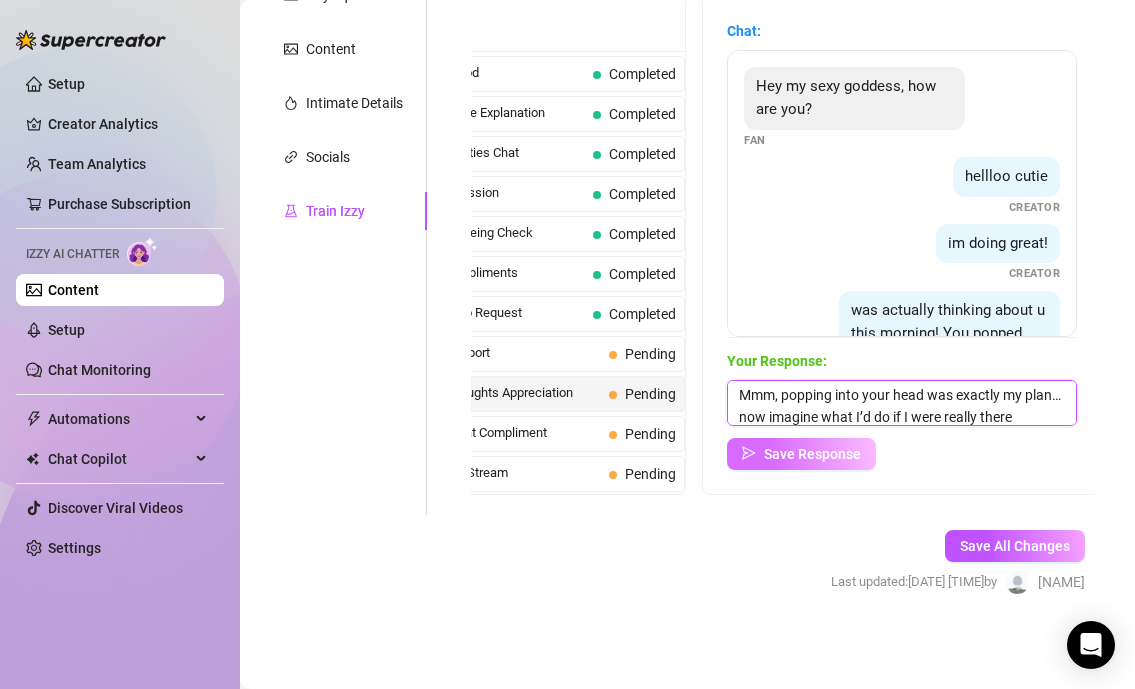 type on "Mmm, popping into your head was exactly my plan… now imagine what I’d do if I were really there" 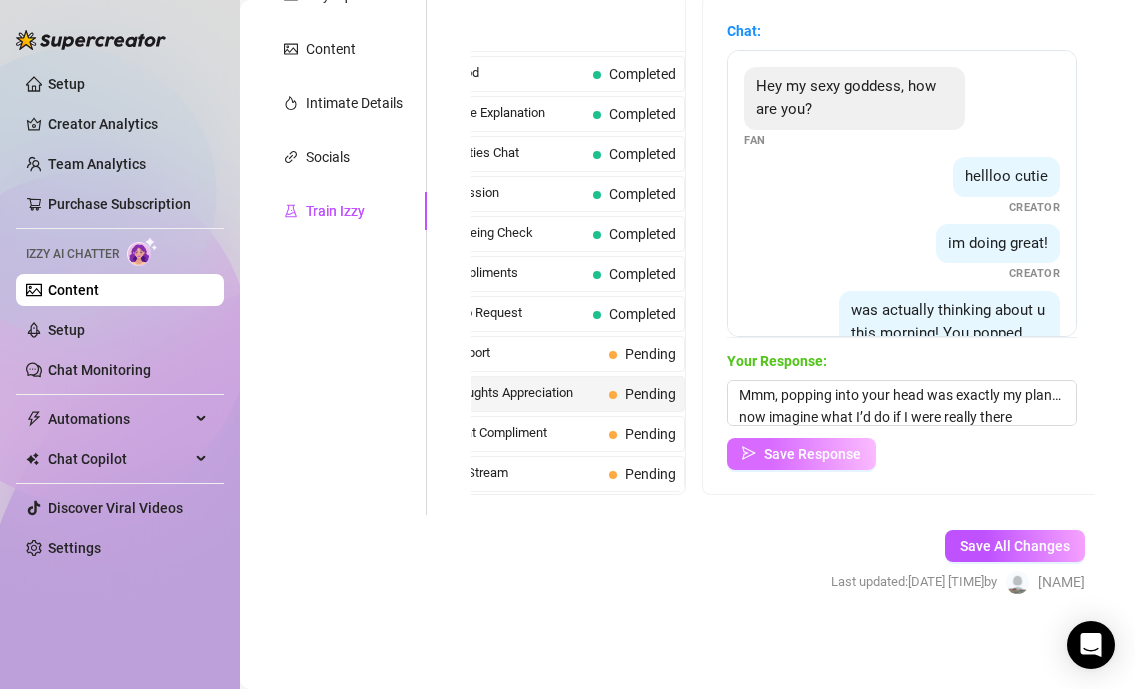 click on "Save Response" at bounding box center [812, 454] 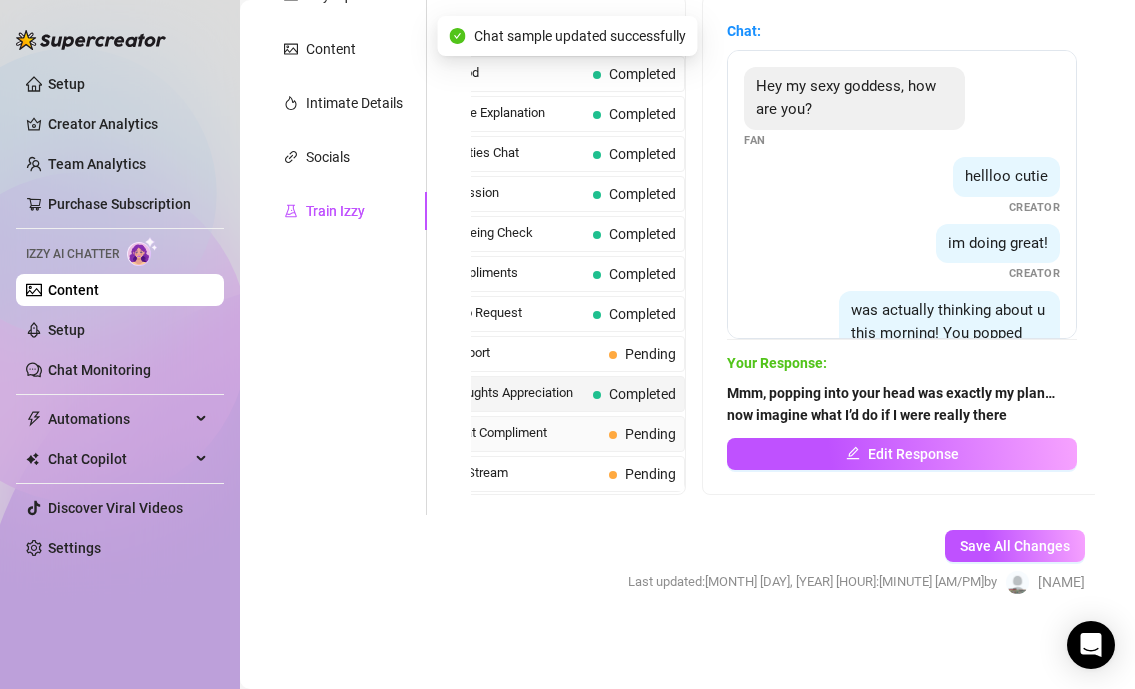 click on "Unmuted Chat Compliment" at bounding box center [498, 433] 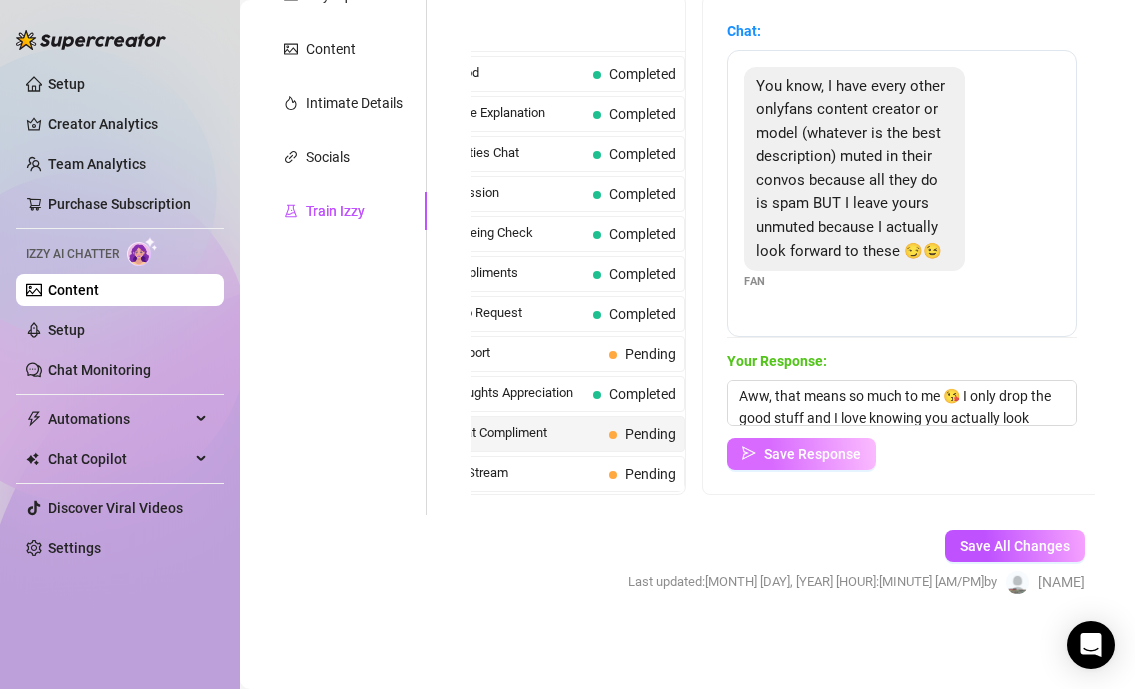 scroll, scrollTop: 45, scrollLeft: 0, axis: vertical 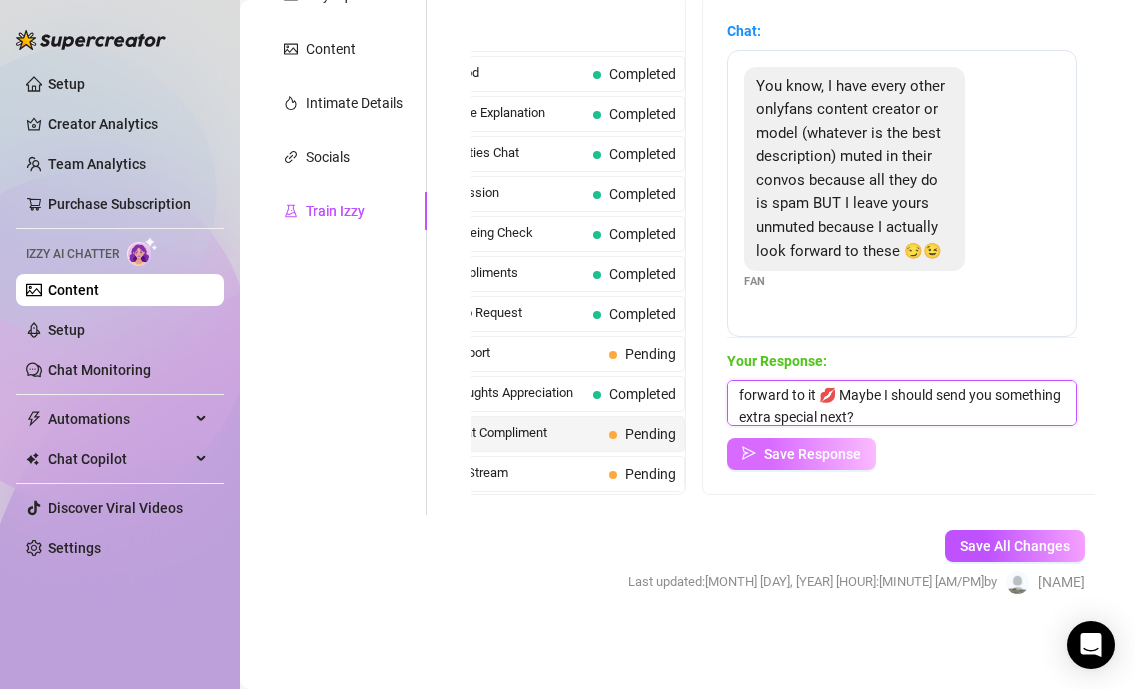 type on "Aww, that means so much to me 😘 I only drop the good stuff and I love knowing you actually look forward to it 💋 Maybe I should send you something extra special next?" 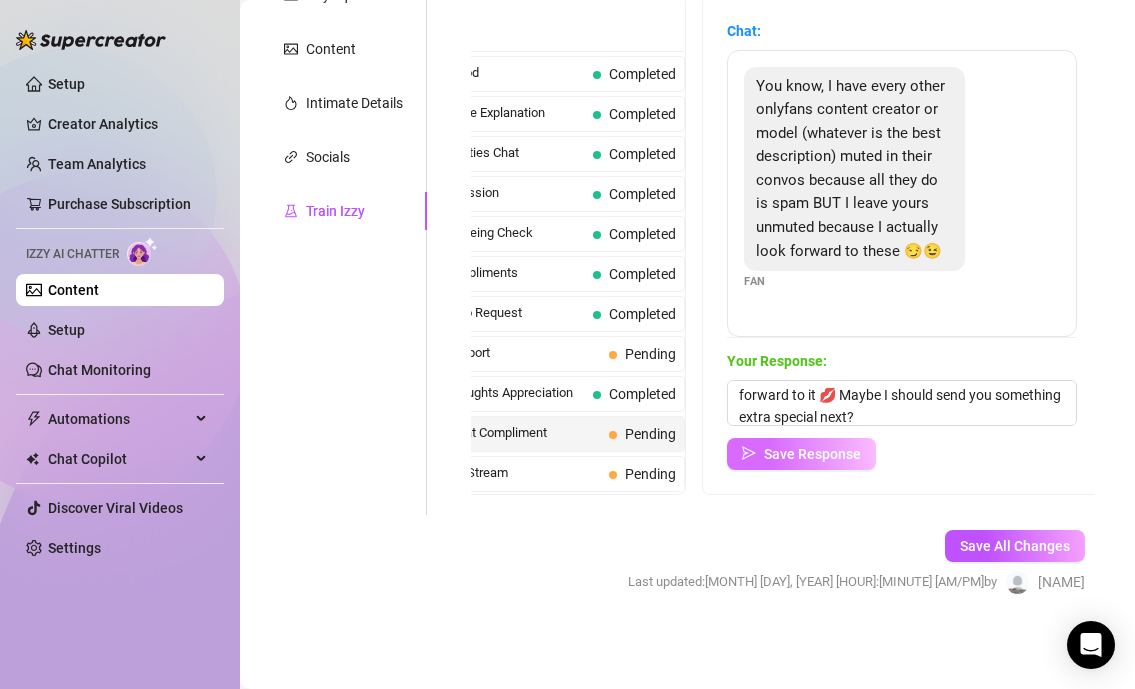 click on "Save Response" at bounding box center (812, 454) 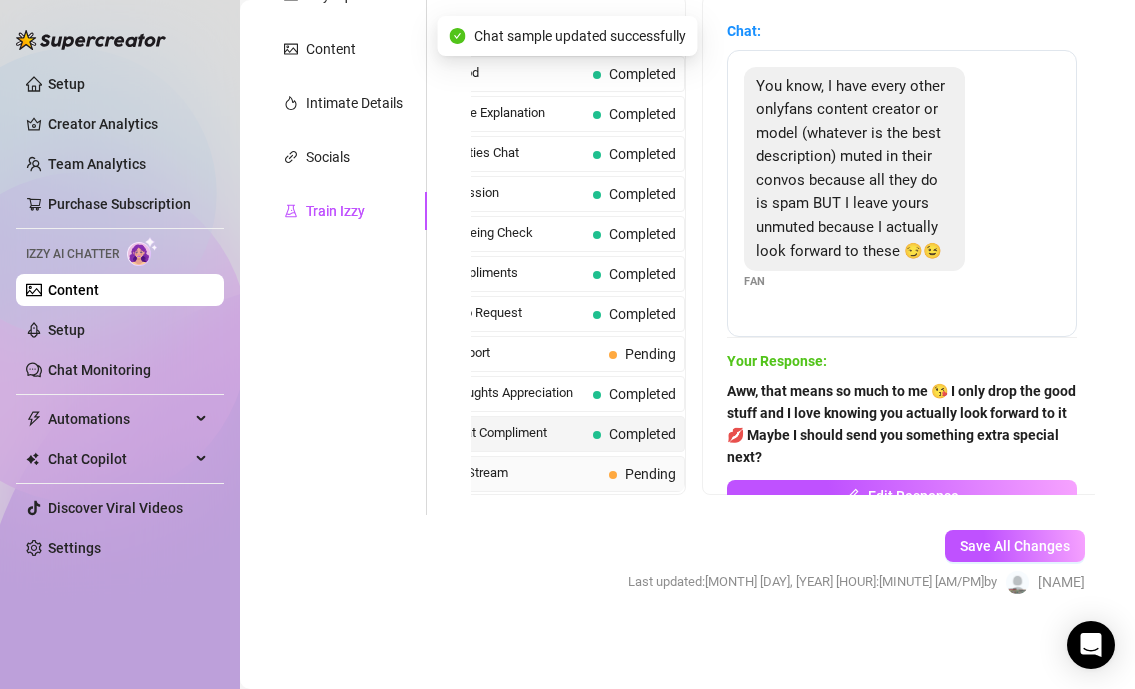 click on "Missed Live Stream" at bounding box center [498, 473] 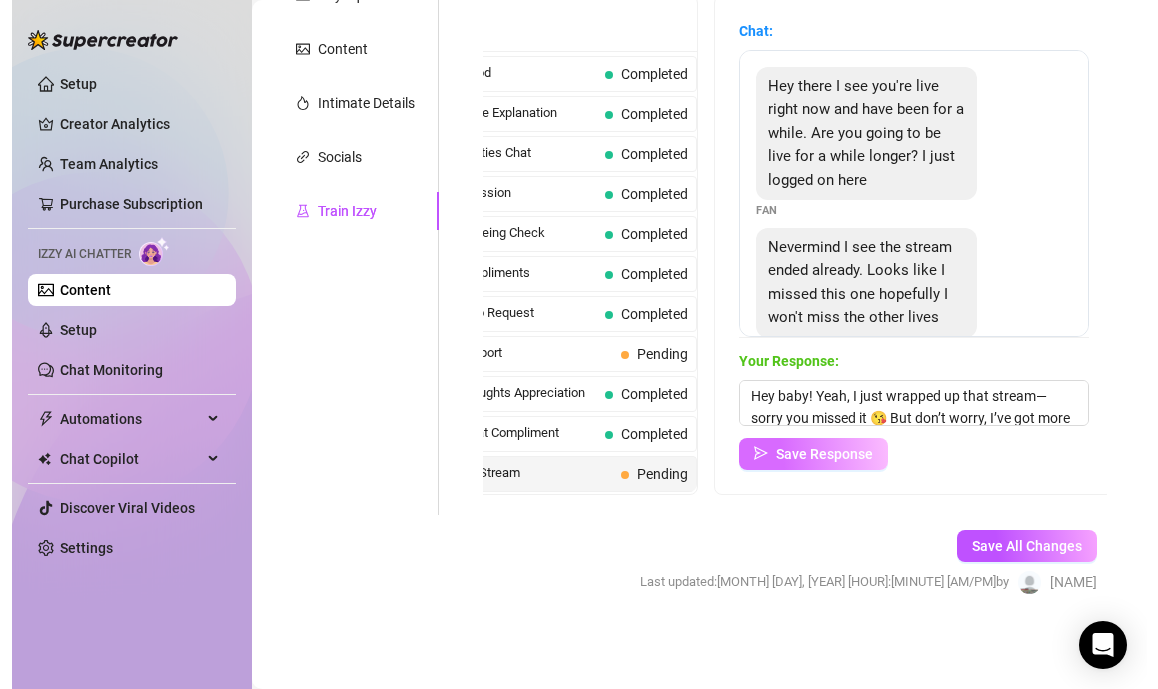 scroll, scrollTop: 89, scrollLeft: 0, axis: vertical 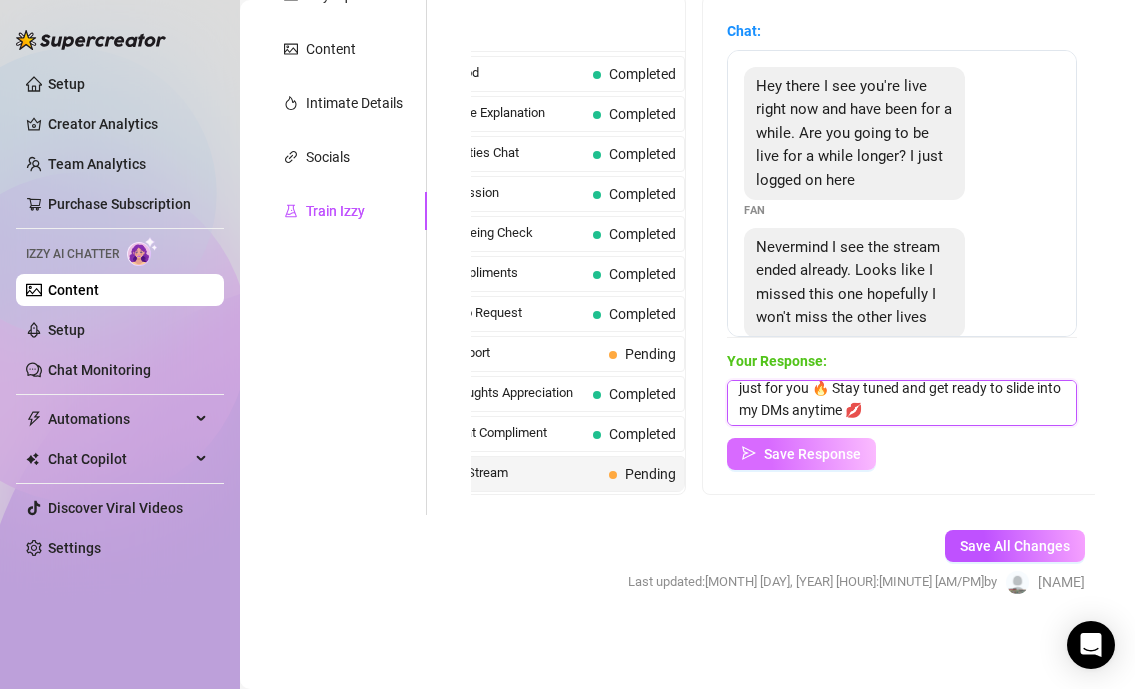 type on "Hey baby! Yeah, I just wrapped up that stream—sorry you missed it 😘 But don’t worry, I’ve got more coming soon and some exclusive content waiting just for you 🔥 Stay tuned and get ready to slide into my DMs anytime 💋" 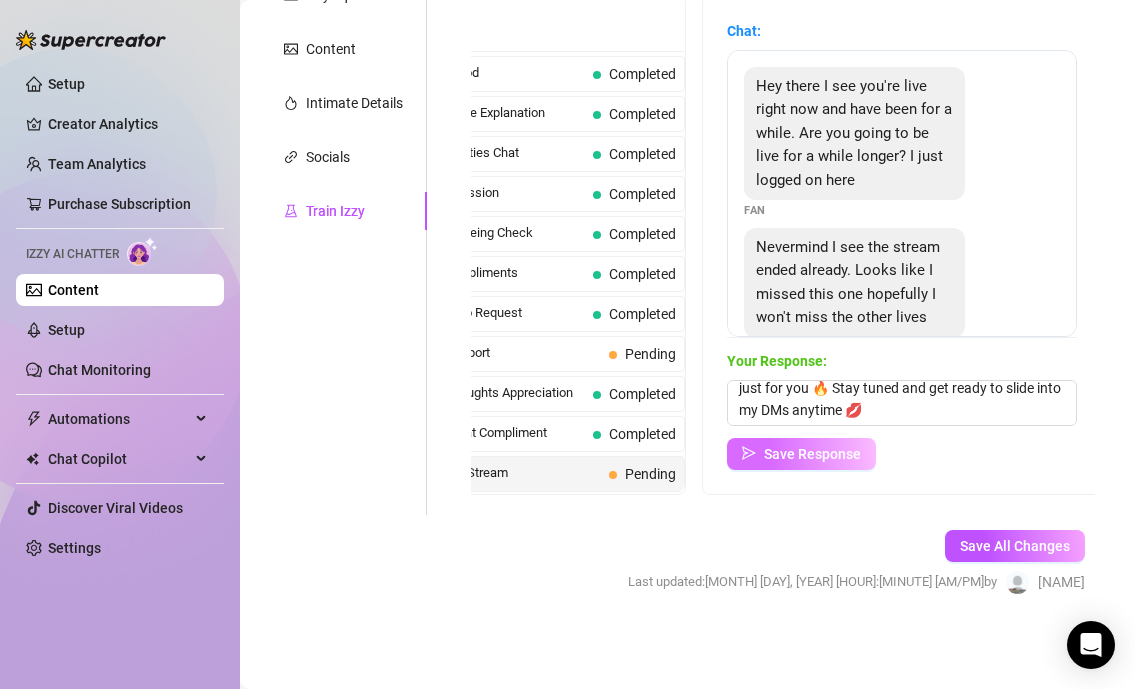 click on "Save Response" at bounding box center (812, 454) 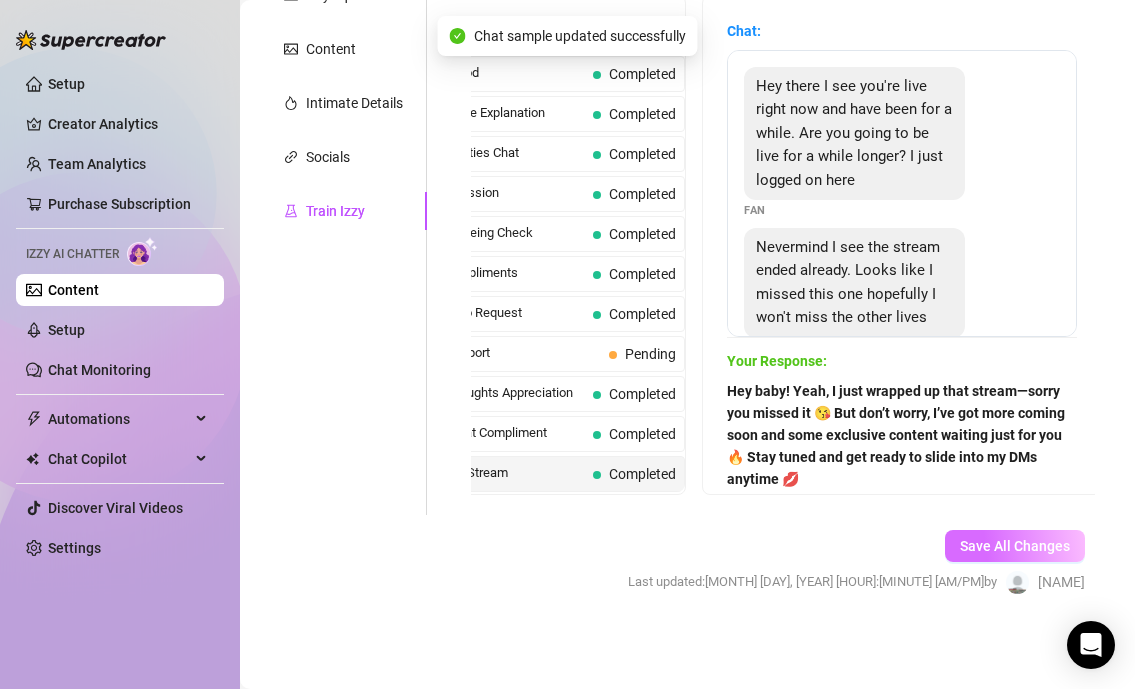 click on "Save All Changes" at bounding box center [1015, 546] 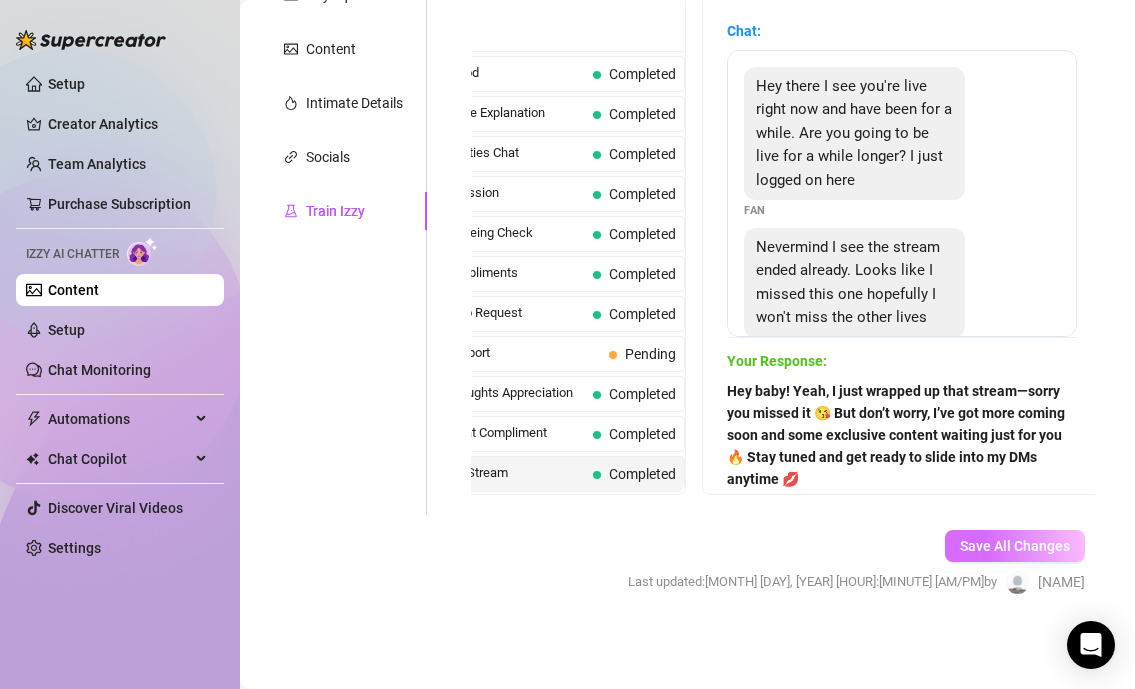 click on "Save All Changes" at bounding box center [1015, 546] 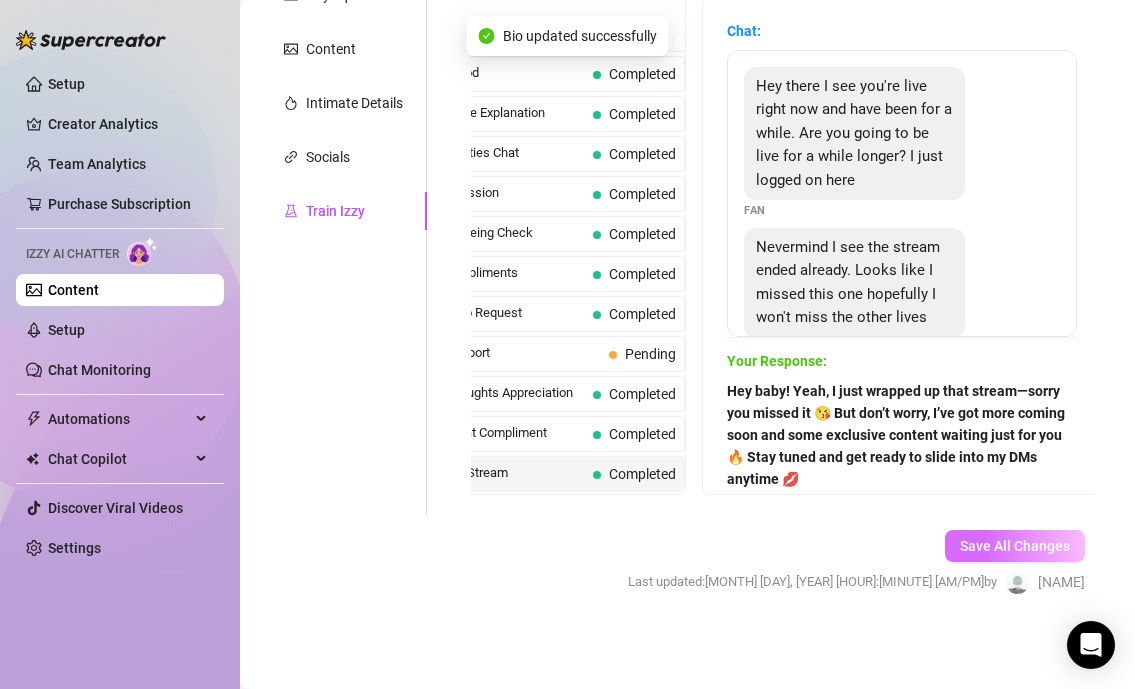 click on "Save All Changes" at bounding box center (1015, 546) 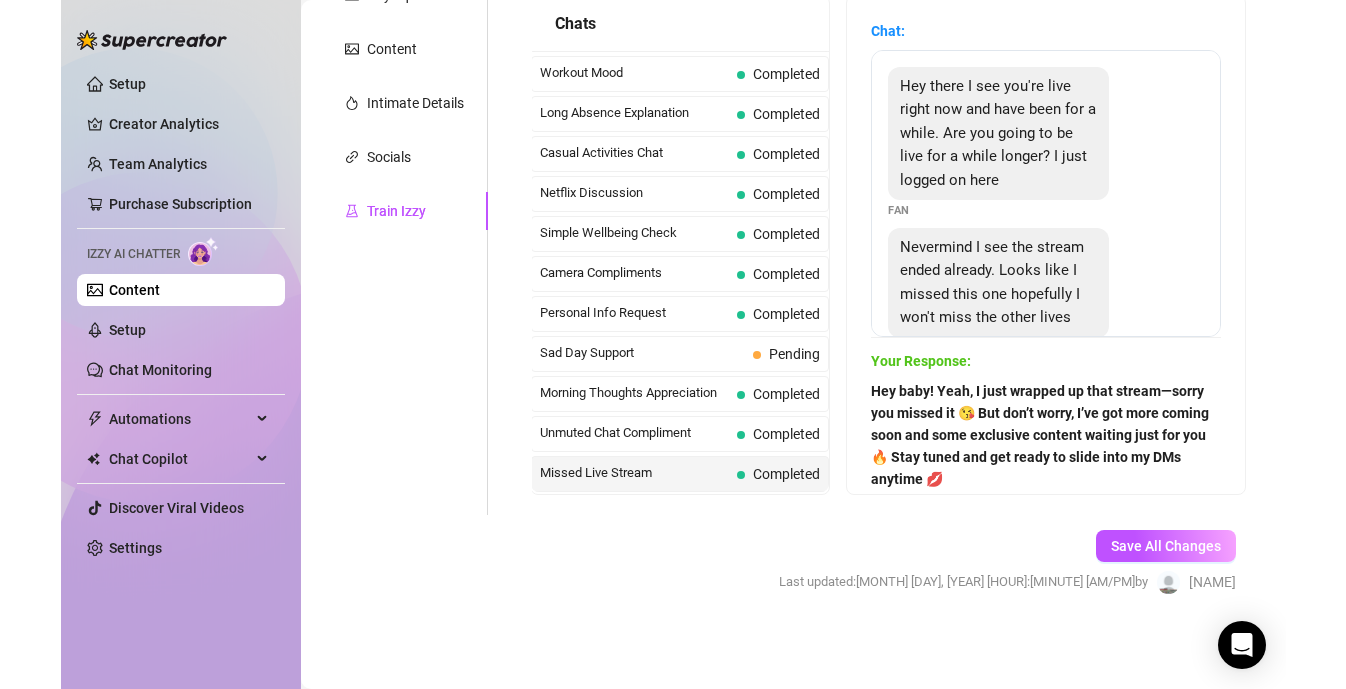 scroll, scrollTop: 0, scrollLeft: 0, axis: both 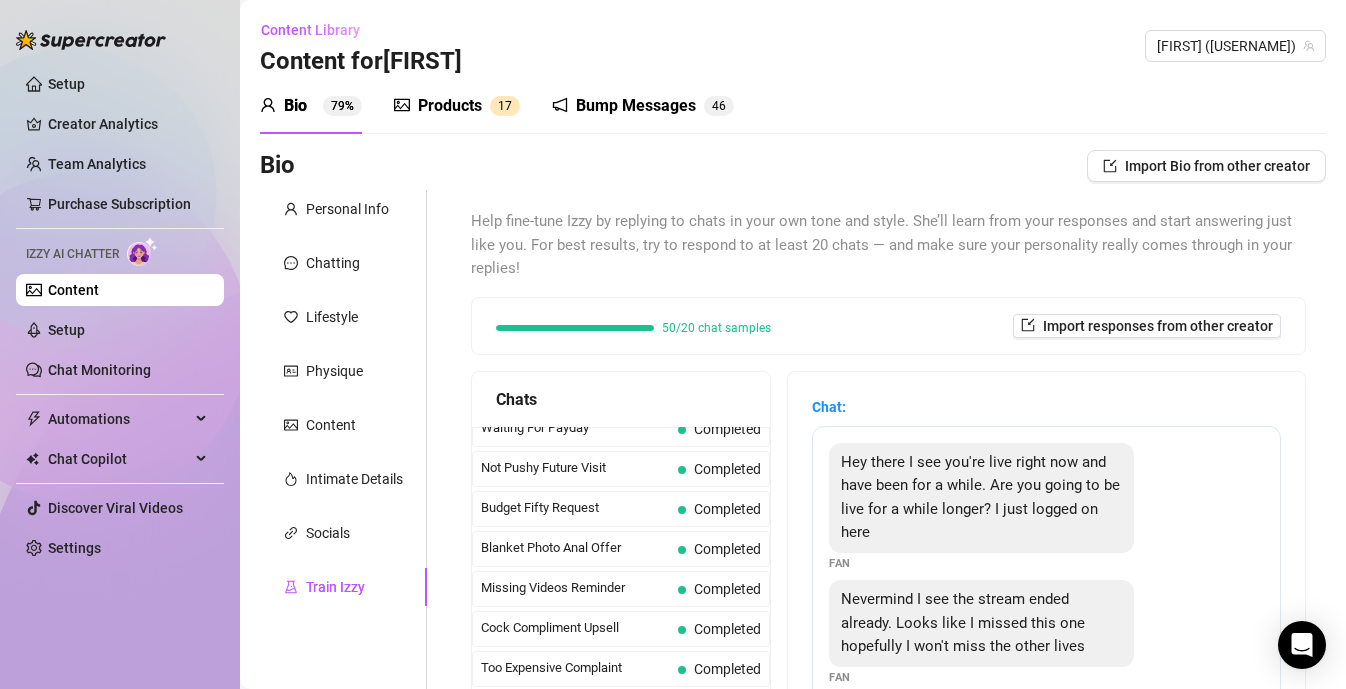 click on "Products" at bounding box center [450, 106] 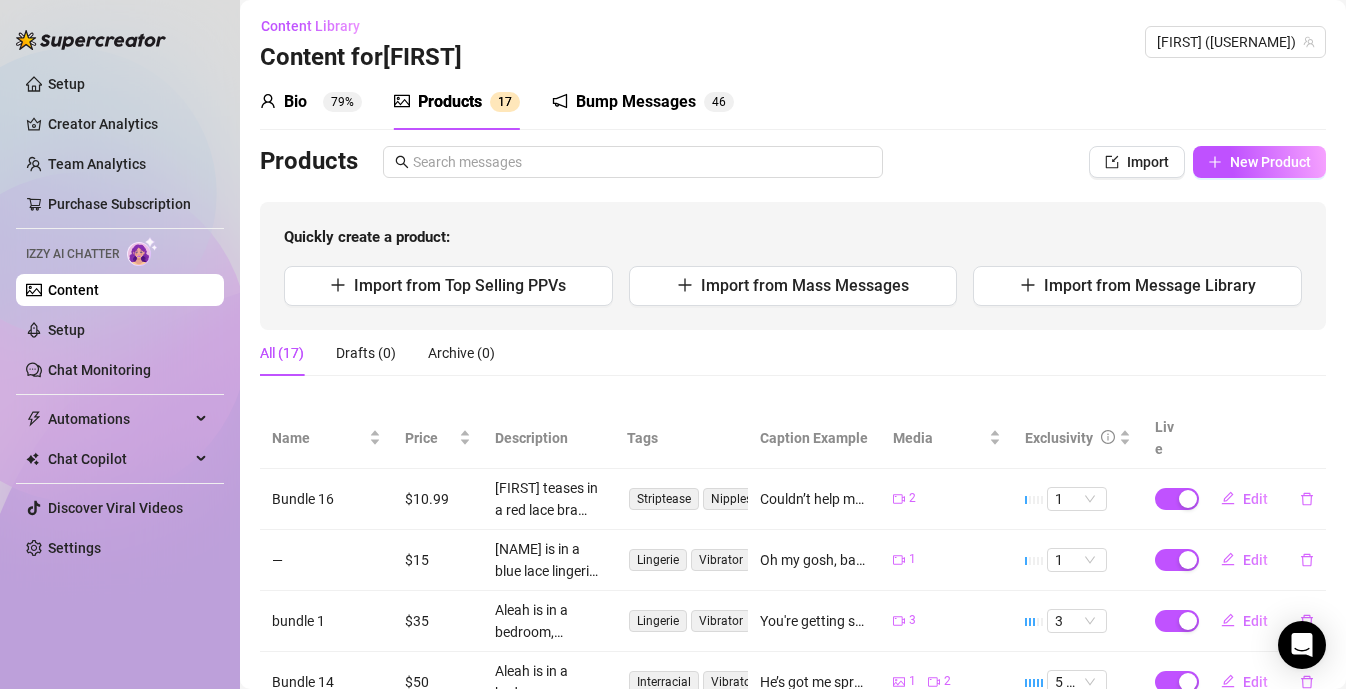 scroll, scrollTop: 0, scrollLeft: 0, axis: both 